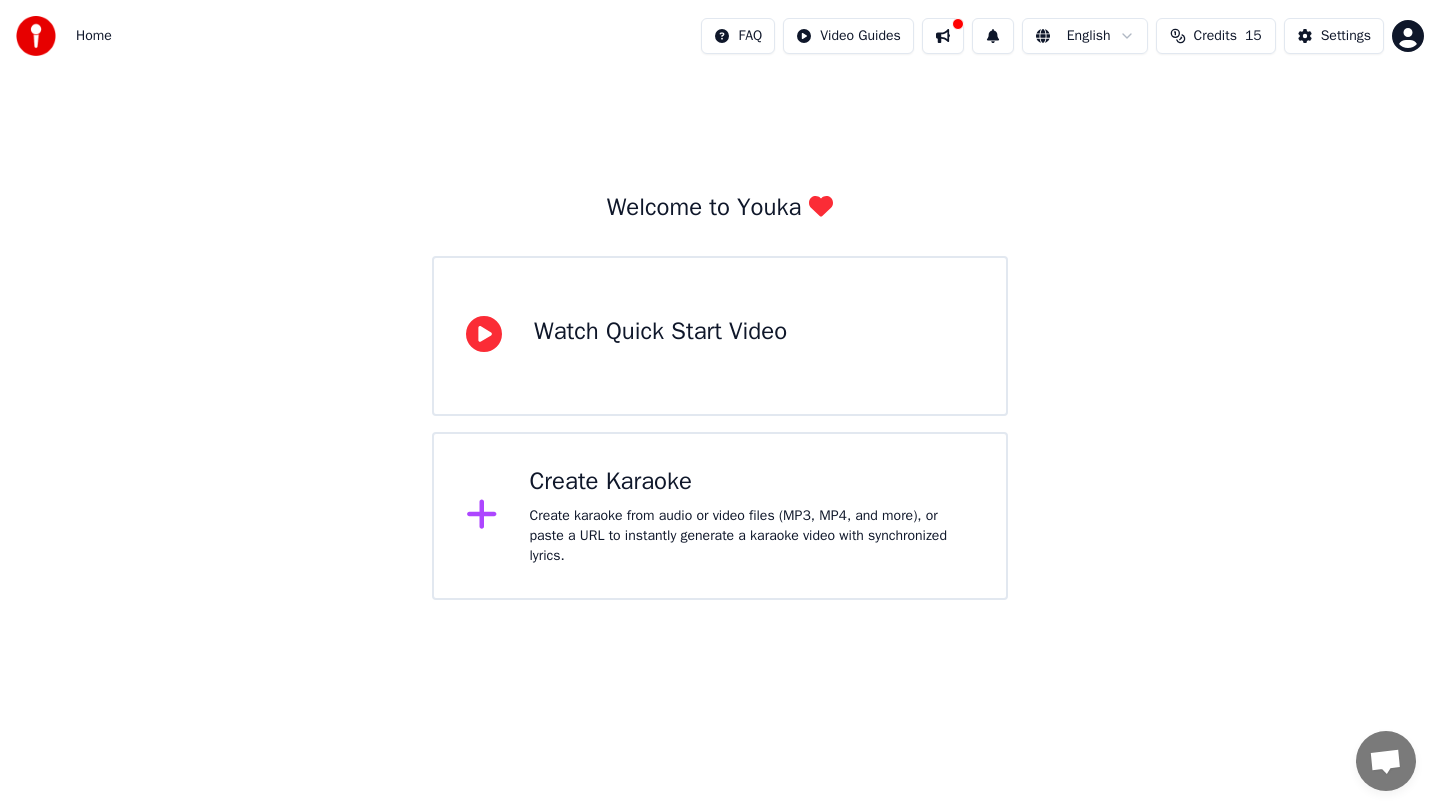 scroll, scrollTop: 0, scrollLeft: 0, axis: both 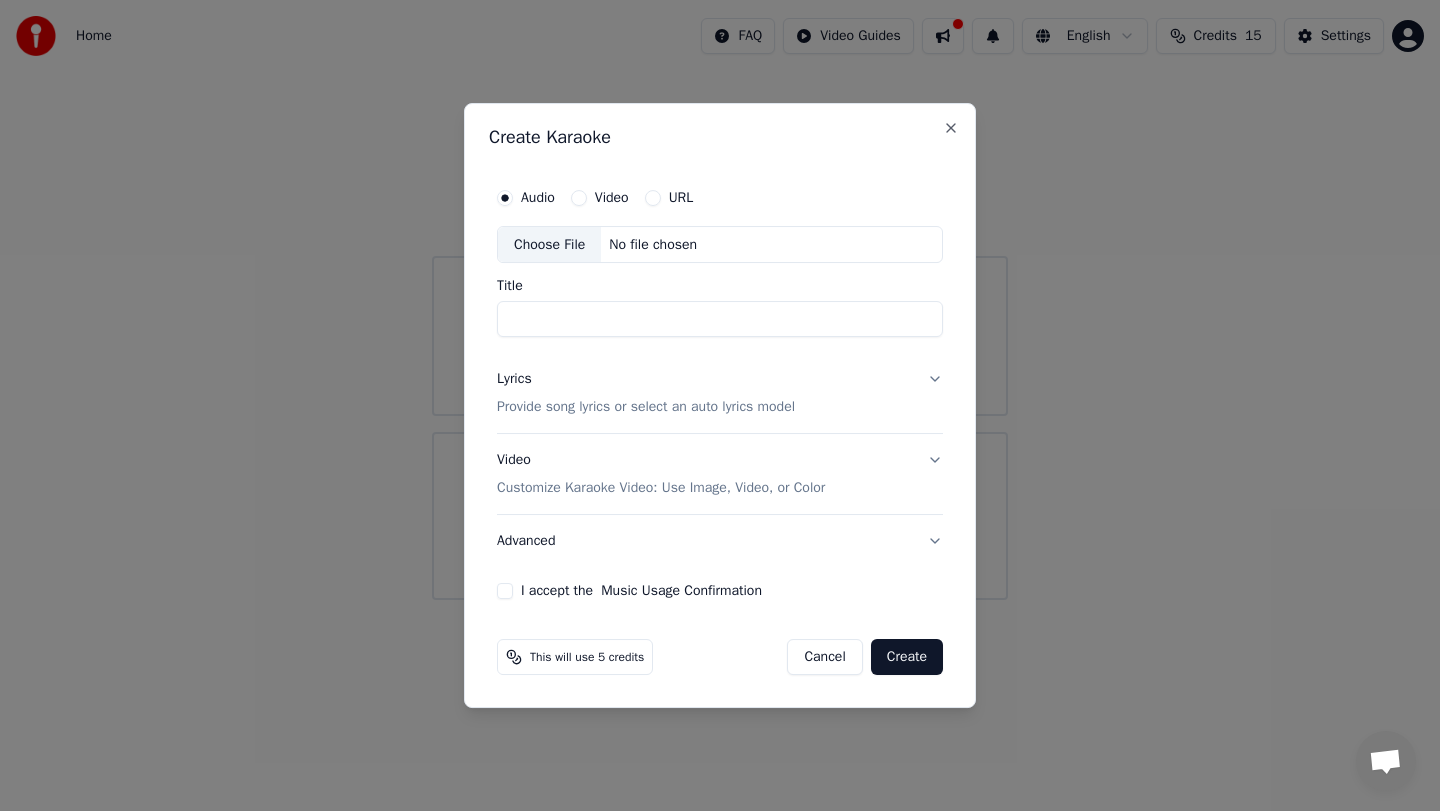 click on "Title" at bounding box center [720, 320] 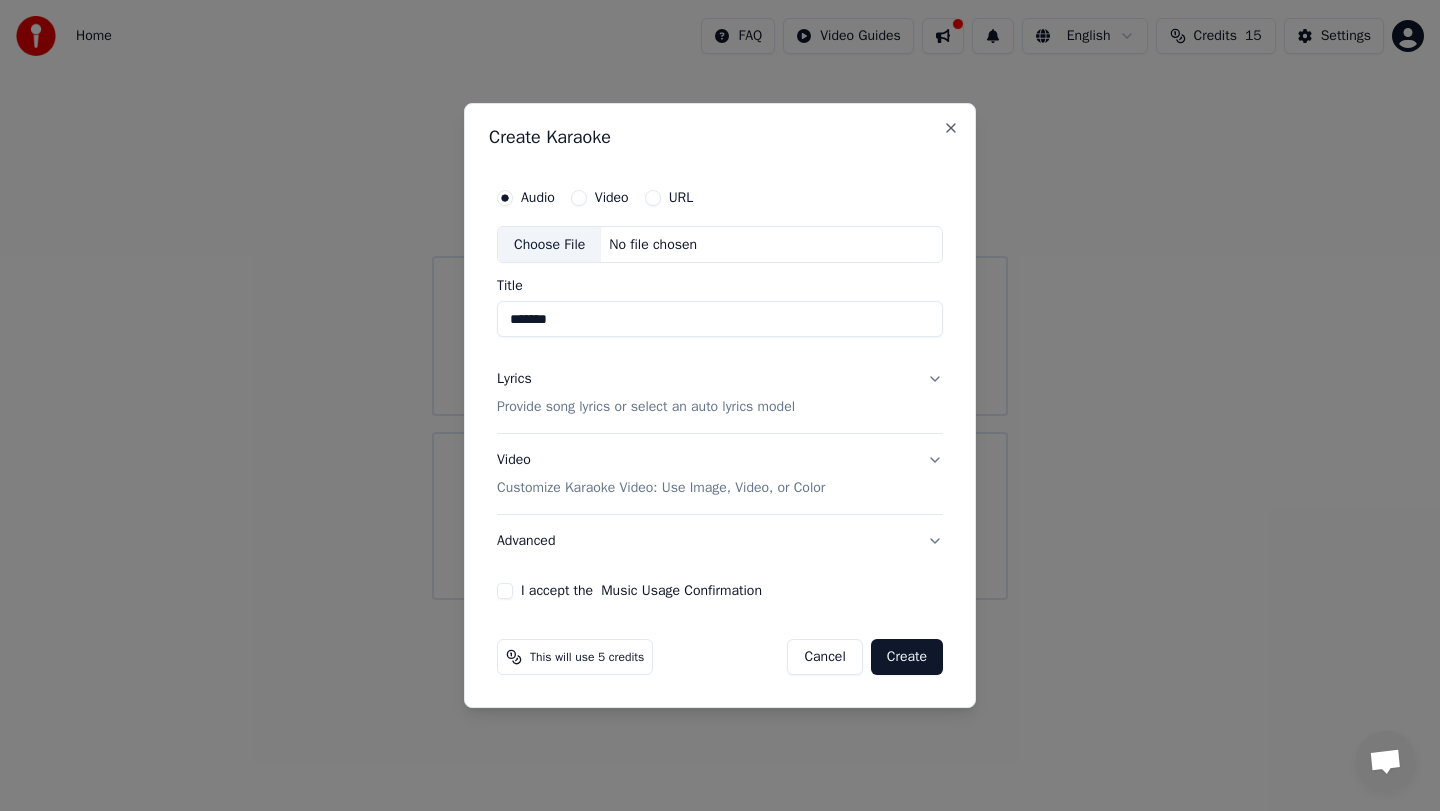 type on "*******" 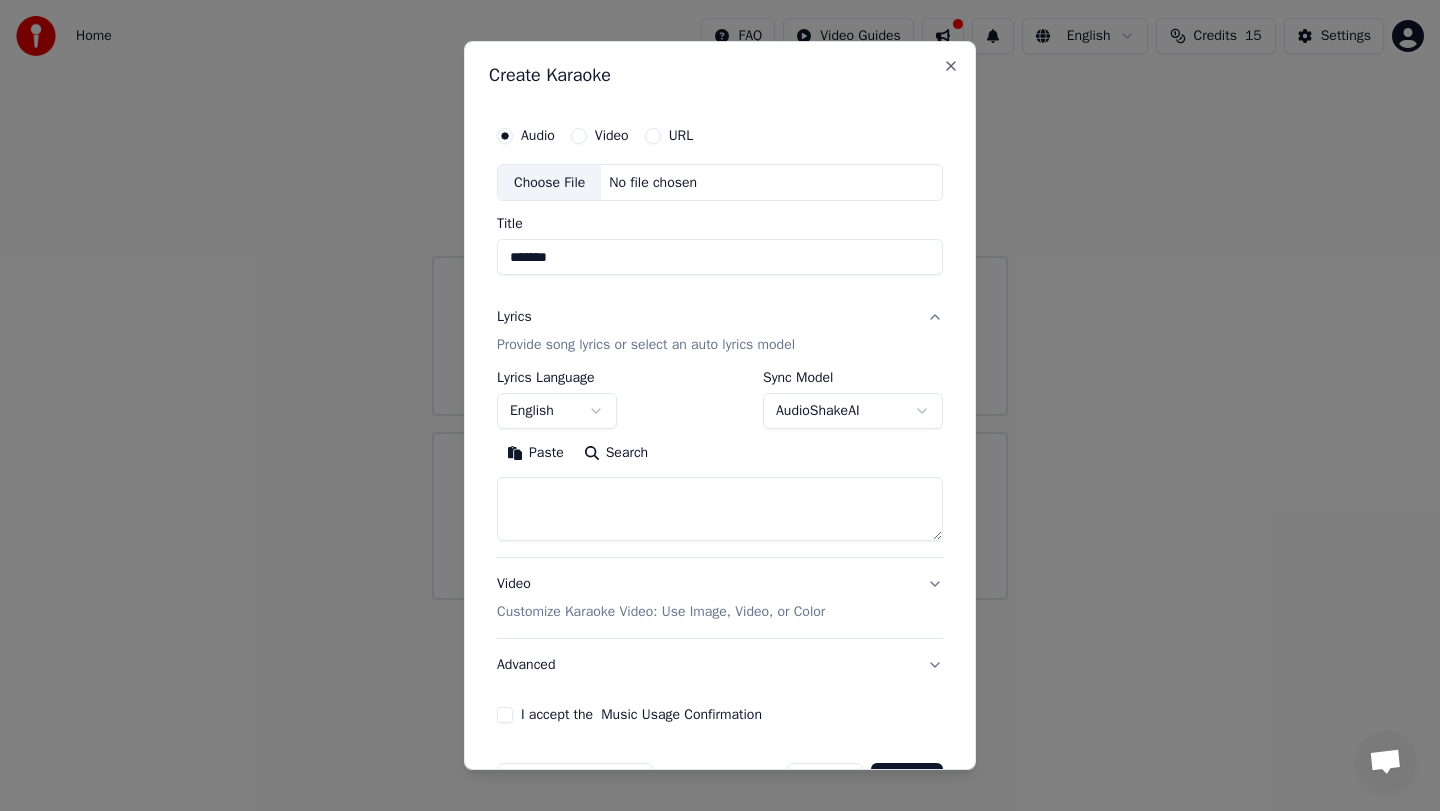 click on "English" at bounding box center (557, 412) 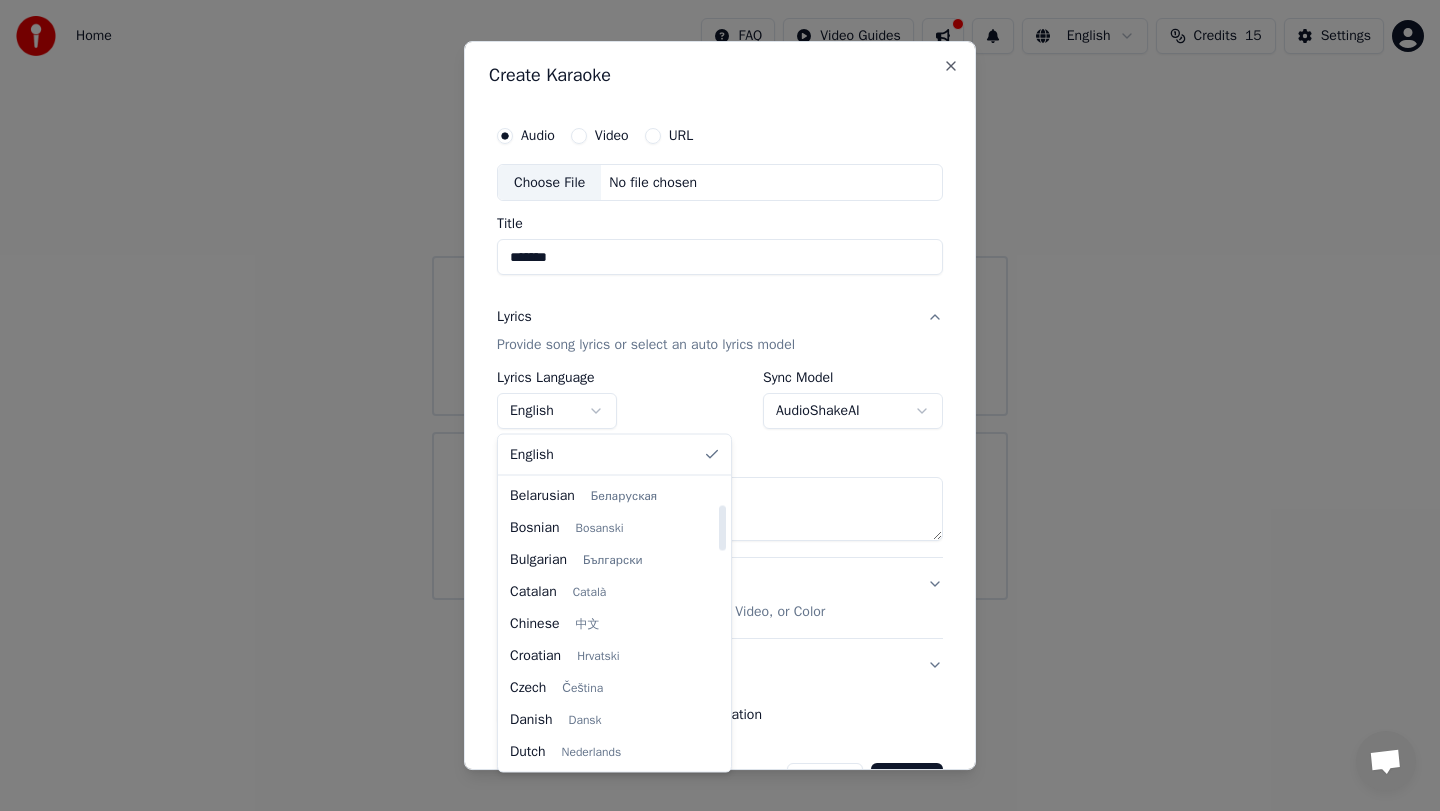 scroll, scrollTop: 227, scrollLeft: 0, axis: vertical 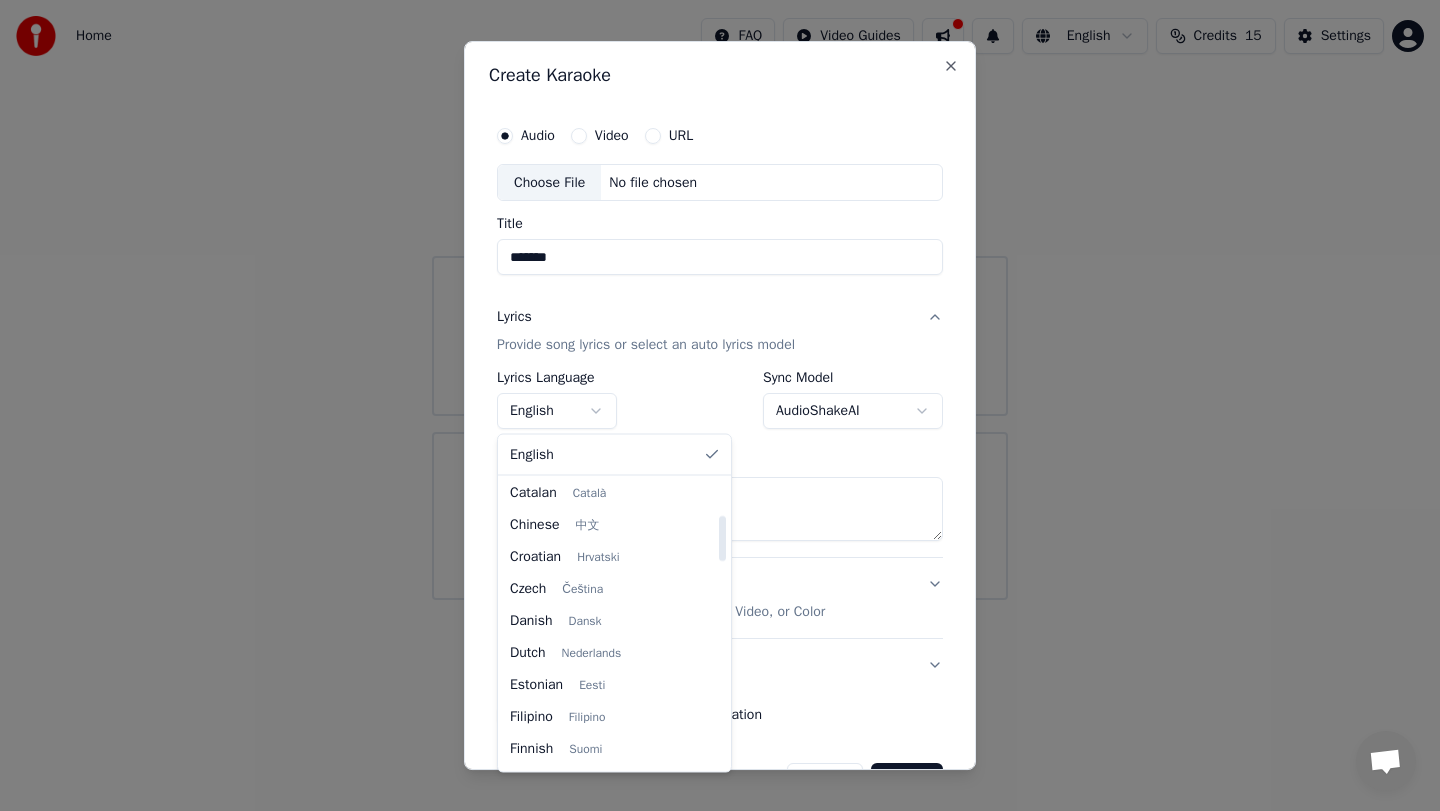 select on "**" 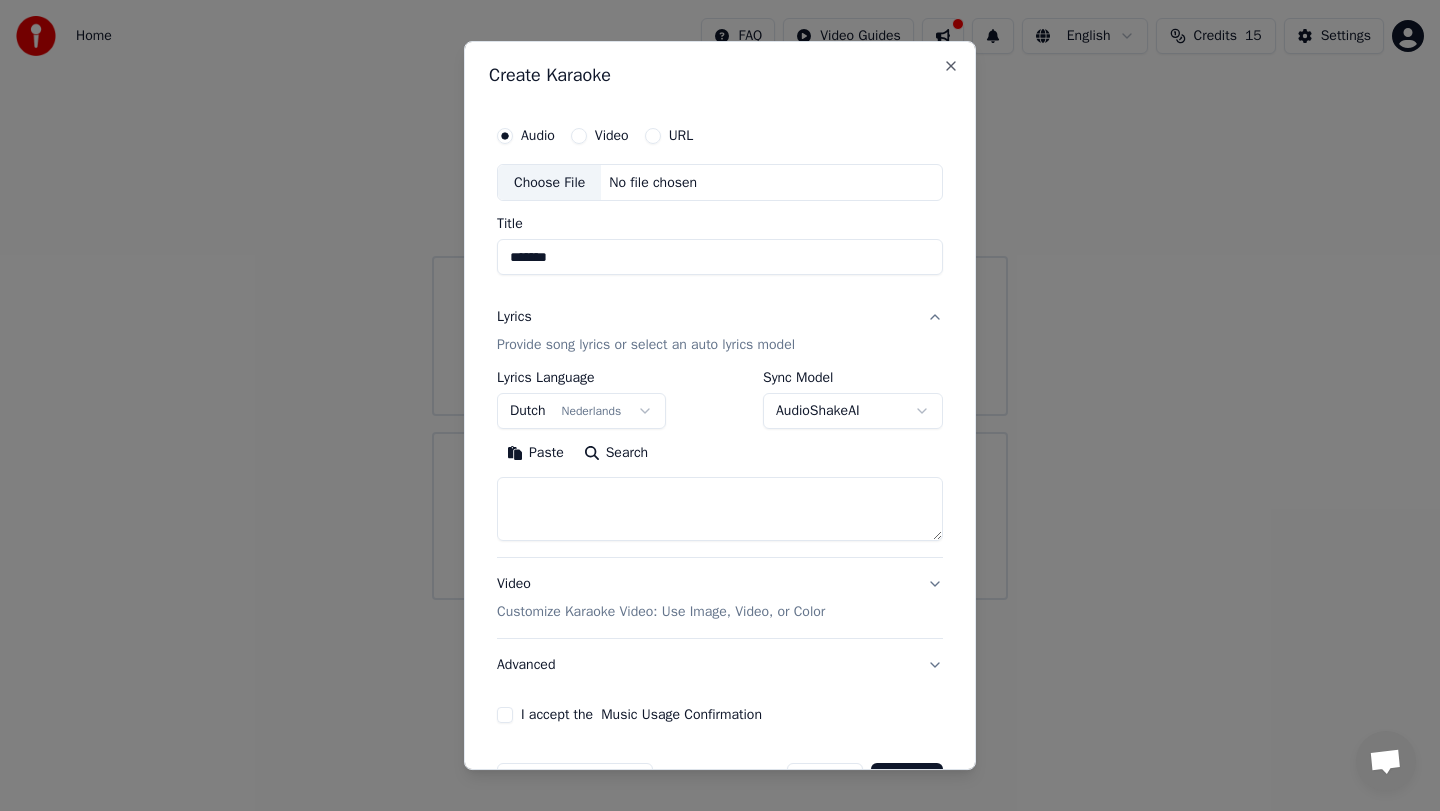 click at bounding box center (720, 510) 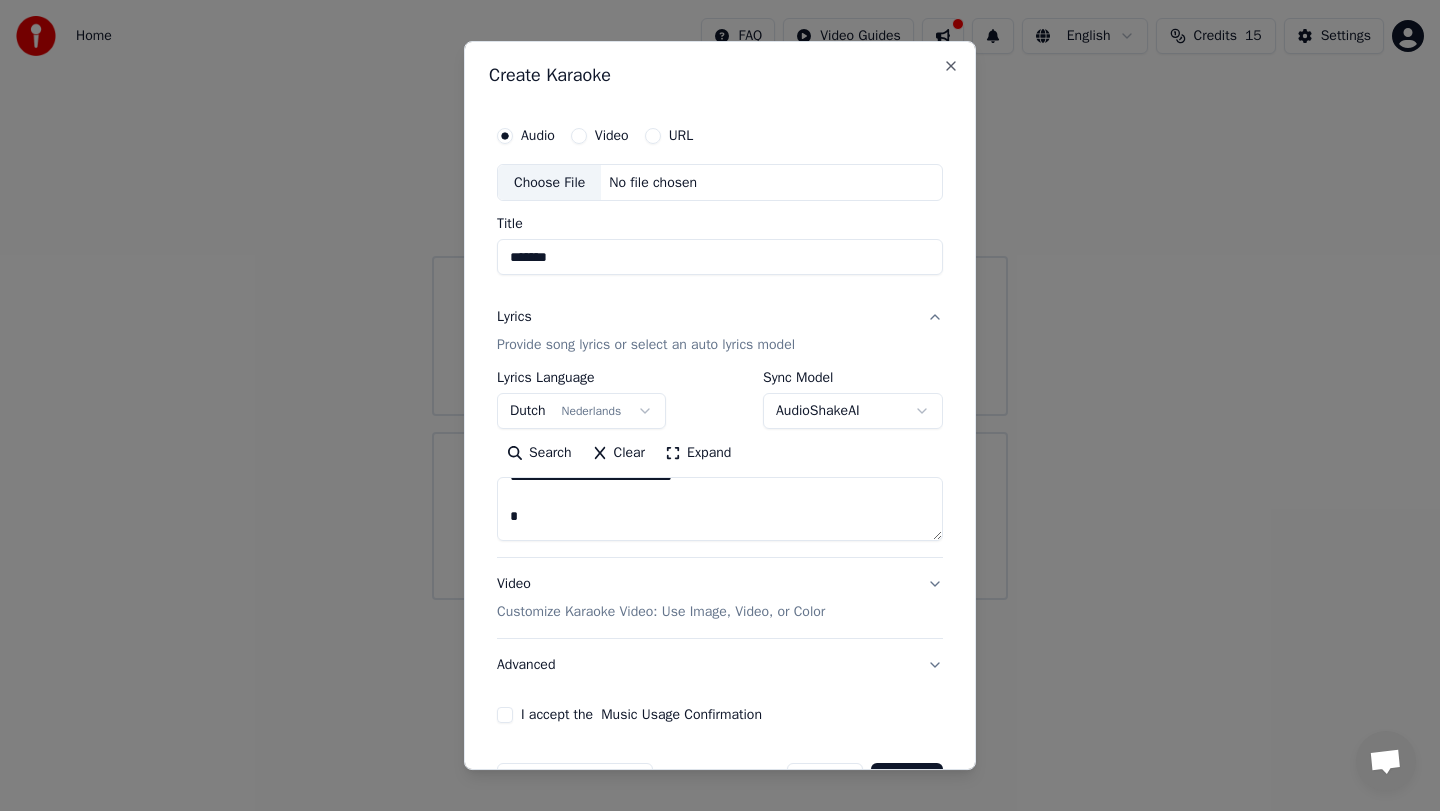 scroll, scrollTop: 168, scrollLeft: 0, axis: vertical 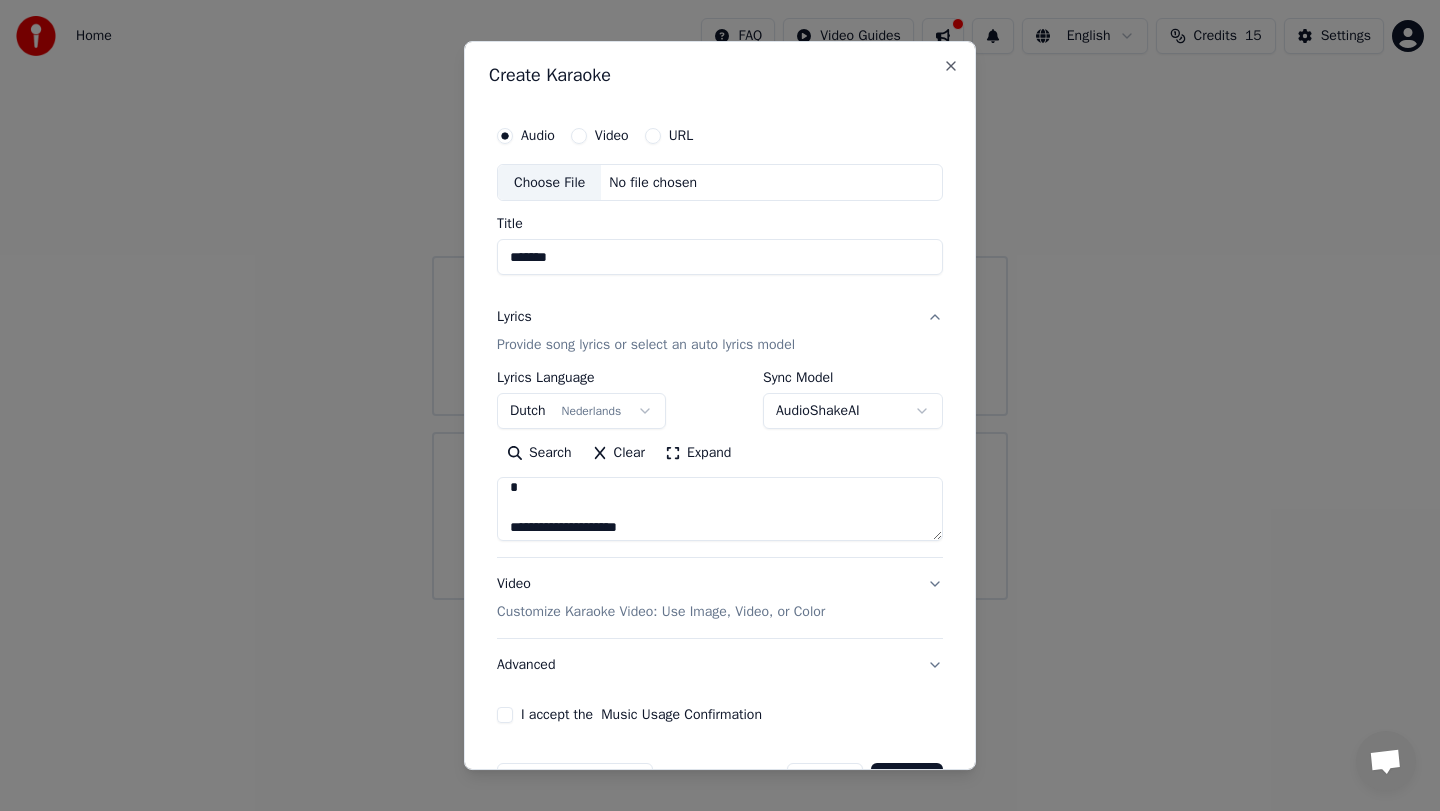 click at bounding box center [720, 510] 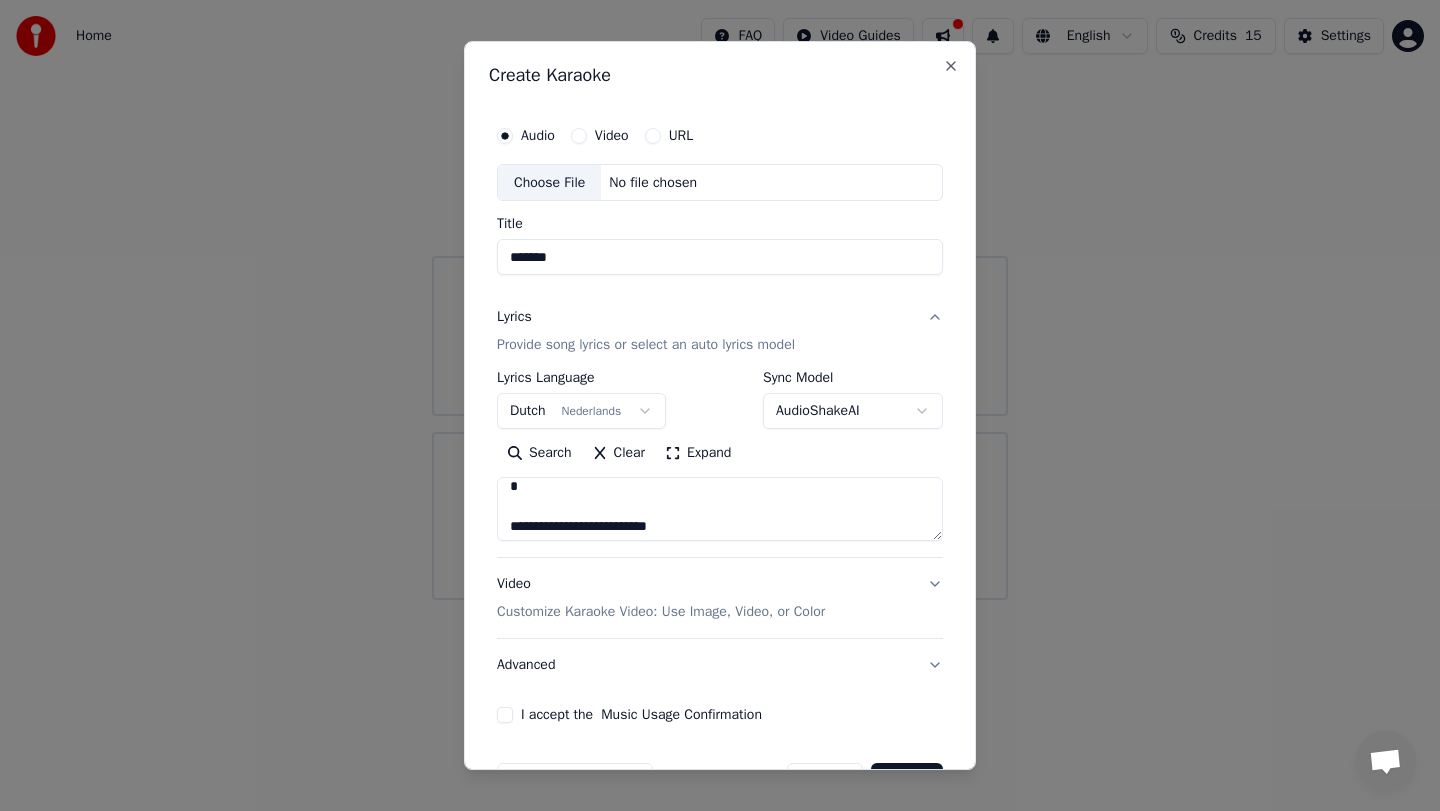 scroll, scrollTop: 348, scrollLeft: 0, axis: vertical 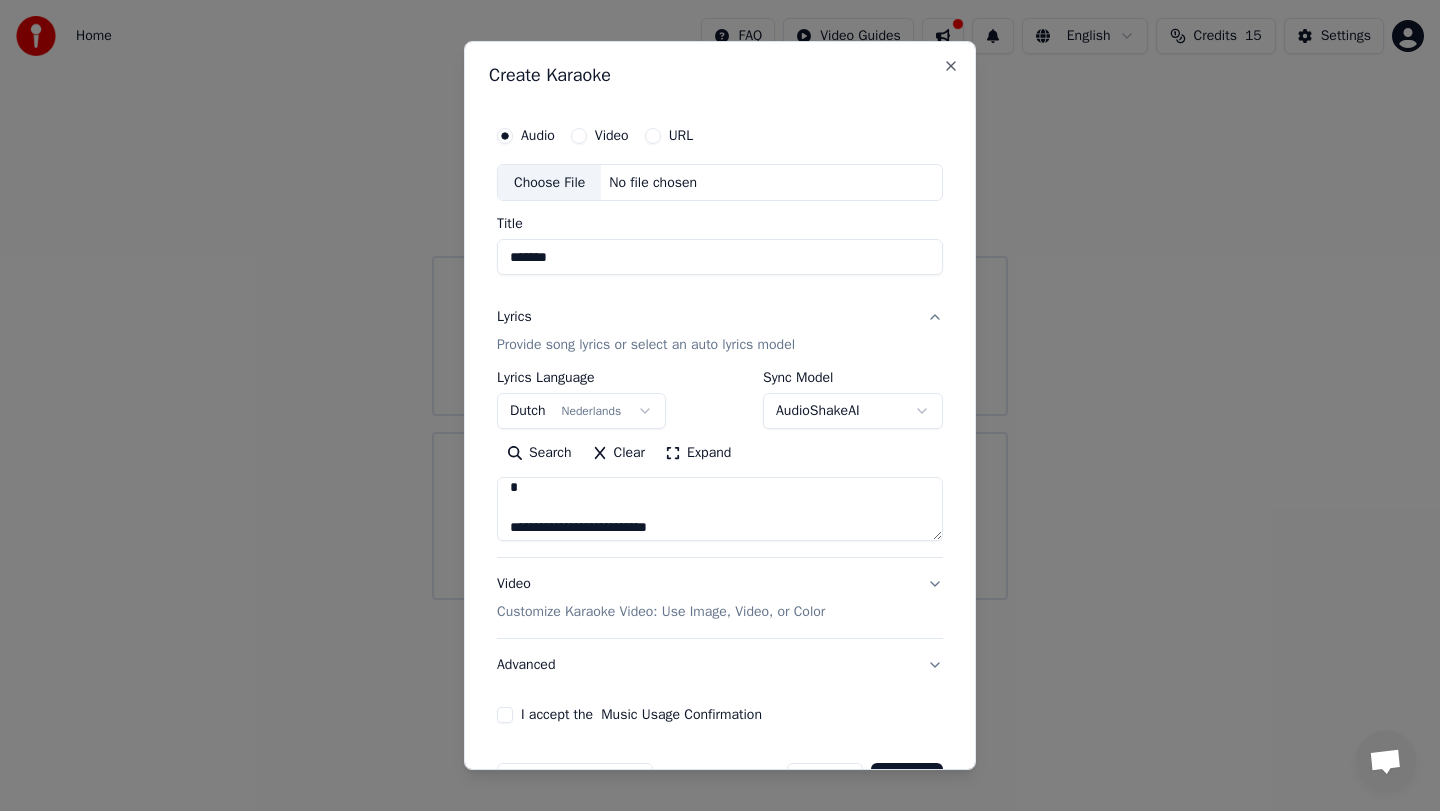 click at bounding box center (720, 510) 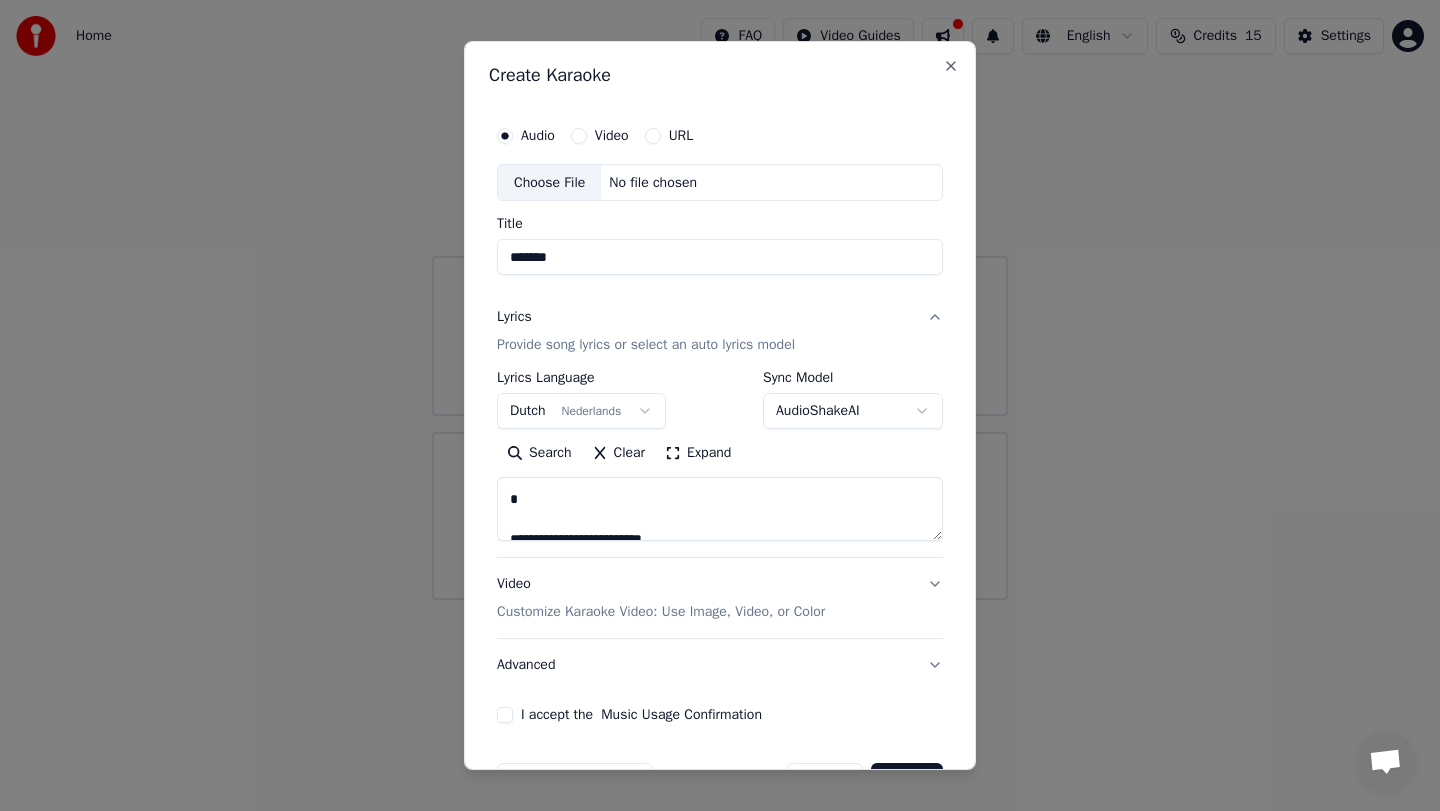 scroll, scrollTop: 506, scrollLeft: 0, axis: vertical 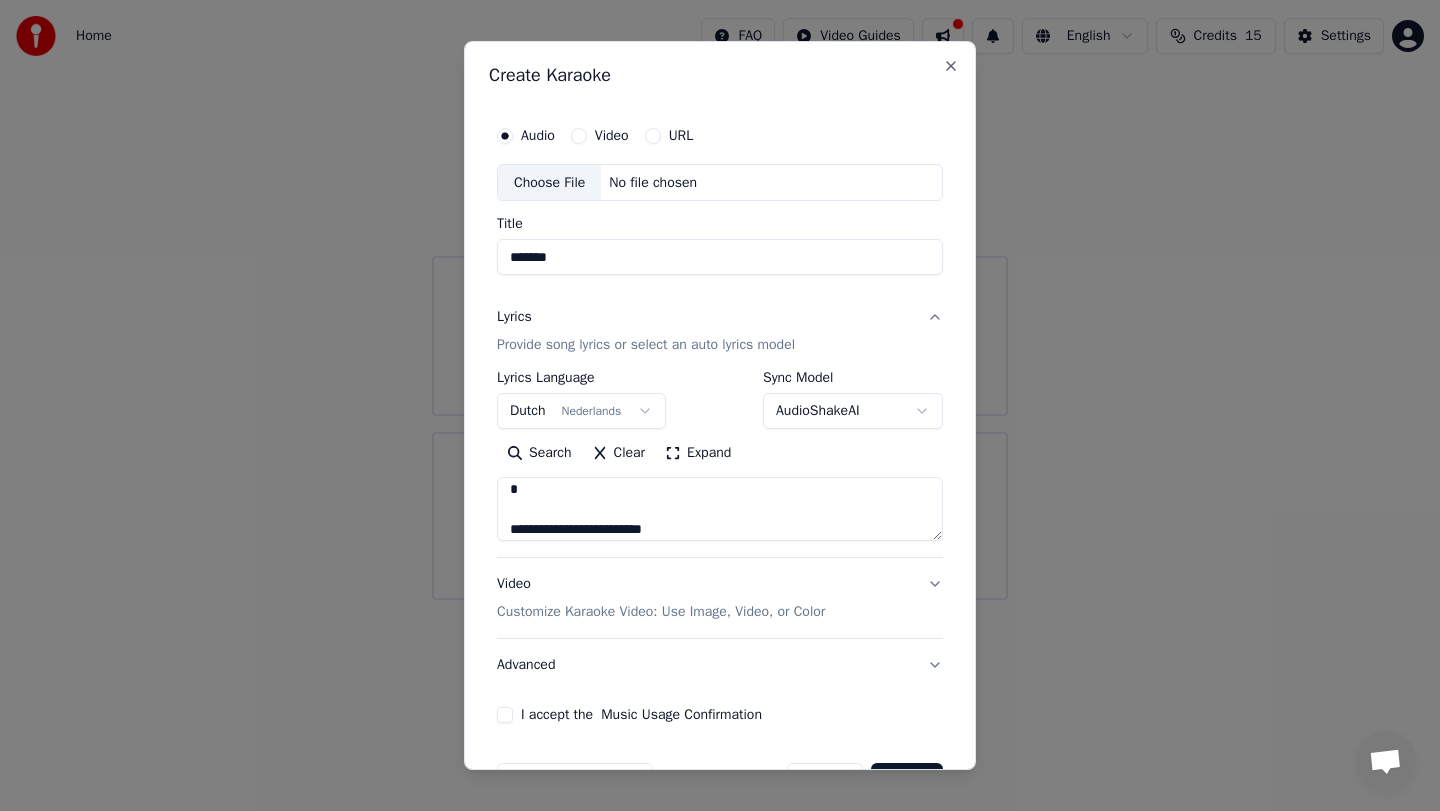 click at bounding box center [720, 510] 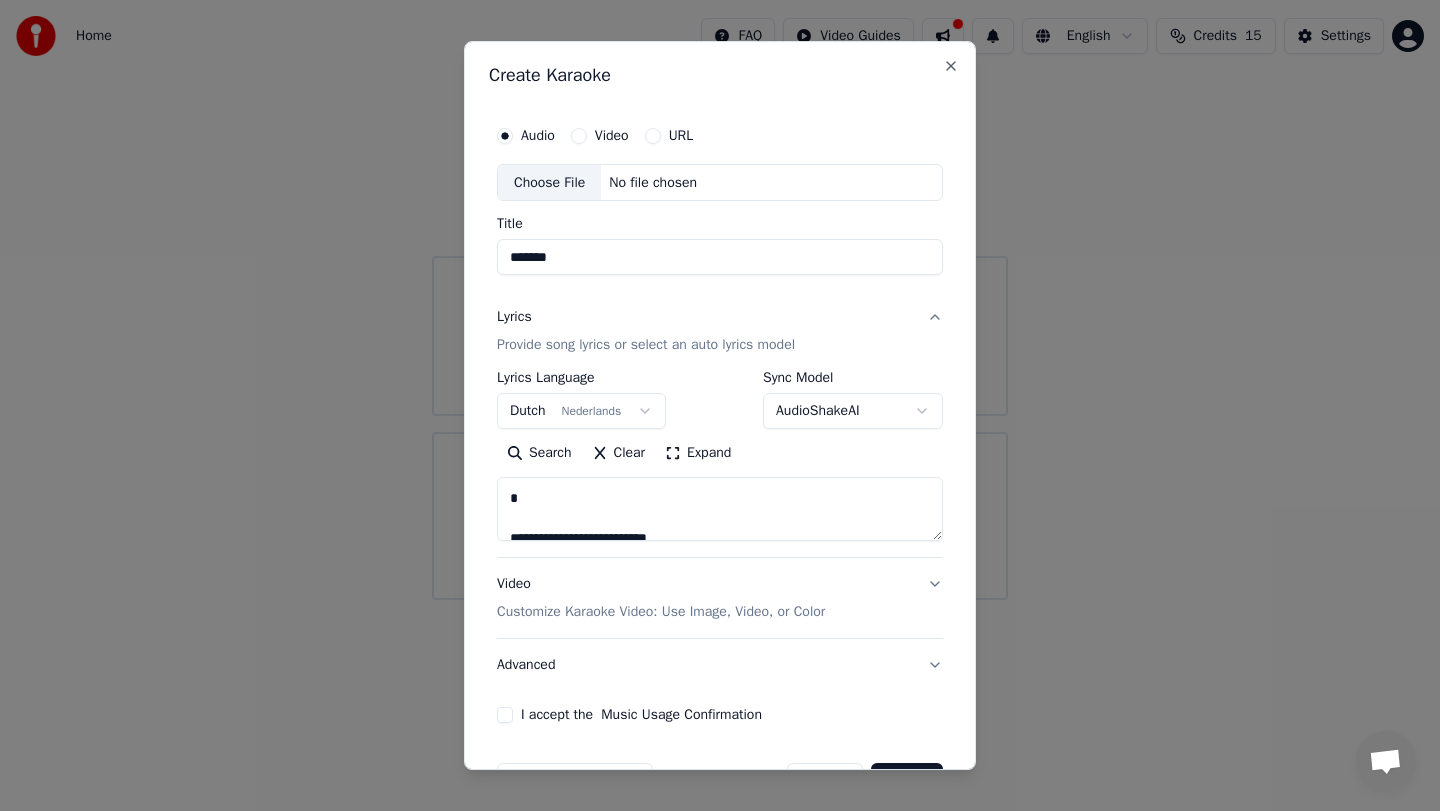 scroll, scrollTop: 662, scrollLeft: 0, axis: vertical 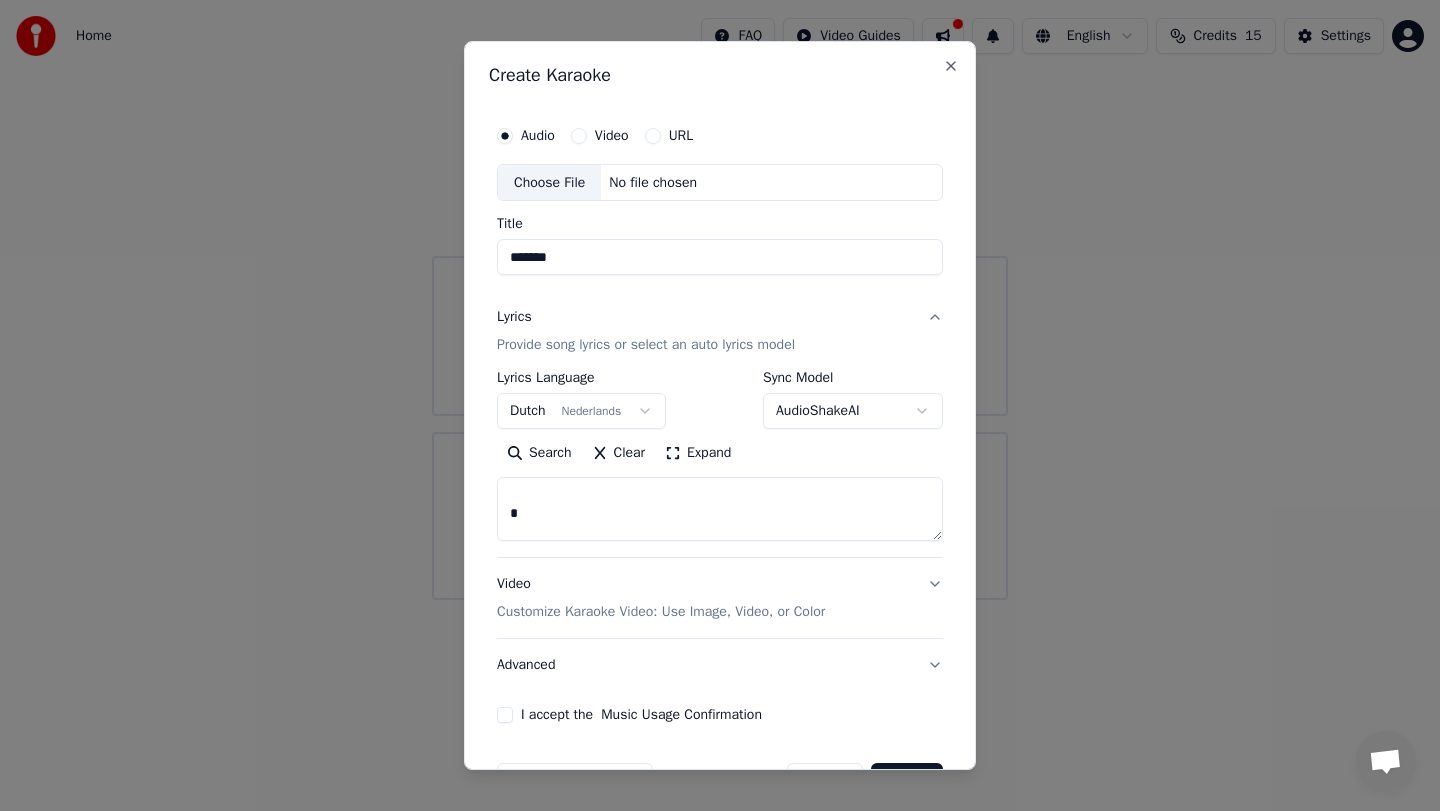 click at bounding box center [720, 510] 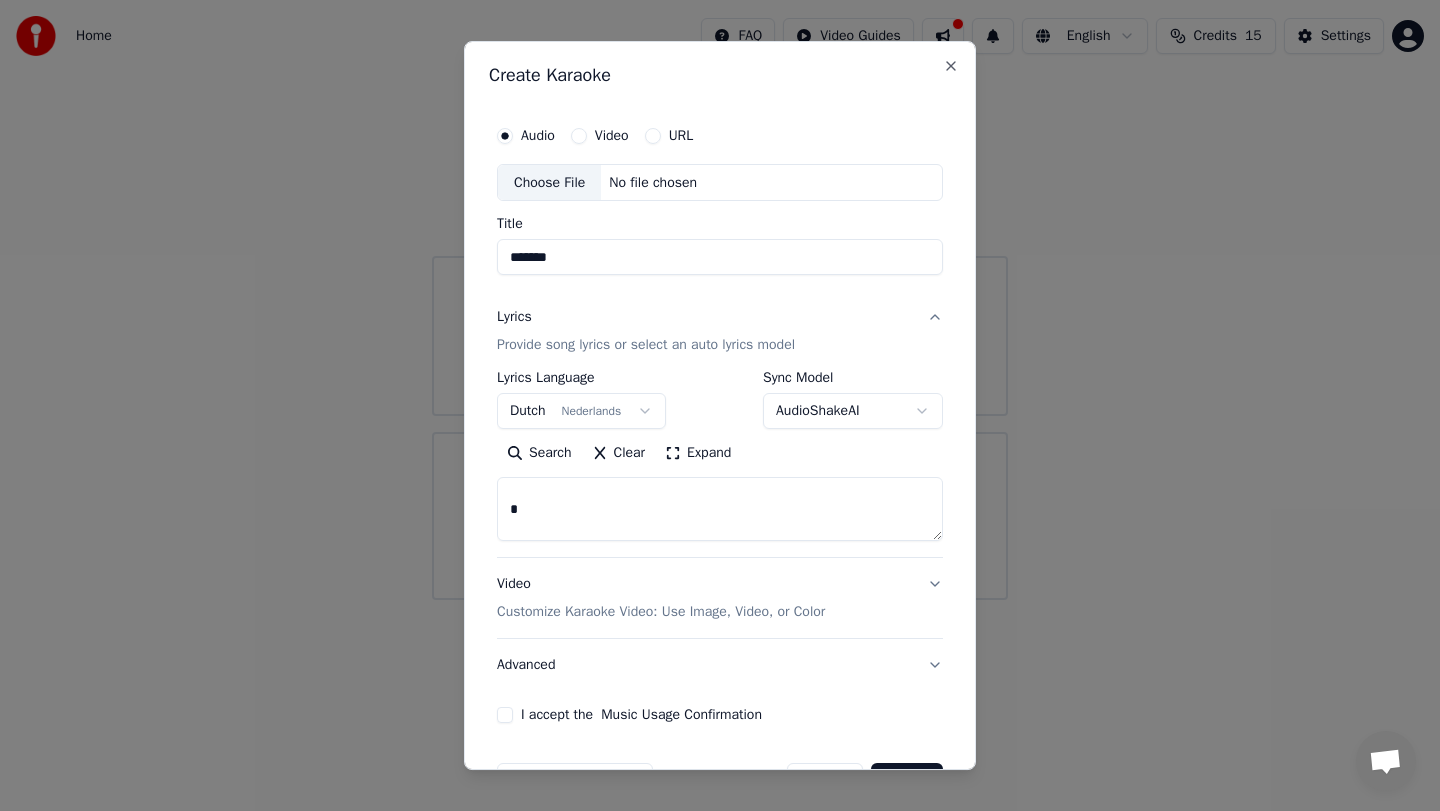 scroll, scrollTop: 828, scrollLeft: 0, axis: vertical 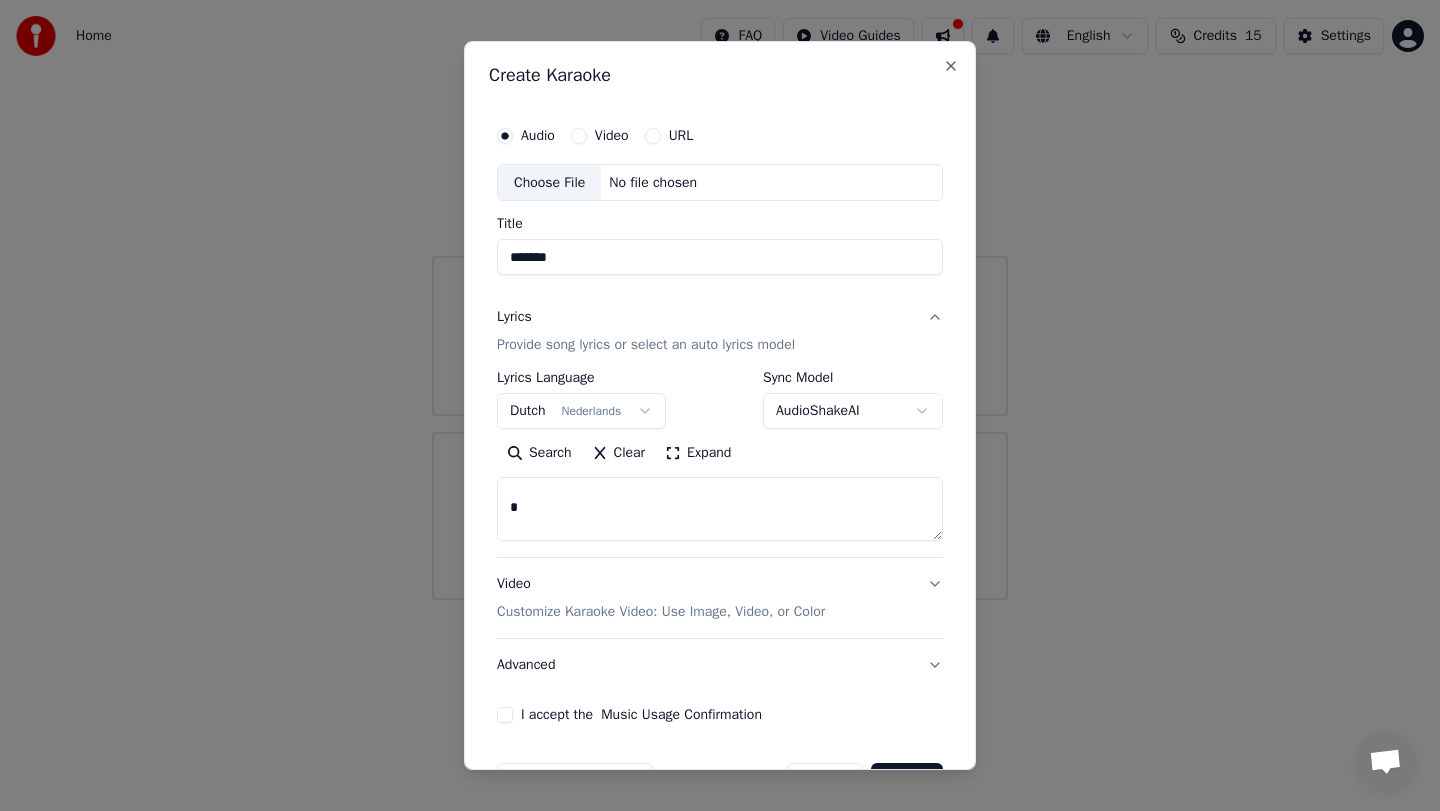 click at bounding box center (720, 510) 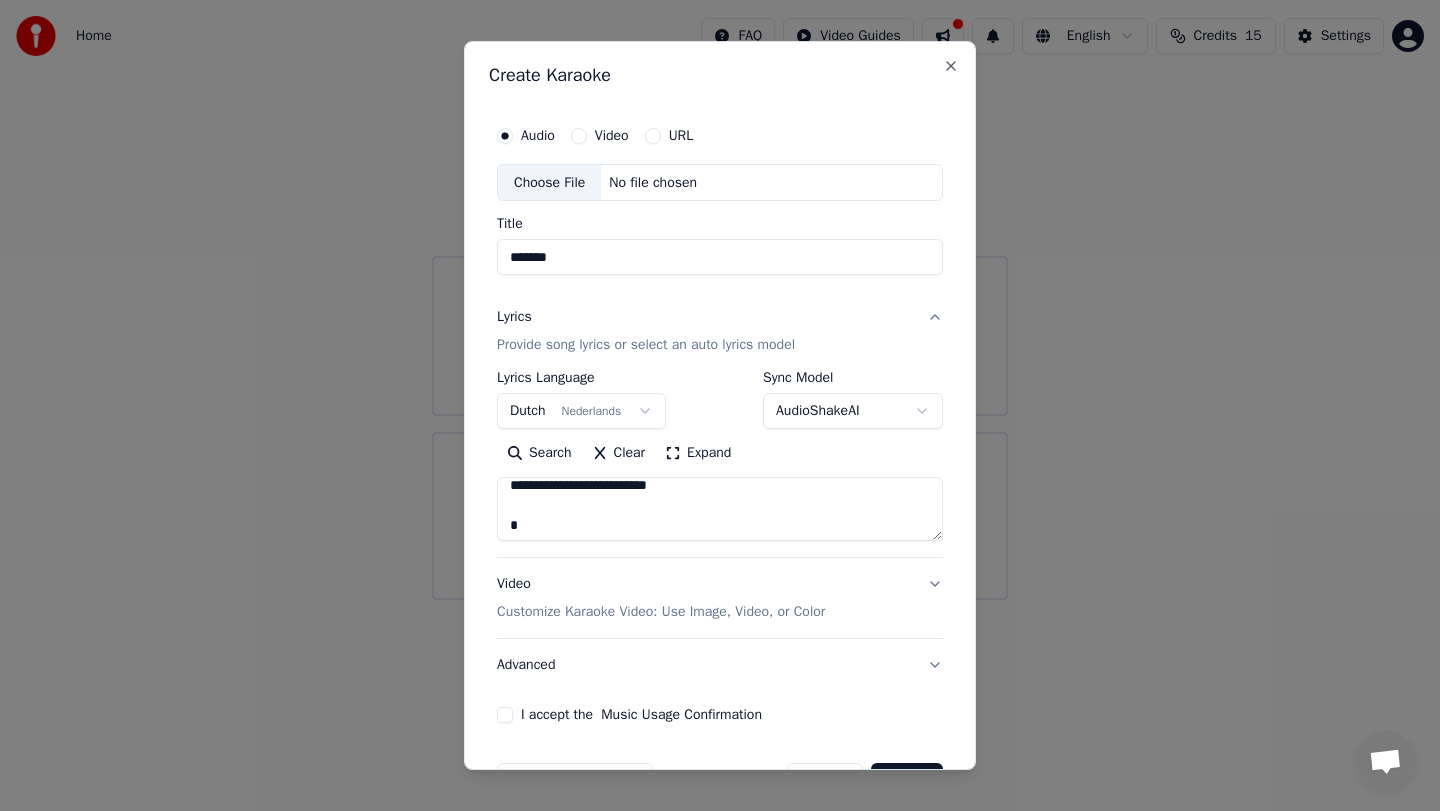 scroll, scrollTop: 1005, scrollLeft: 0, axis: vertical 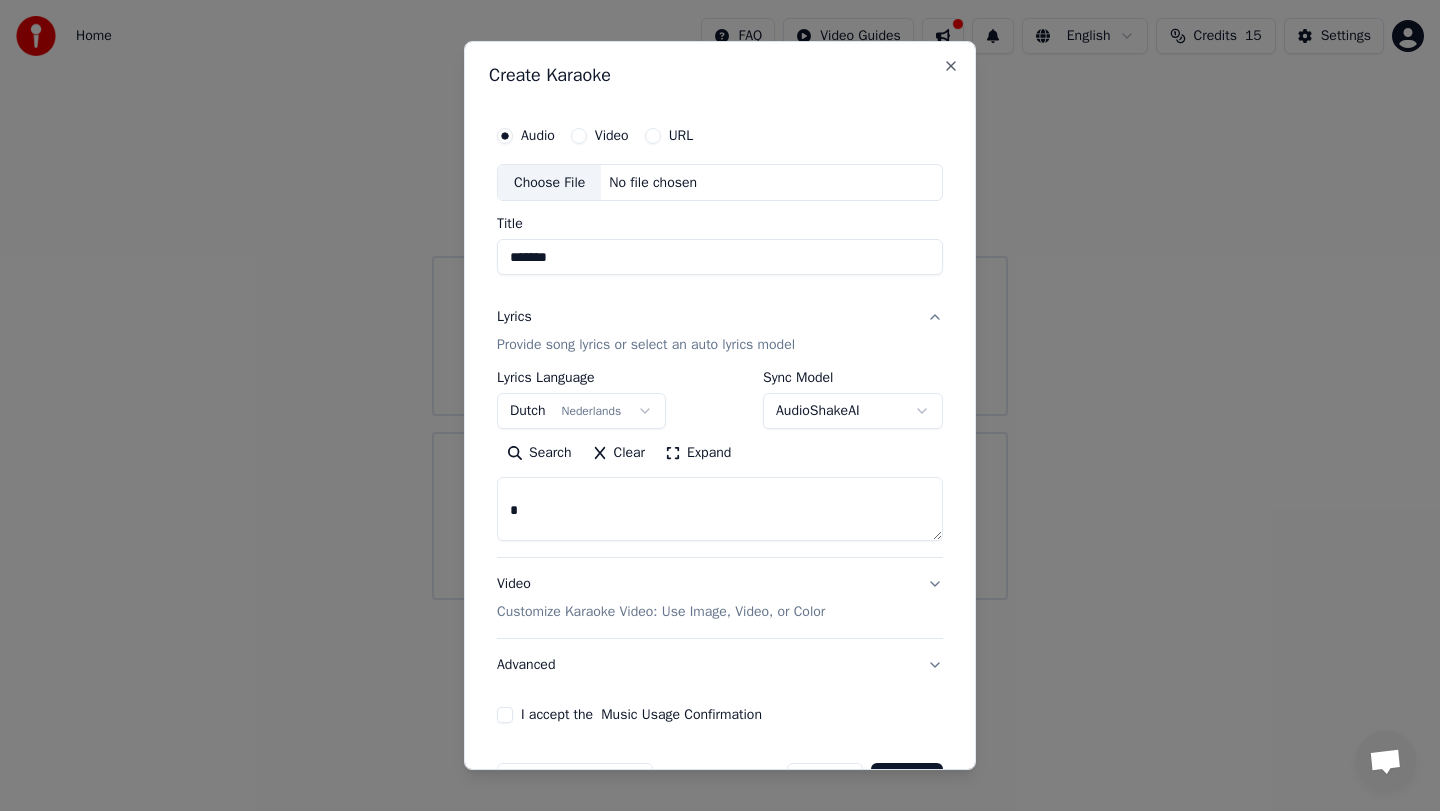 click at bounding box center [720, 510] 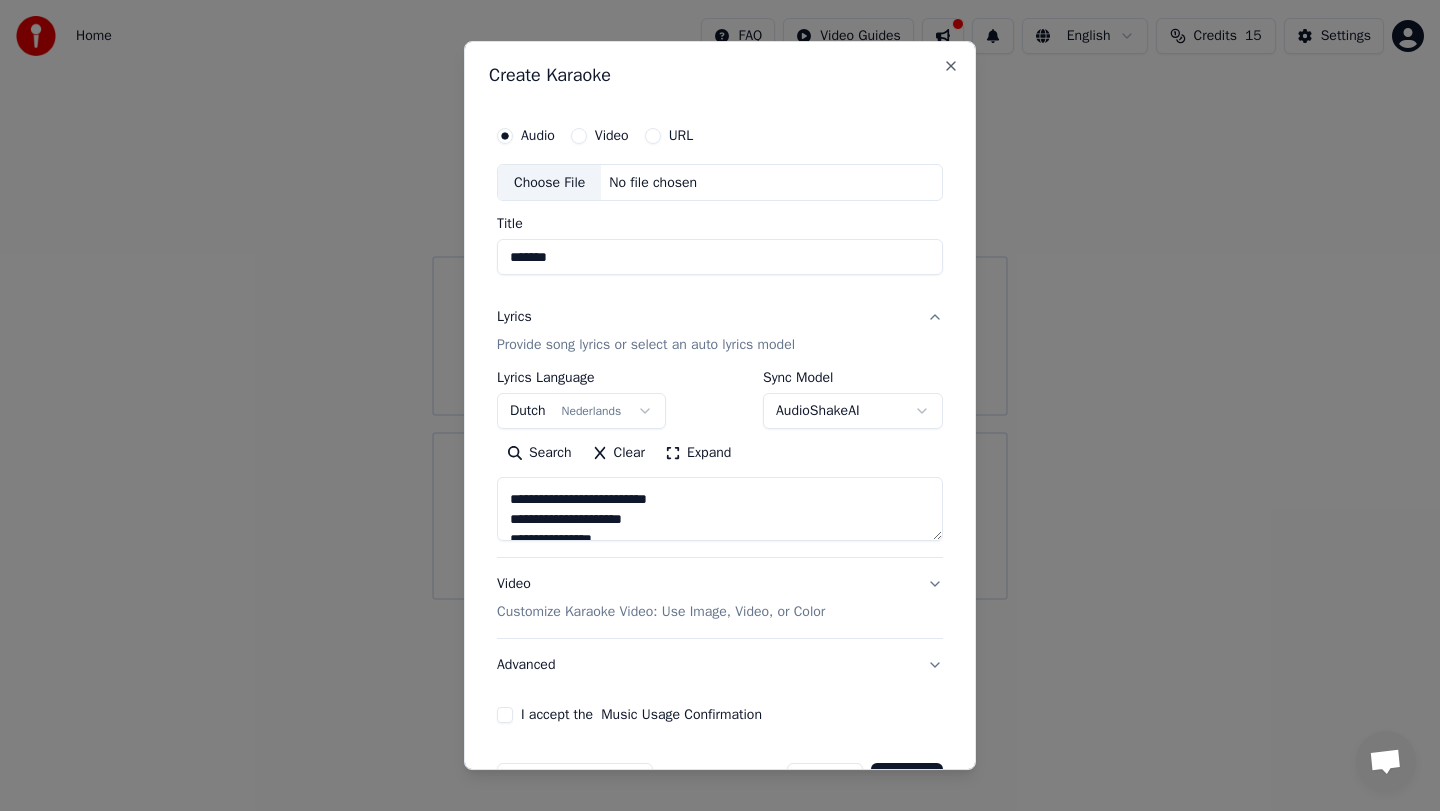 scroll, scrollTop: 1174, scrollLeft: 0, axis: vertical 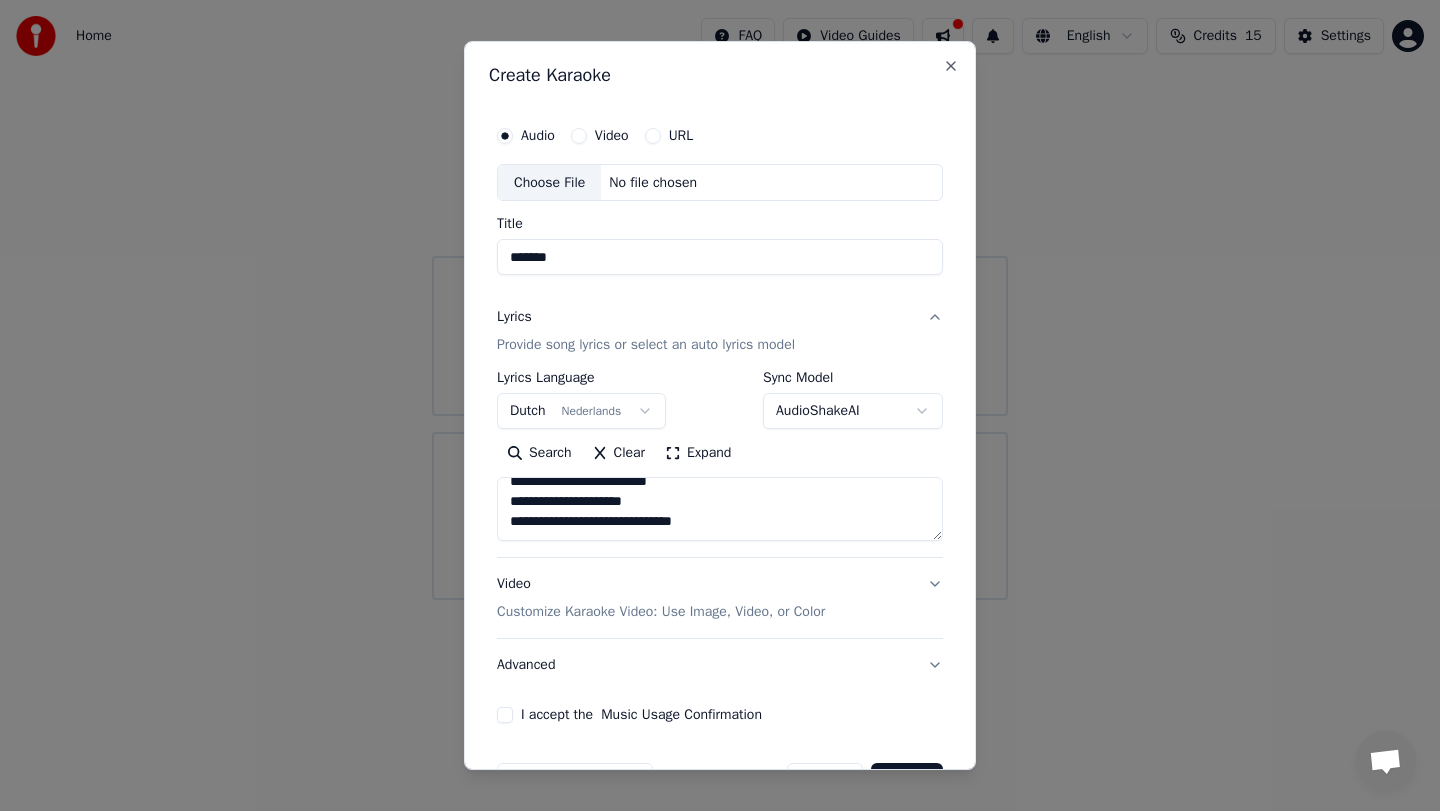 drag, startPoint x: 512, startPoint y: 500, endPoint x: 761, endPoint y: 533, distance: 251.17723 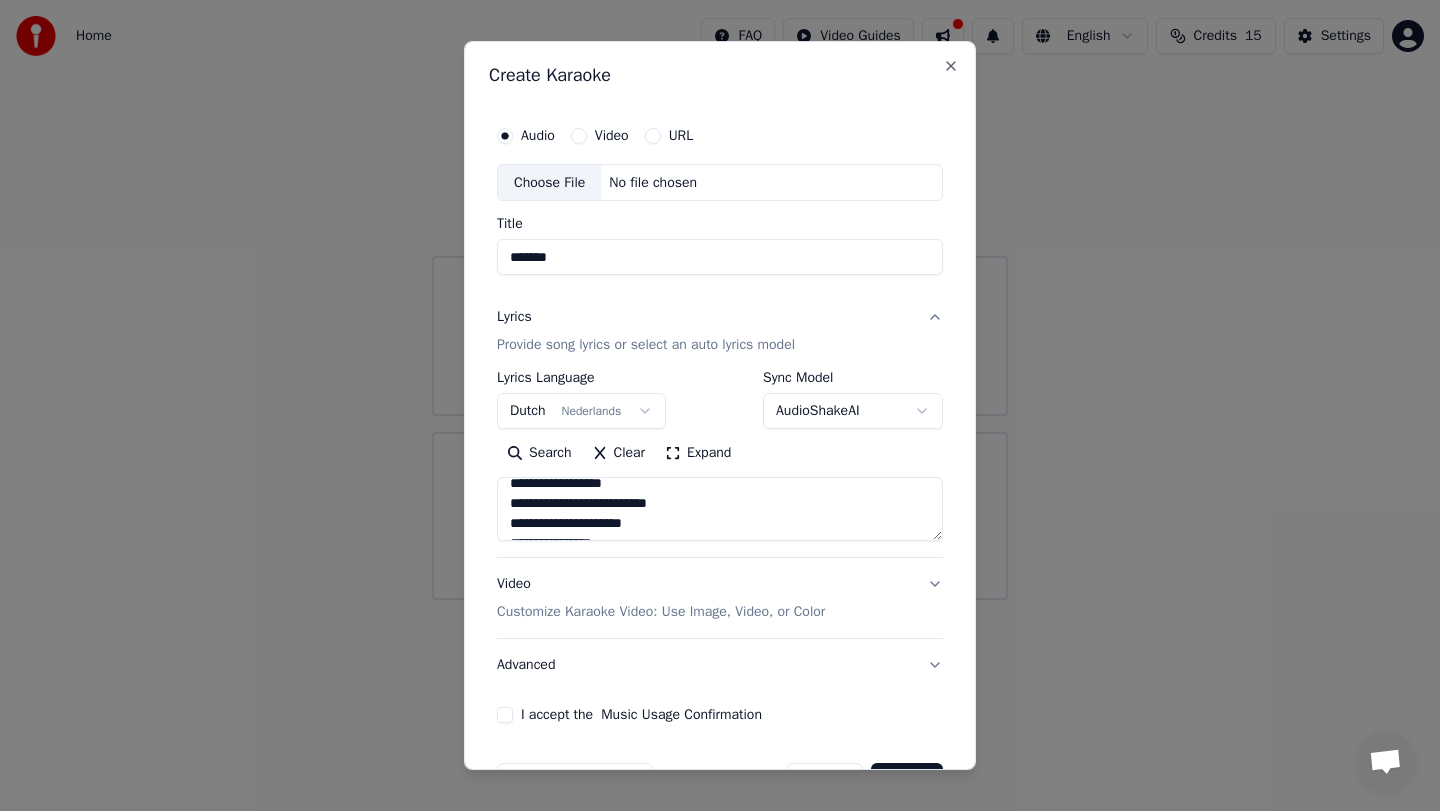 scroll, scrollTop: 1453, scrollLeft: 0, axis: vertical 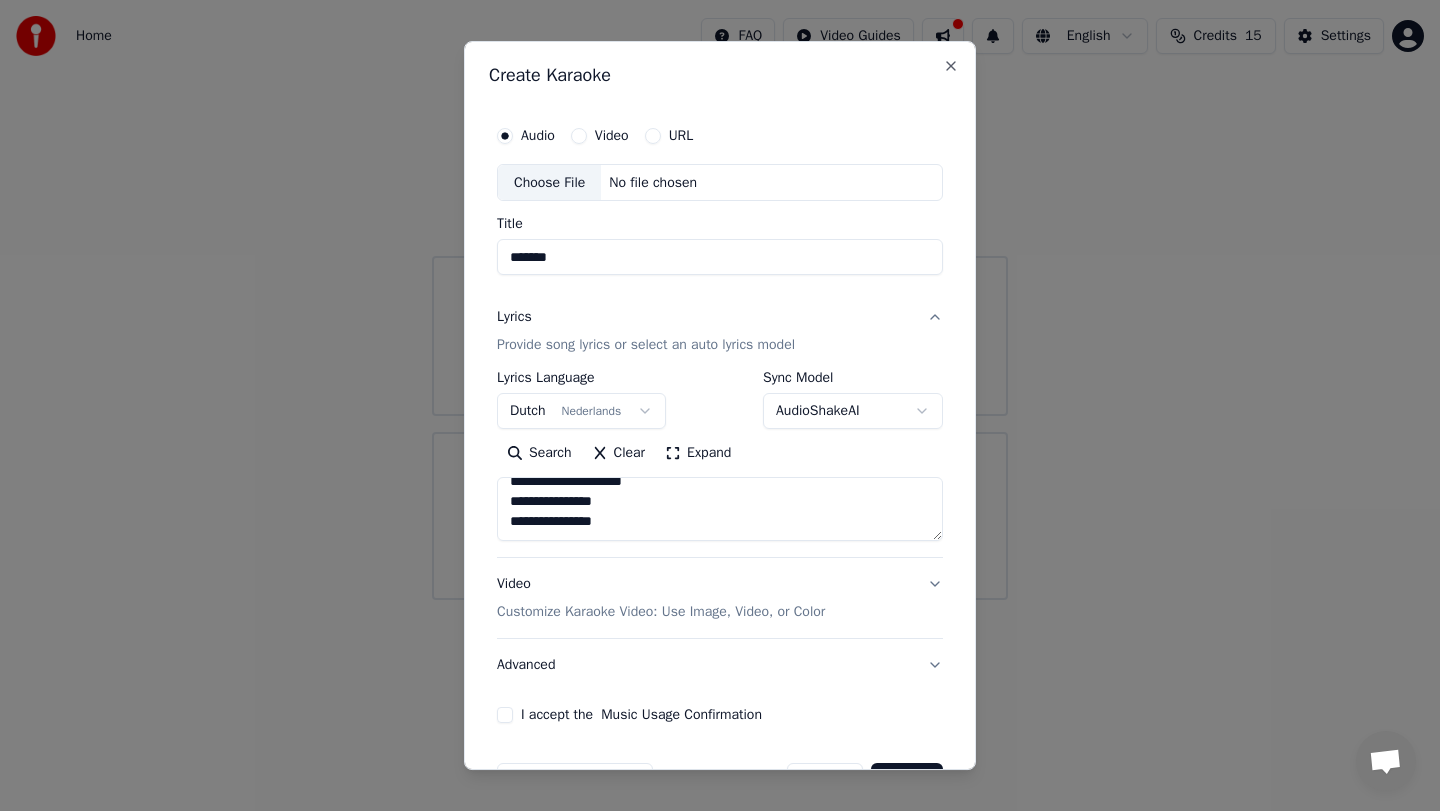click at bounding box center (720, 510) 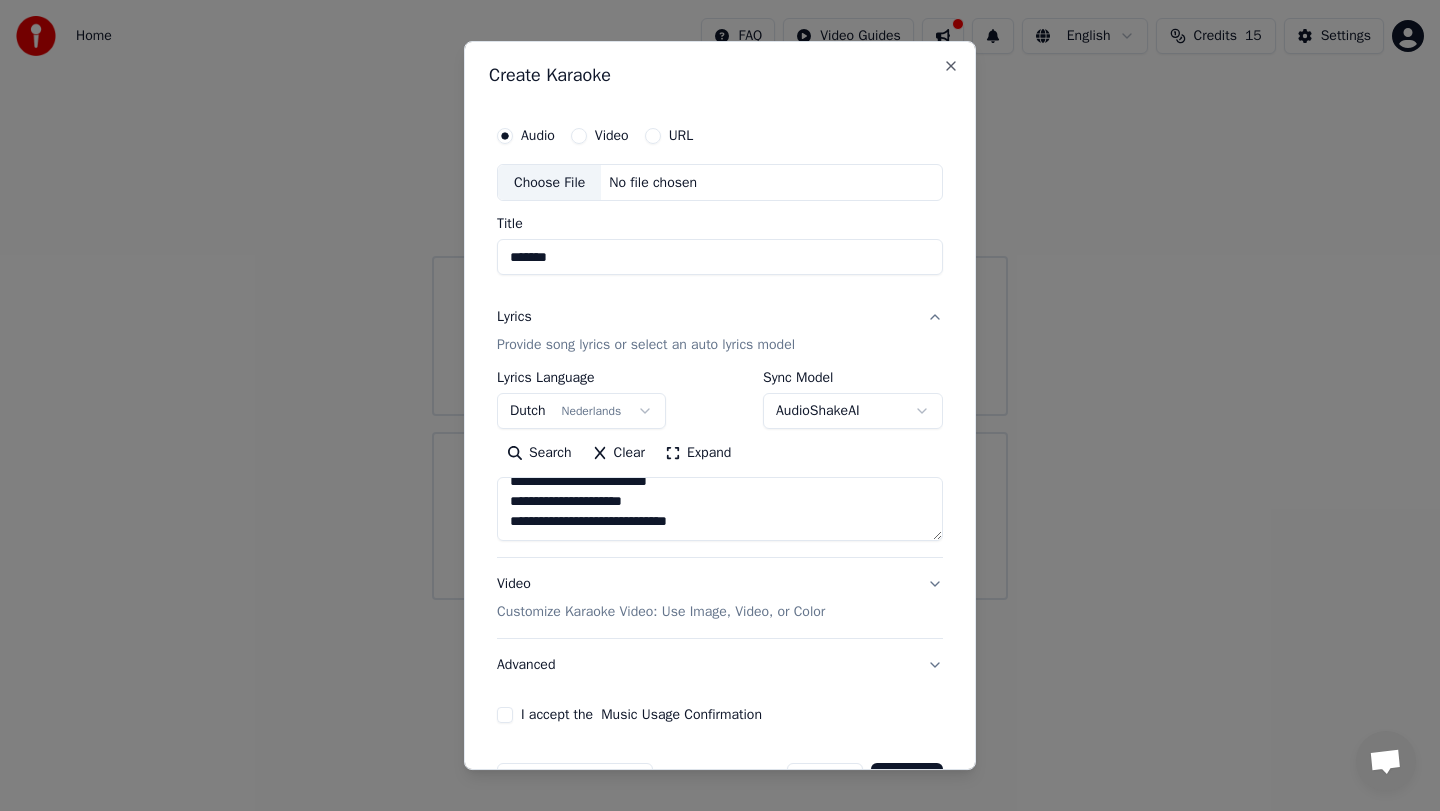scroll, scrollTop: 1433, scrollLeft: 0, axis: vertical 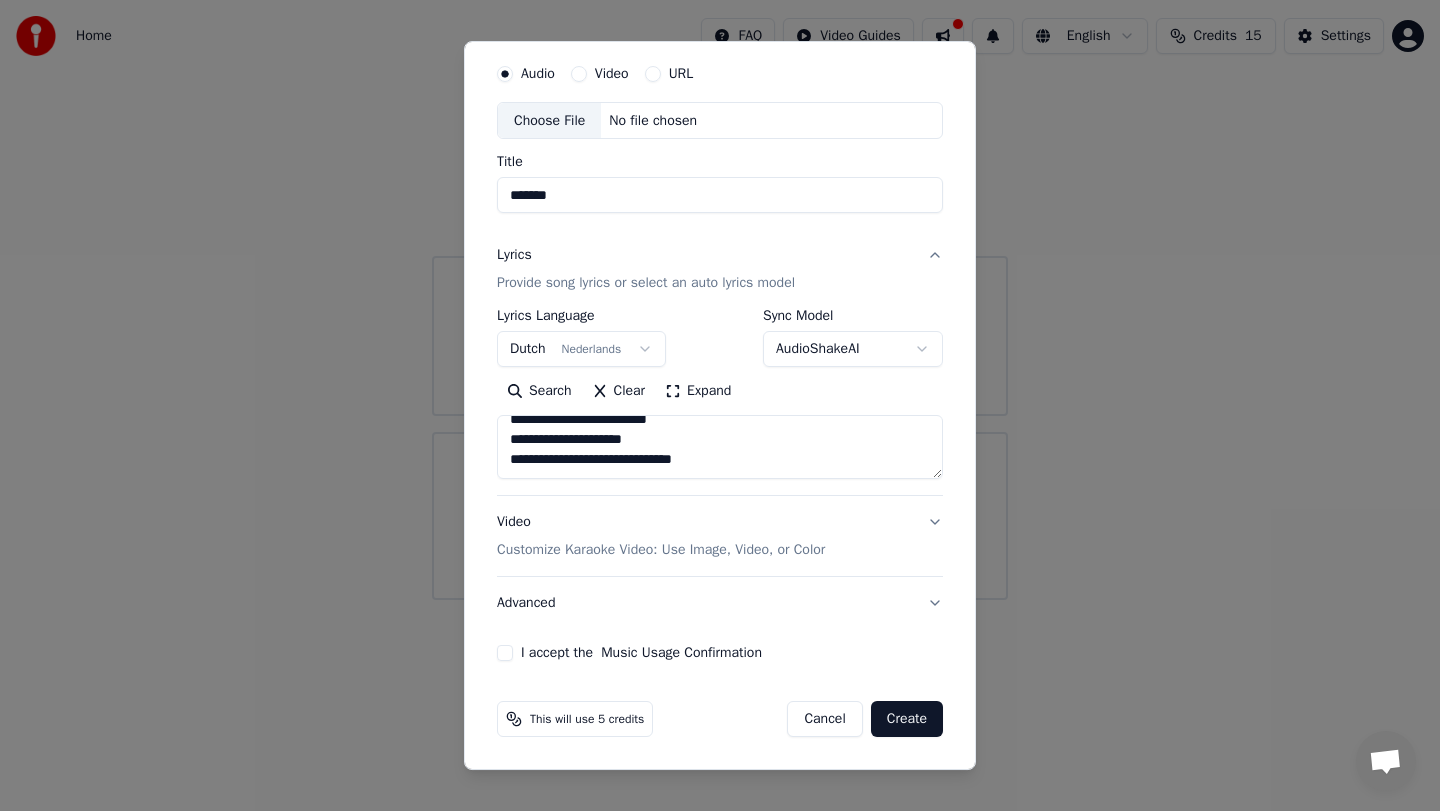 type on "**********" 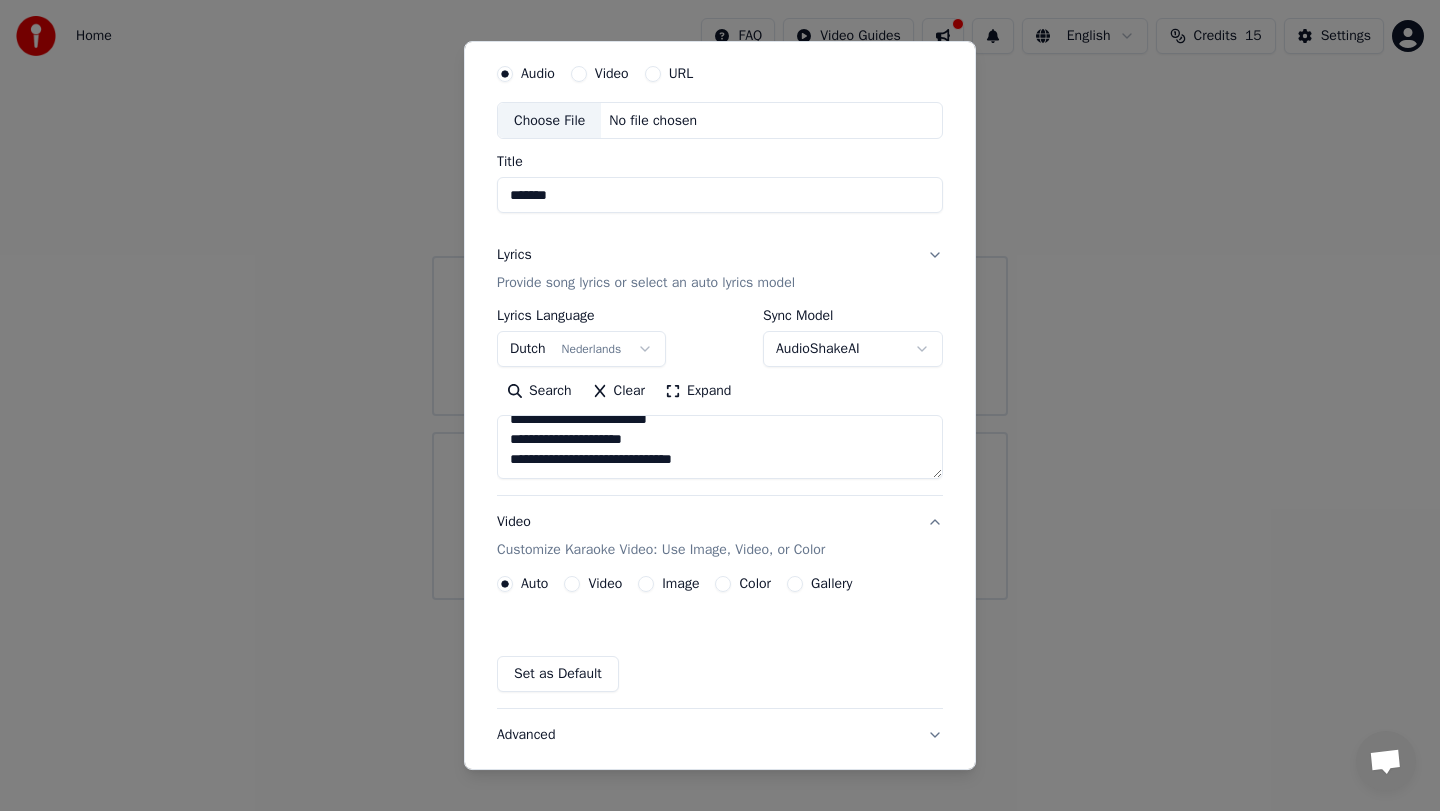 scroll, scrollTop: 8, scrollLeft: 0, axis: vertical 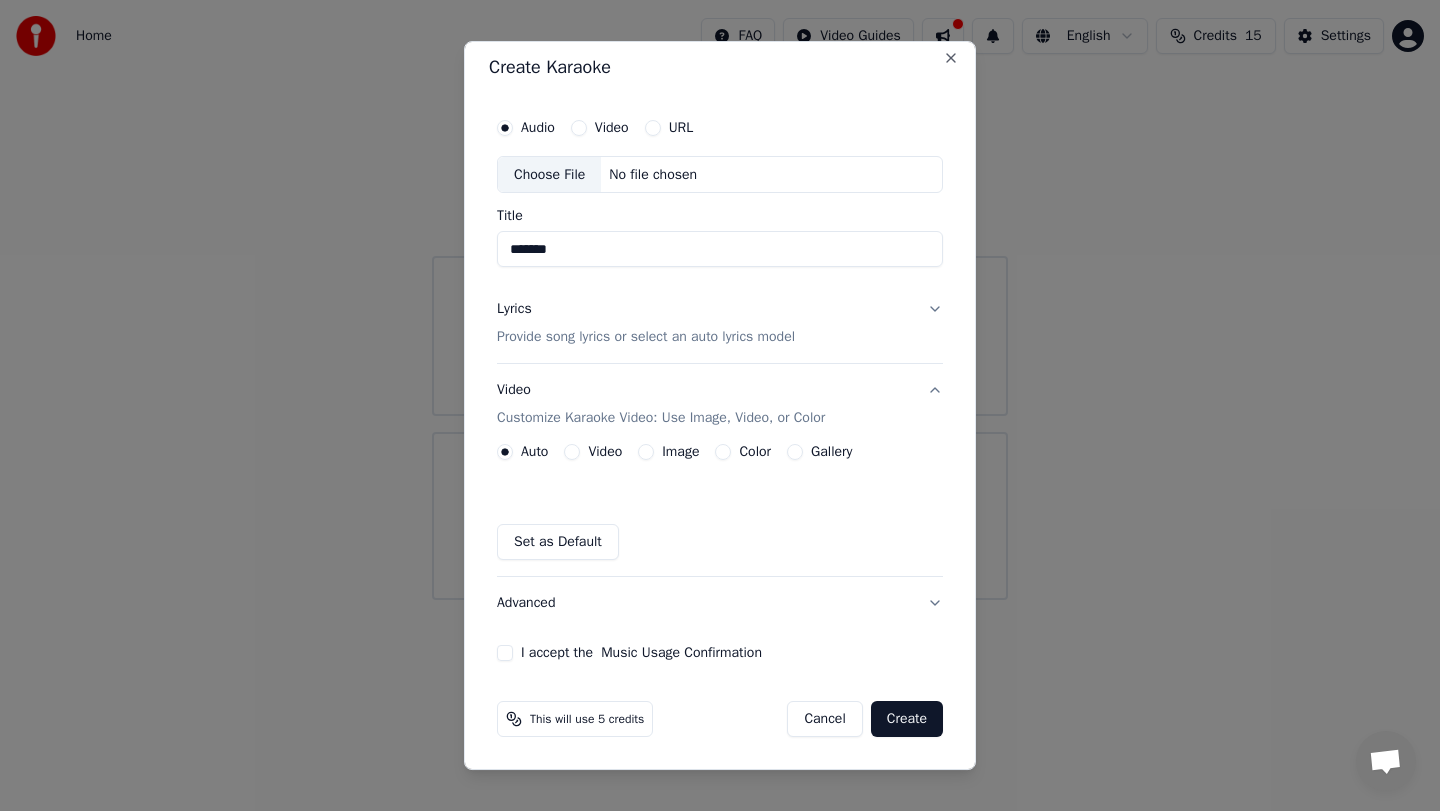 click on "Color" at bounding box center (723, 452) 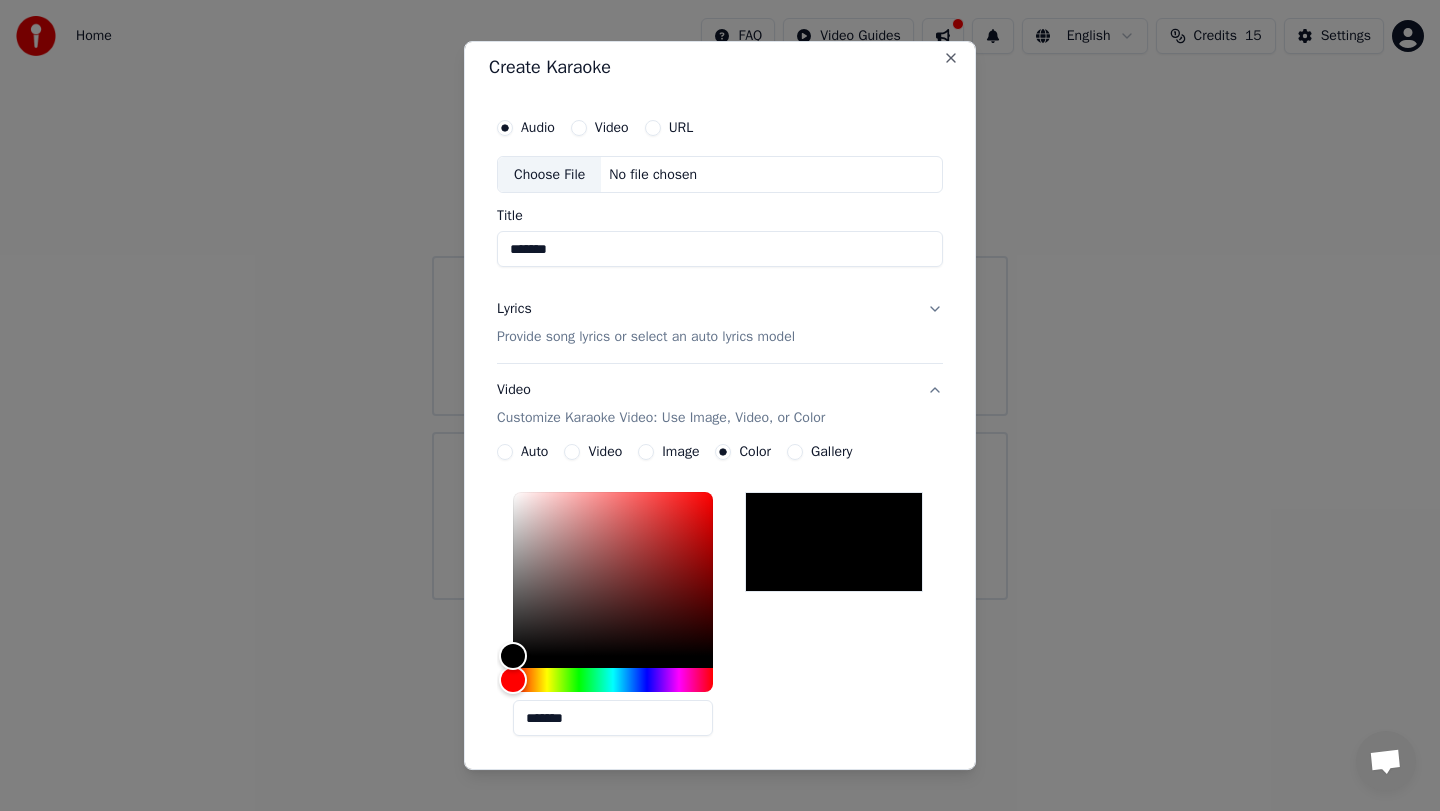 click on "Gallery" at bounding box center [795, 452] 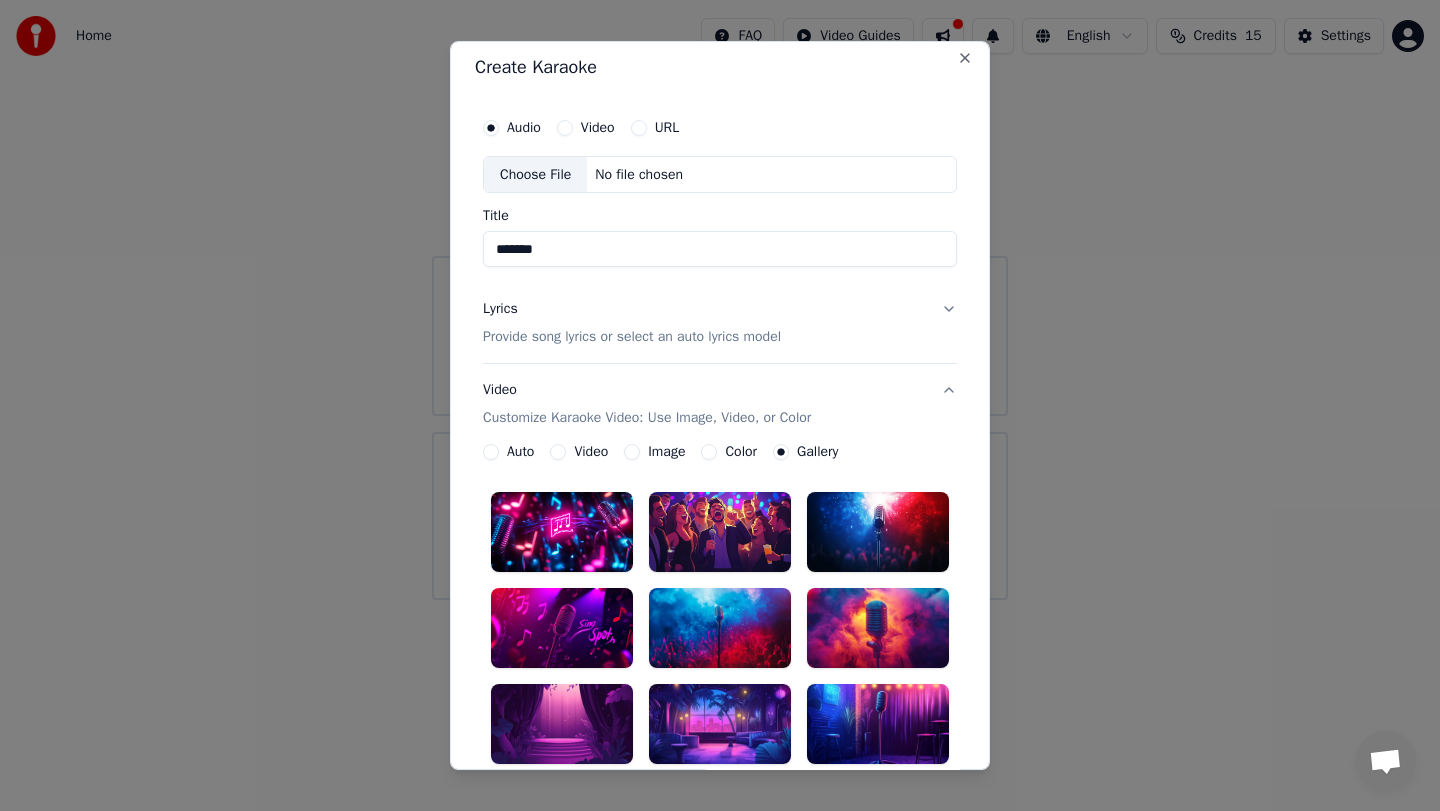 click at bounding box center (562, 628) 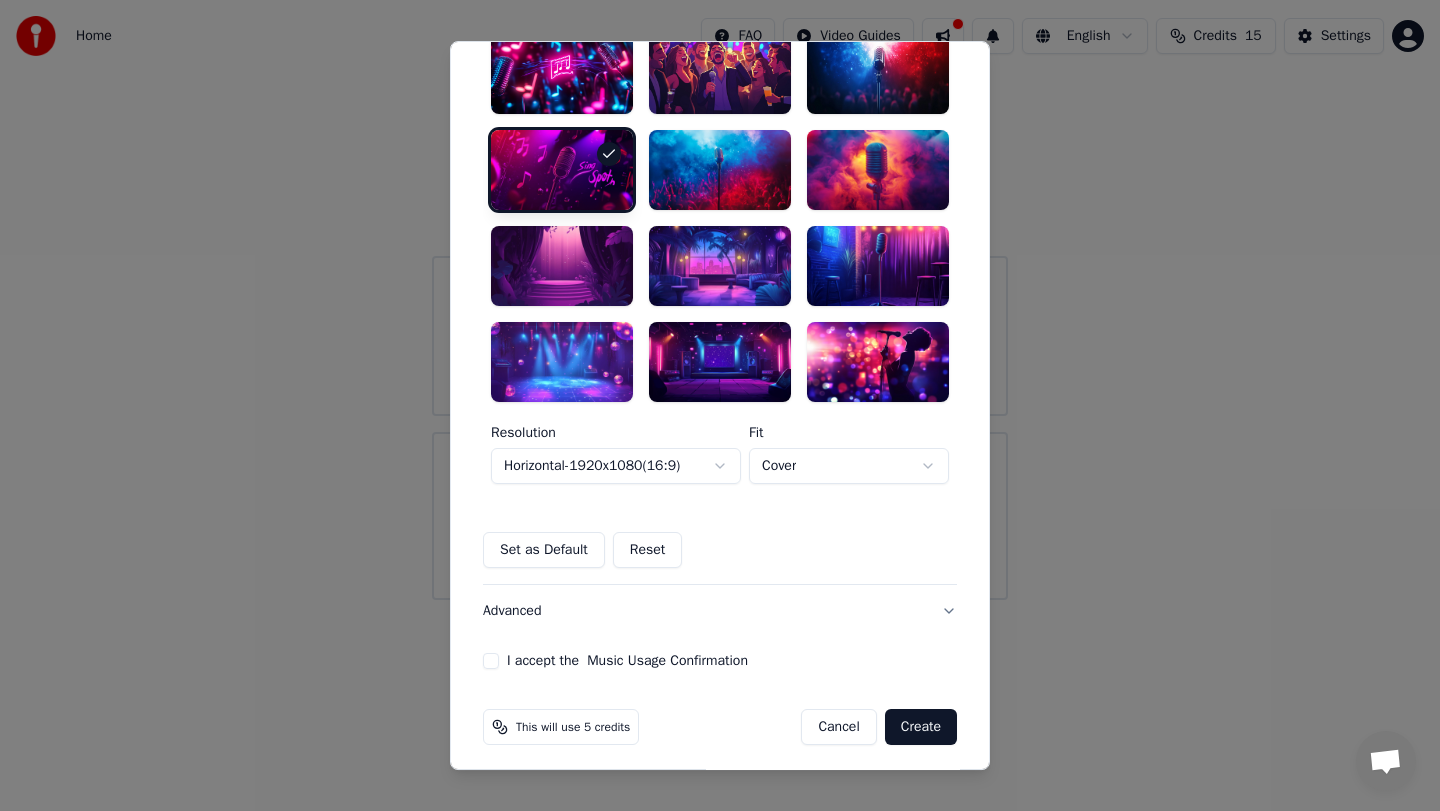 scroll, scrollTop: 473, scrollLeft: 0, axis: vertical 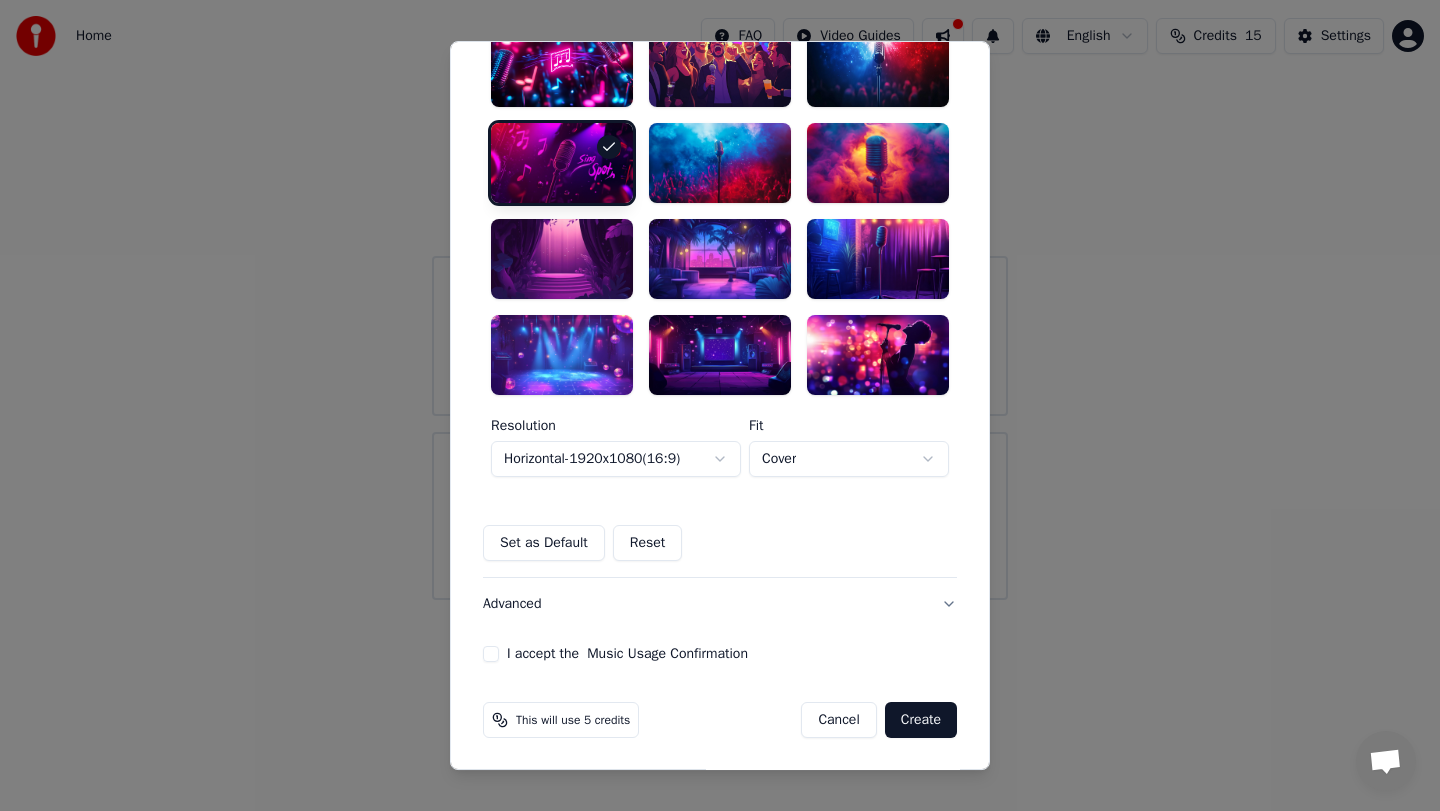 click on "I accept the   Music Usage Confirmation" at bounding box center [491, 654] 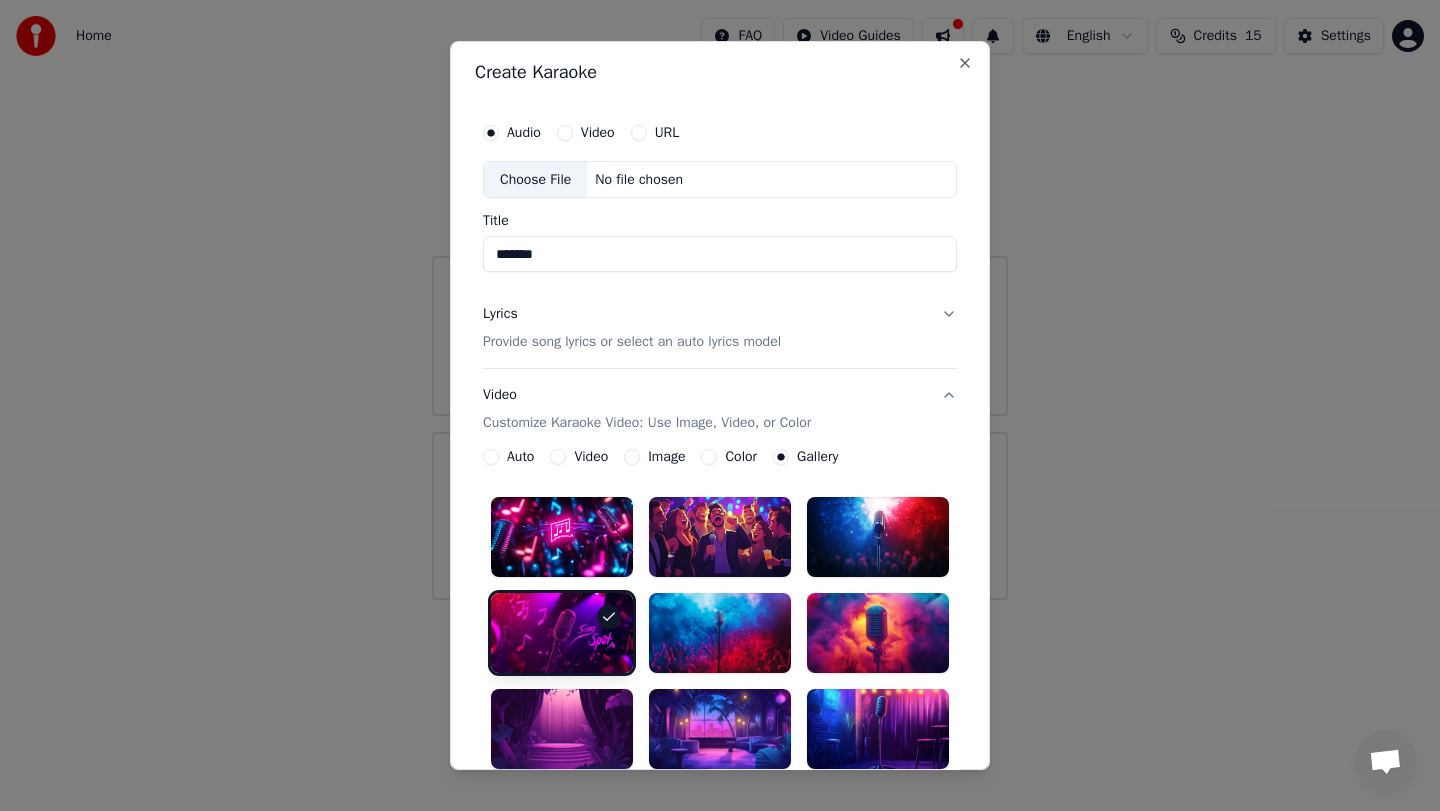 scroll, scrollTop: 0, scrollLeft: 0, axis: both 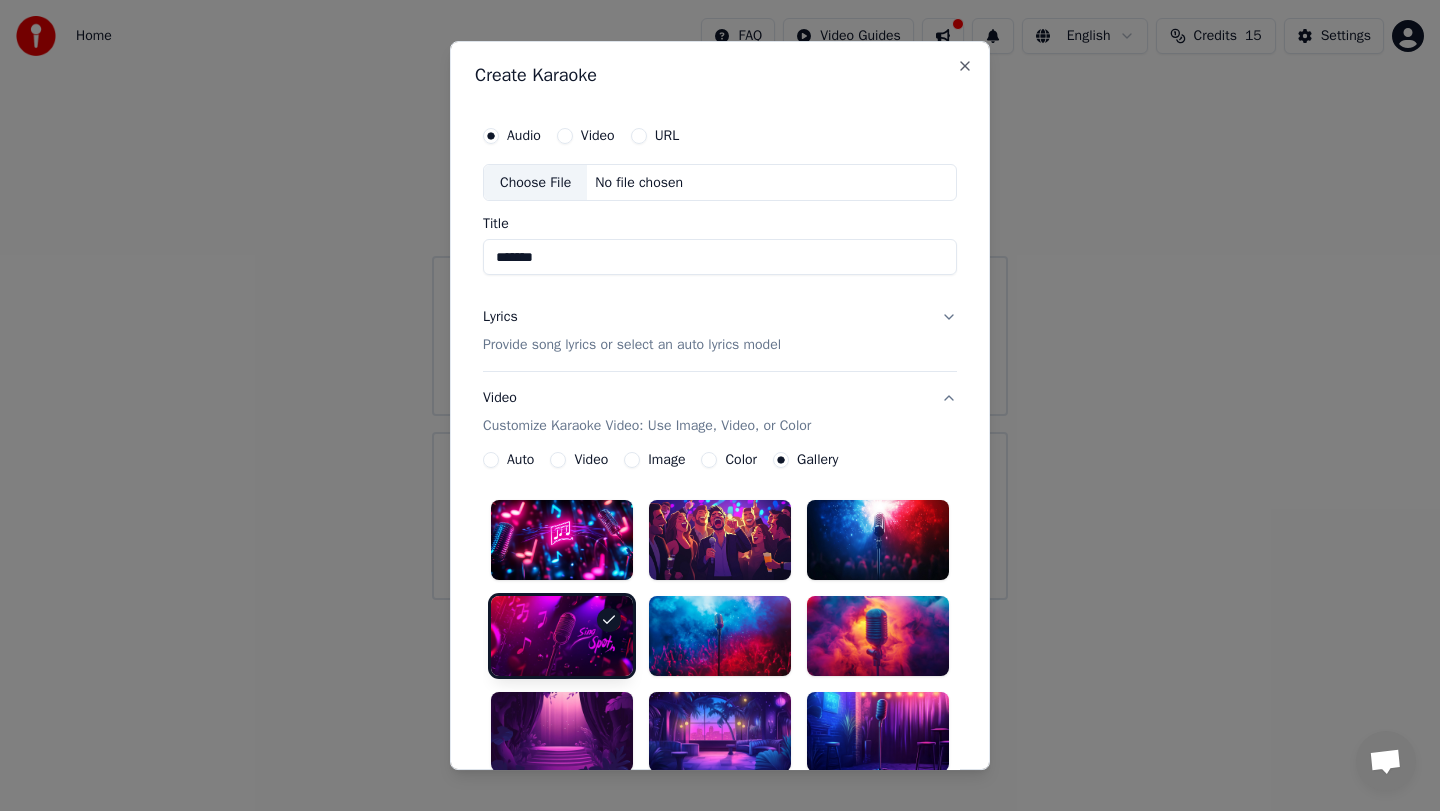 click on "Choose File" at bounding box center (535, 183) 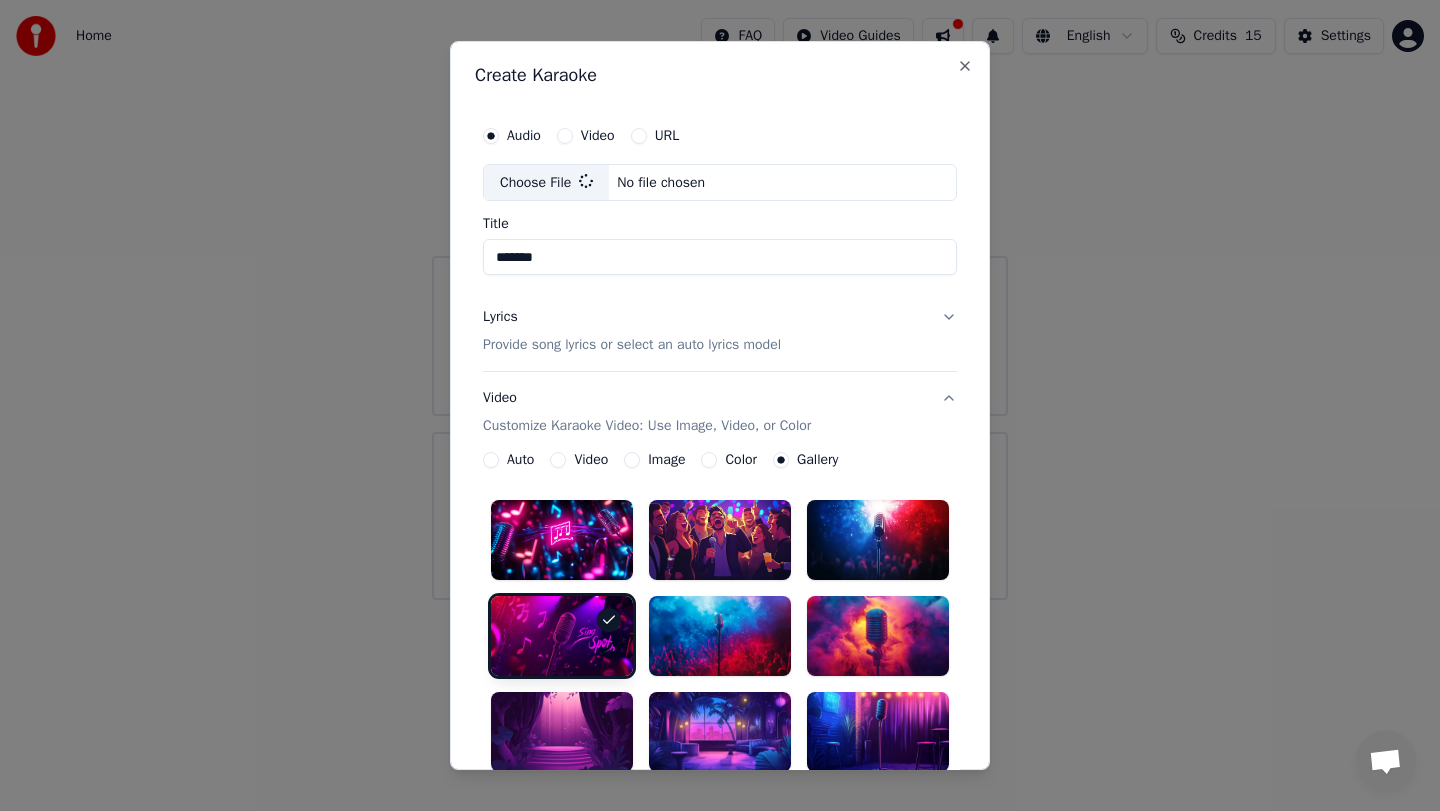 type on "**********" 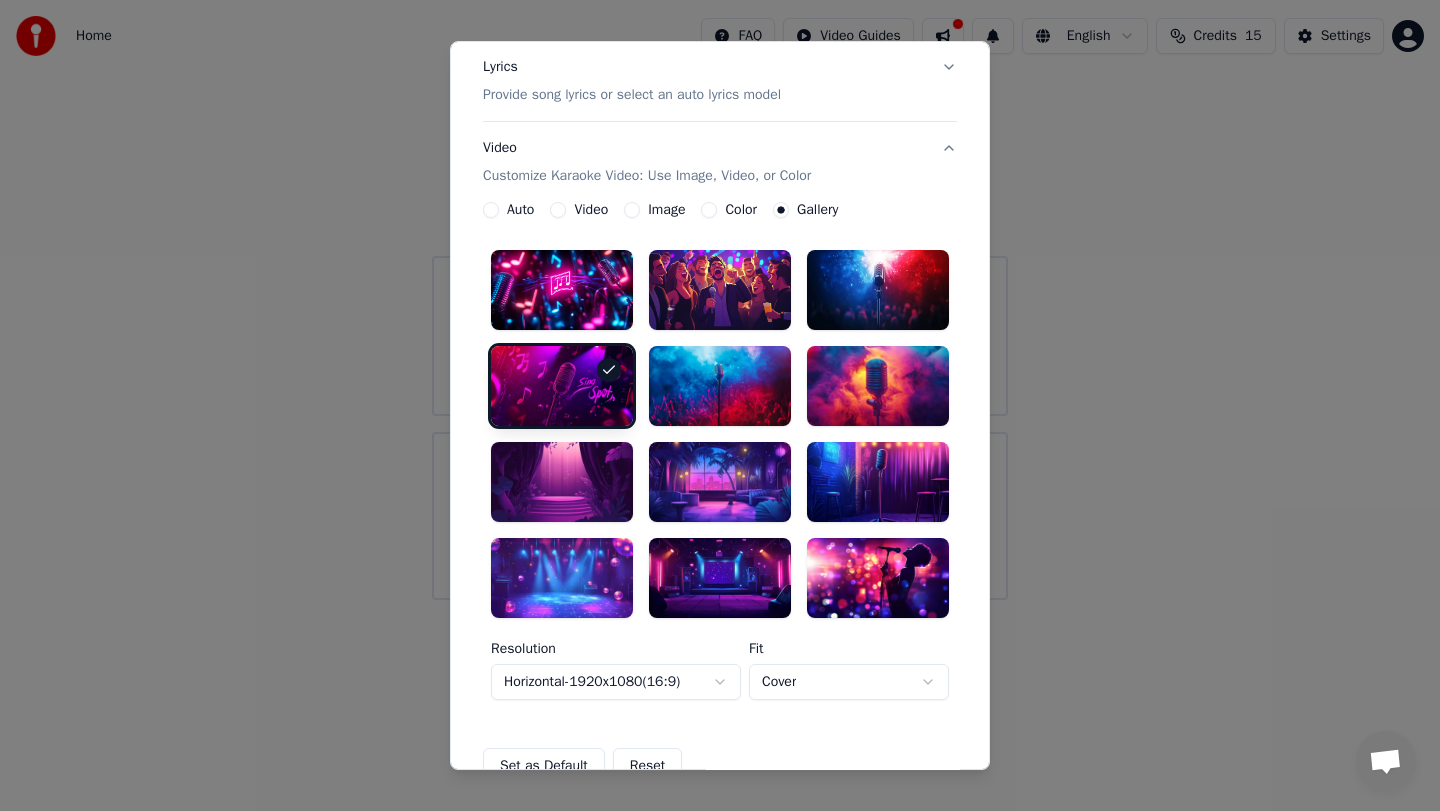 scroll, scrollTop: 0, scrollLeft: 0, axis: both 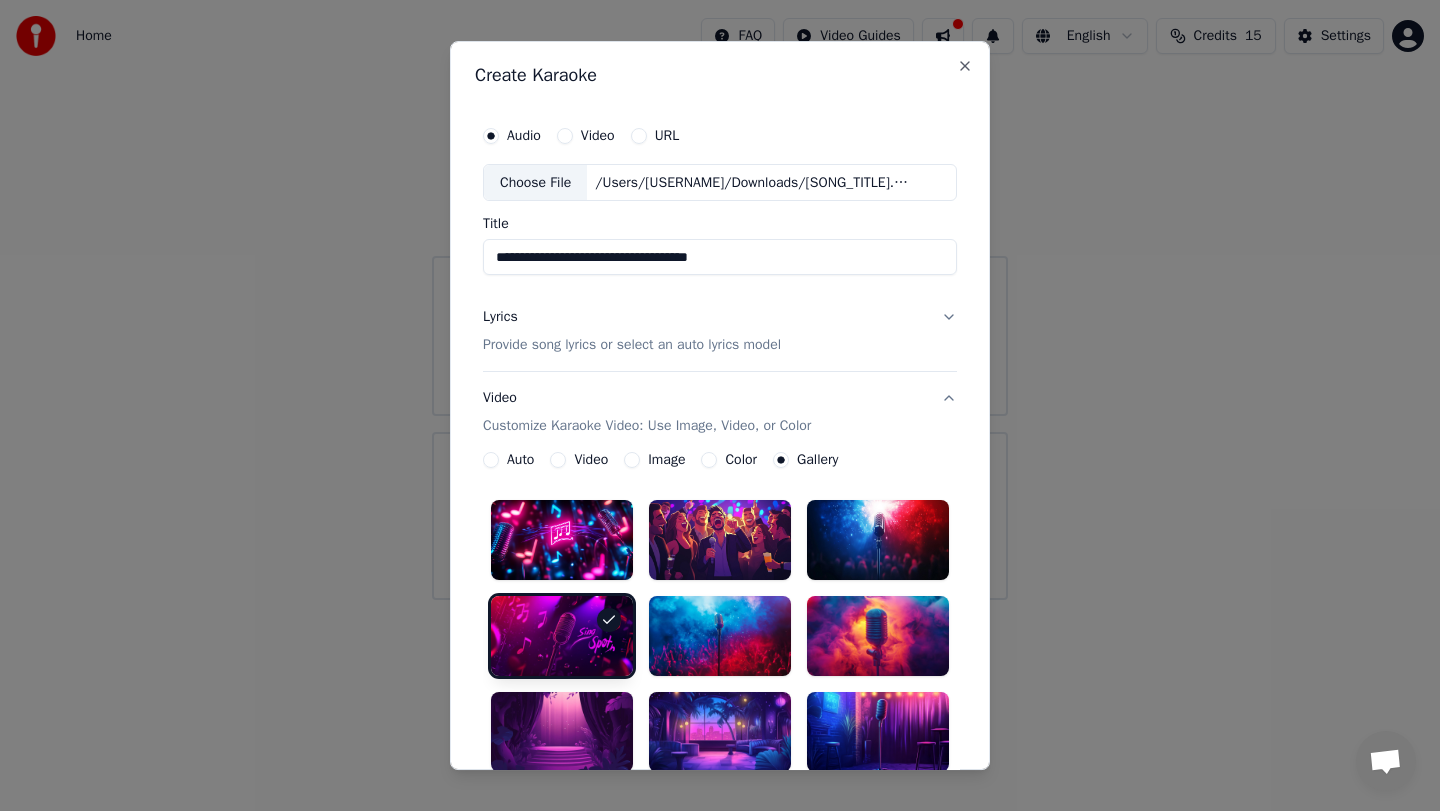 click on "Lyrics Provide song lyrics or select an auto lyrics model" at bounding box center (720, 332) 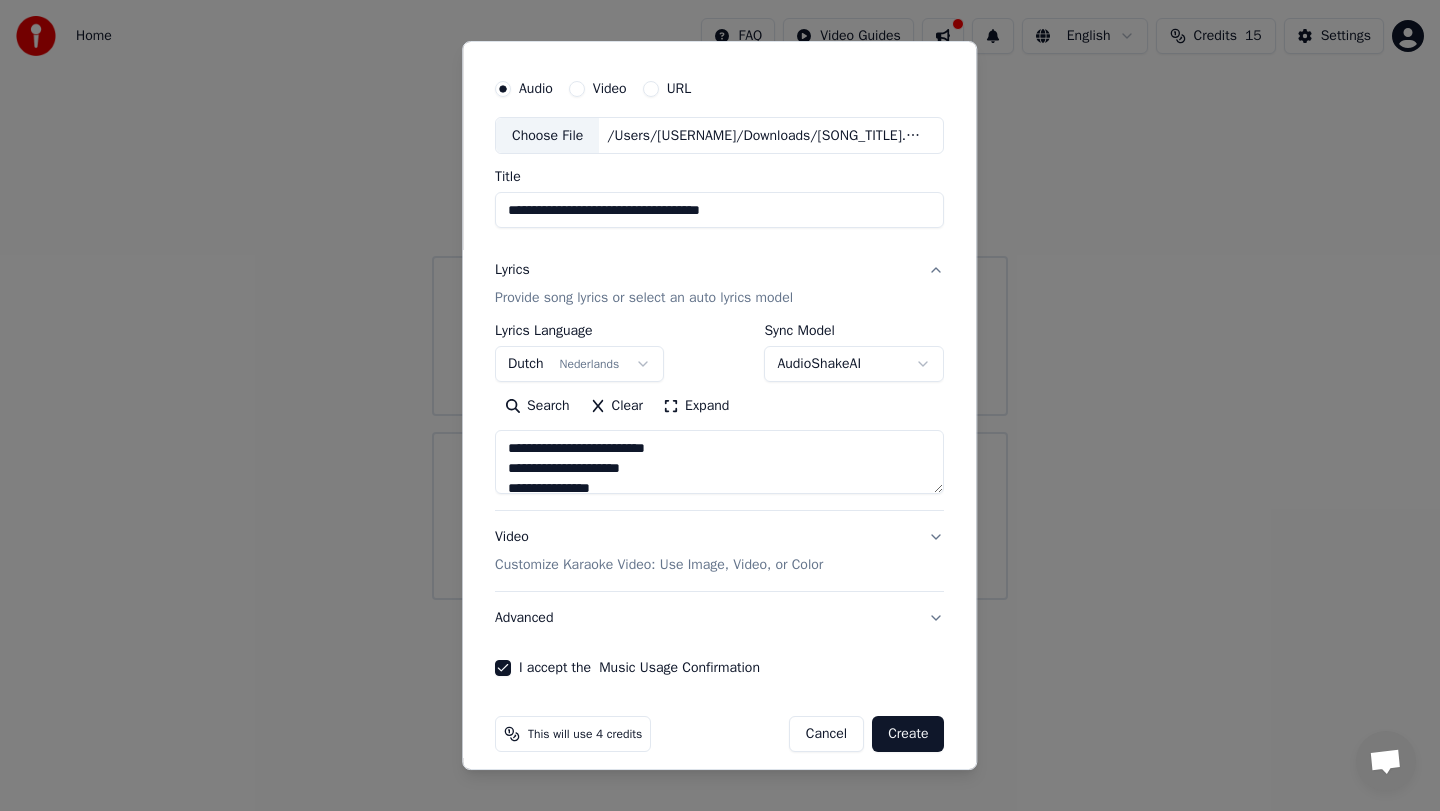 scroll, scrollTop: 62, scrollLeft: 0, axis: vertical 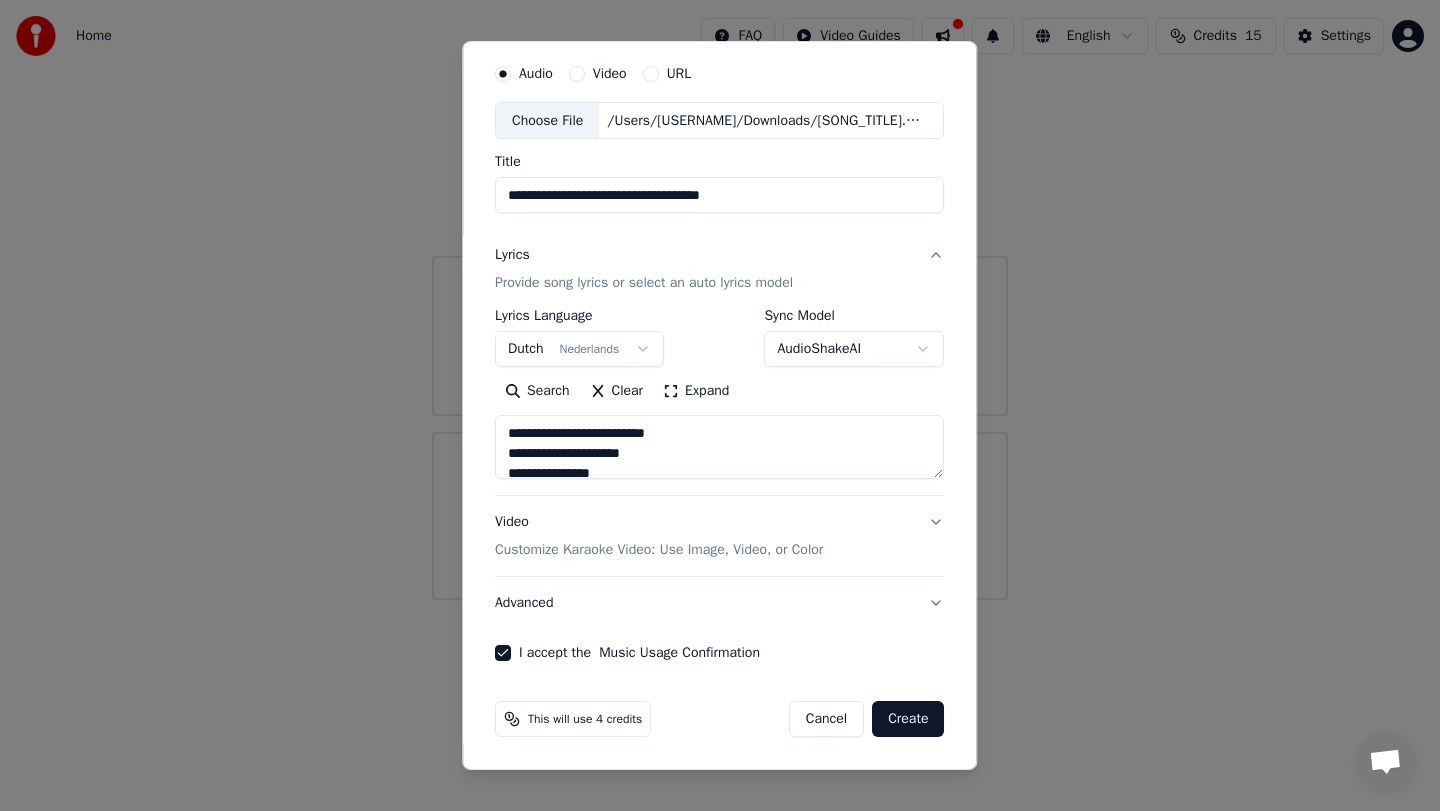 click on "**********" at bounding box center [720, 300] 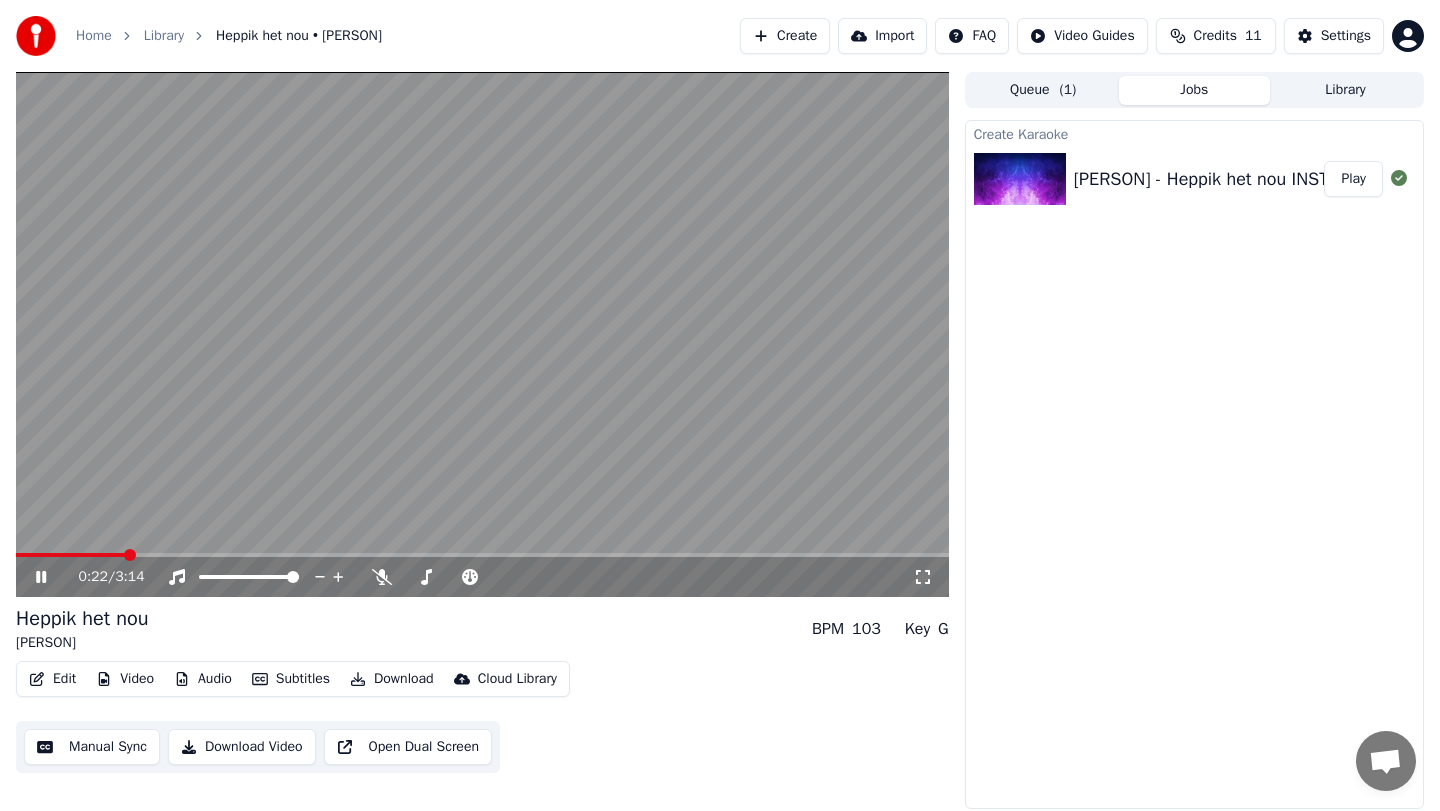 click 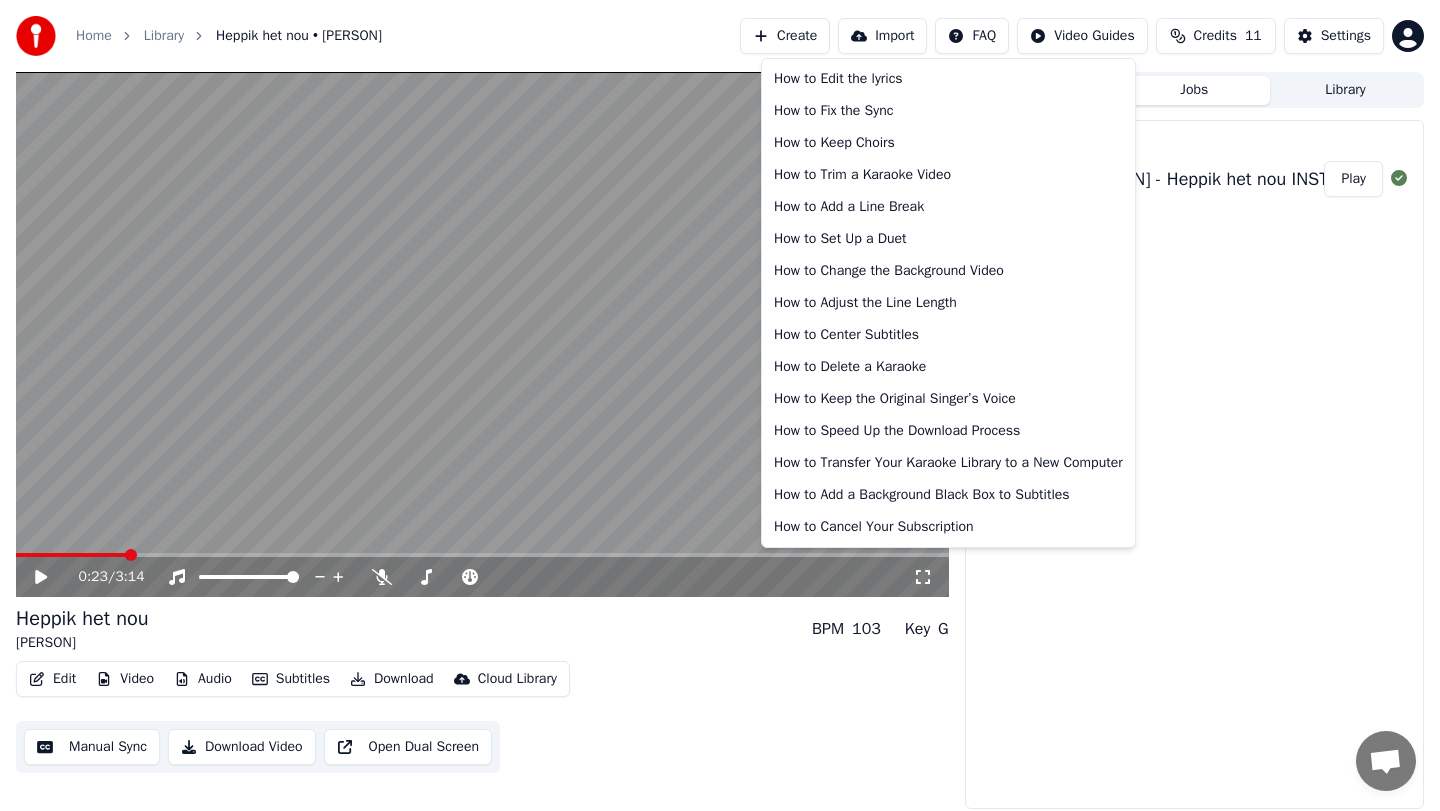 click on "Home Library Heppik het nou • [PERSON] Create Import FAQ Video Guides Credits 11 Settings 0:23  /  3:14 Heppik het nou [PERSON] BPM 103 Key G Edit Video Audio Subtitles Download Cloud Library Manual Sync Download Video Open Dual Screen Queue ( 1 ) Jobs Library Create Karaoke [PERSON] - Heppik het nou INSTRUMENTAAL Play
How to Edit the lyrics How to Fix the Sync How to Keep Choirs How to Trim a Karaoke Video How to Add a Line Break How to Set Up a Duet How to Change the Background Video How to Adjust the Line Length How to Center Subtitles How to Delete a Karaoke How to Keep the Original Singer’s Voice How to Speed Up the Download Process How to Transfer Your Karaoke Library to a New Computer How to Add a Background Black Box to Subtitles How to Cancel Your Subscription" at bounding box center [720, 405] 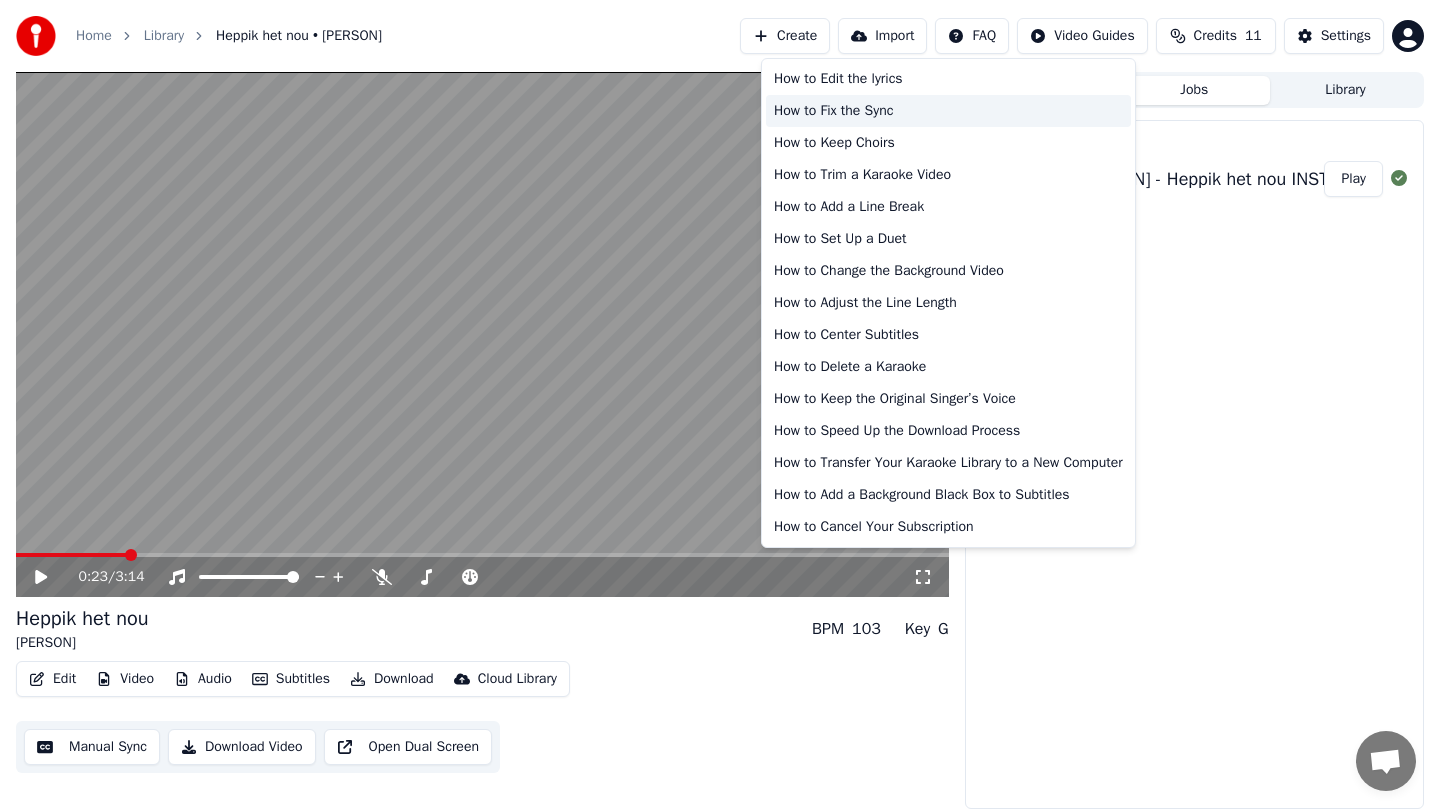 click on "How to Fix the Sync" at bounding box center (948, 111) 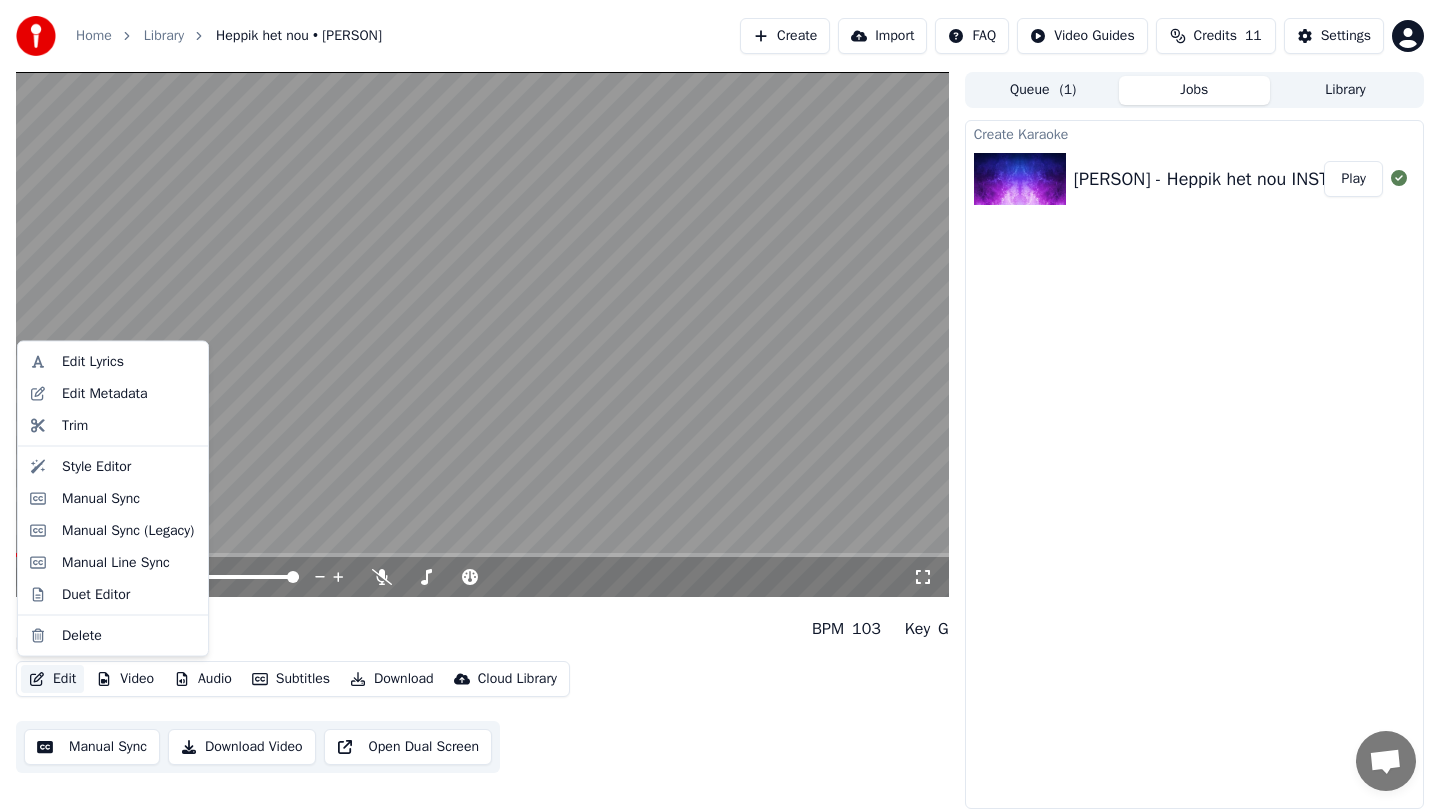 click on "Edit" at bounding box center [52, 679] 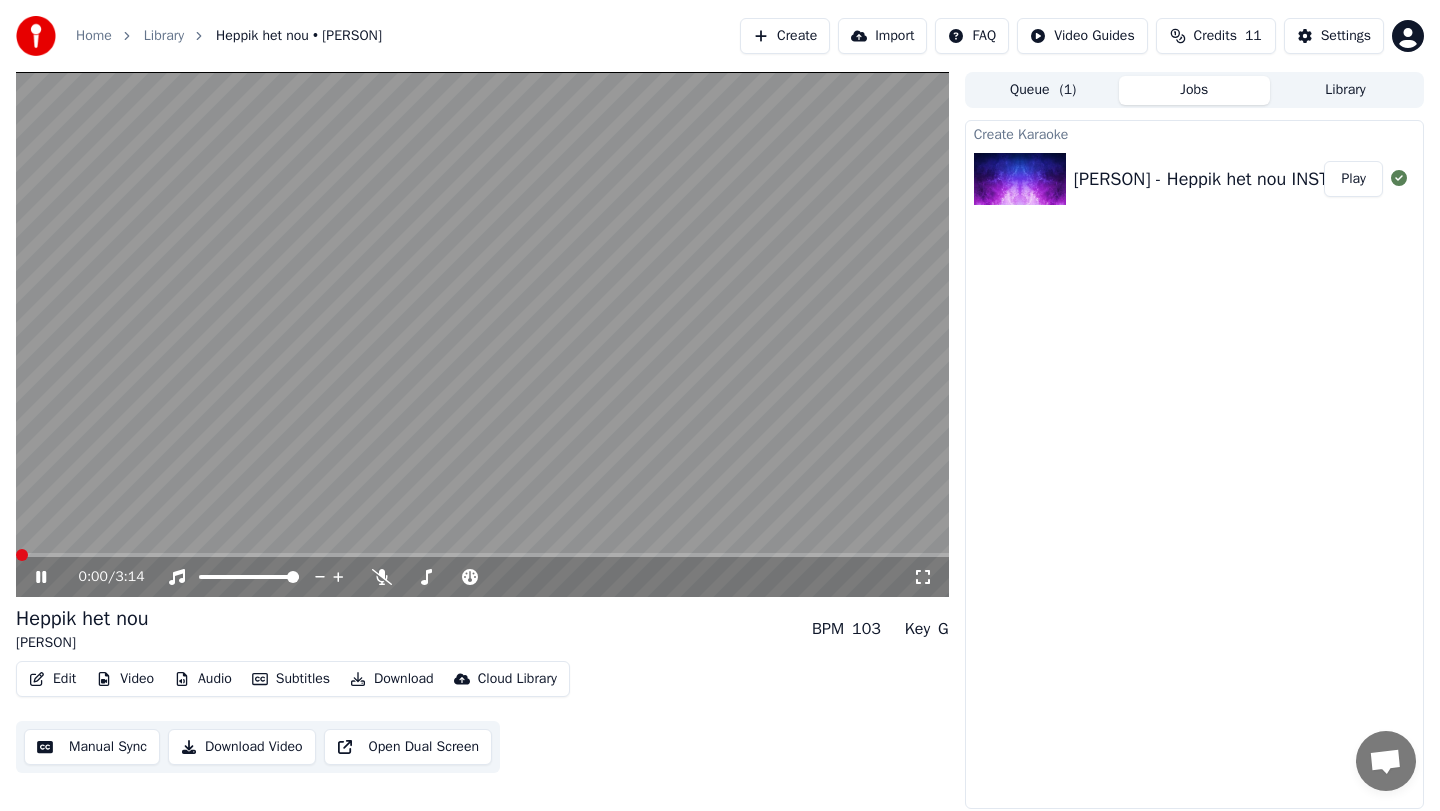 click at bounding box center [22, 555] 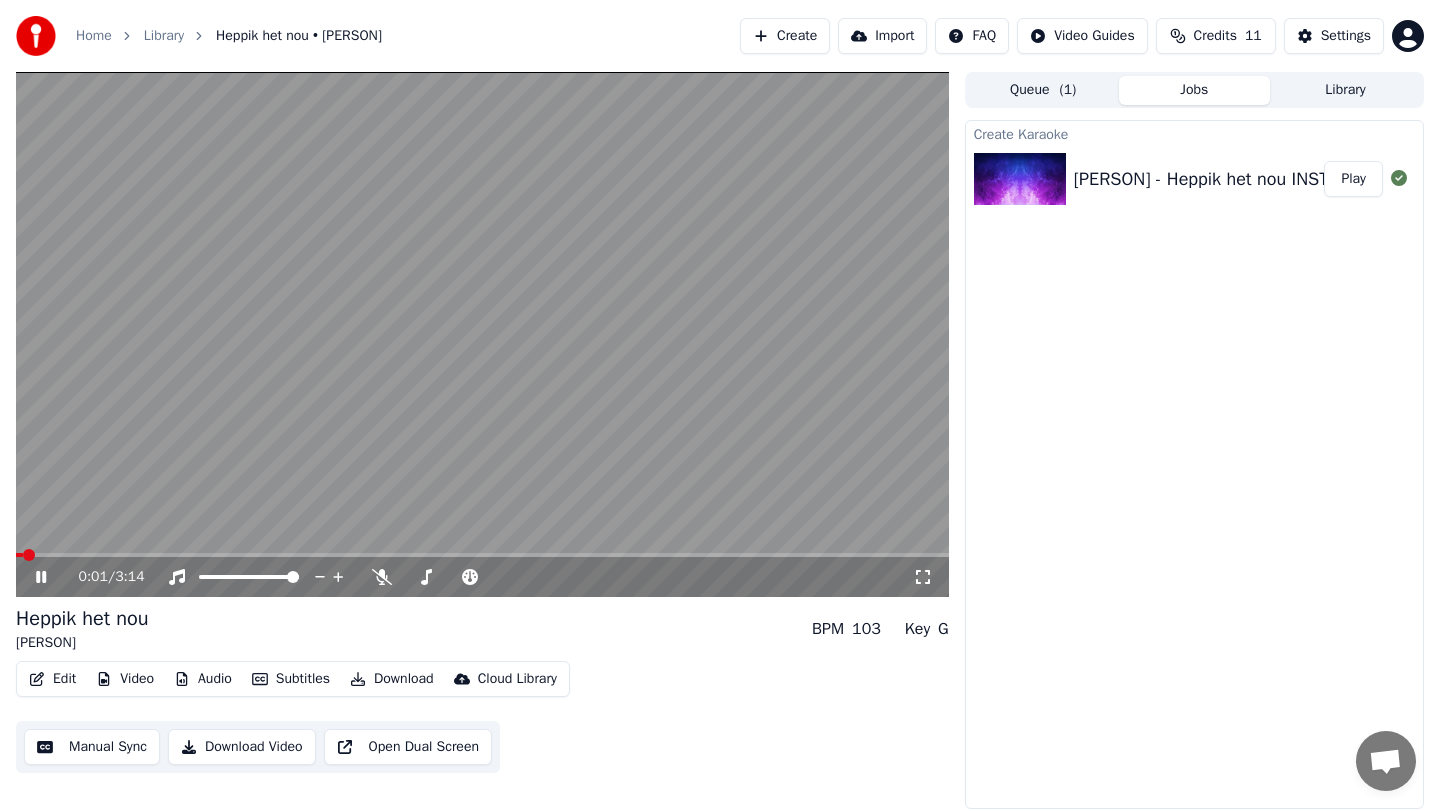 click 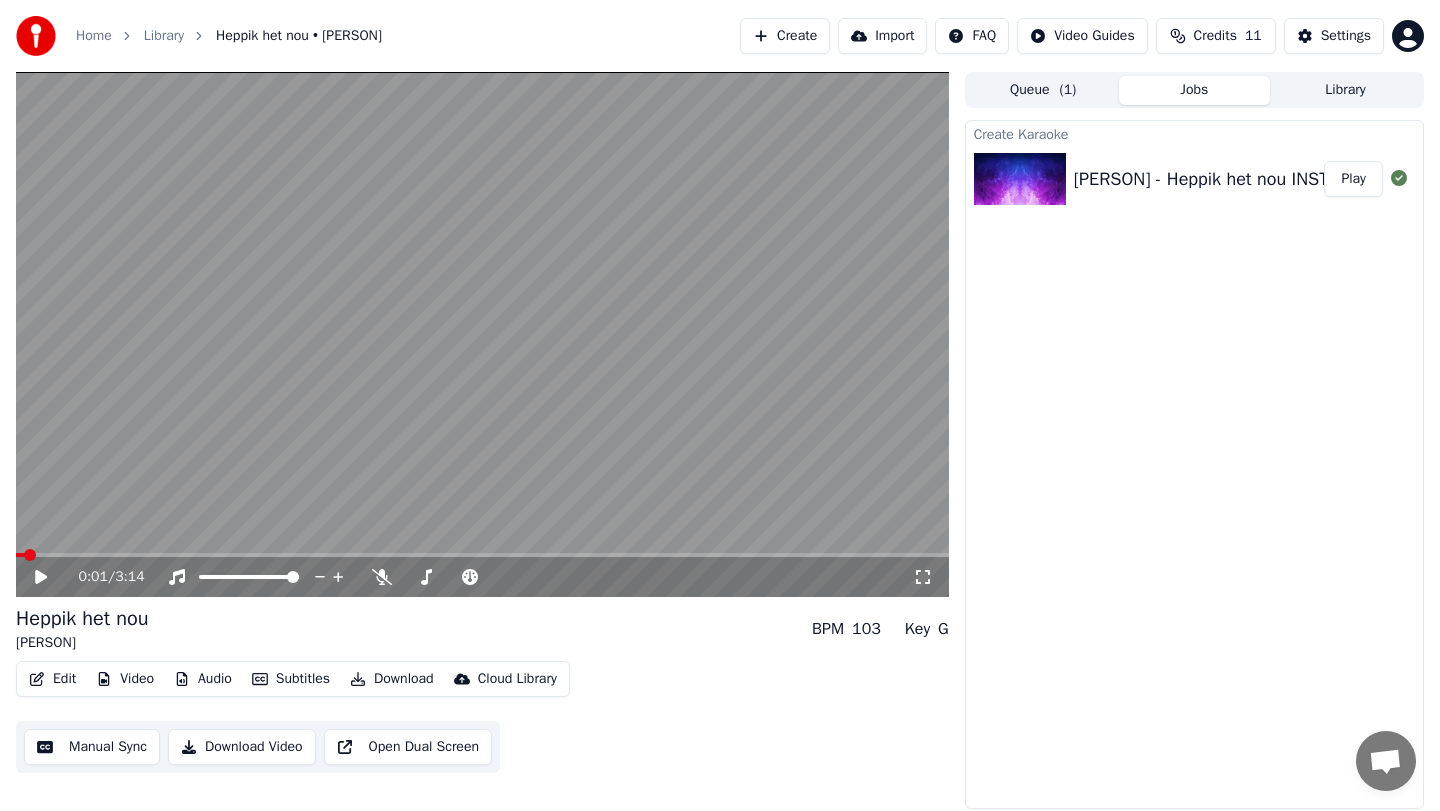 click 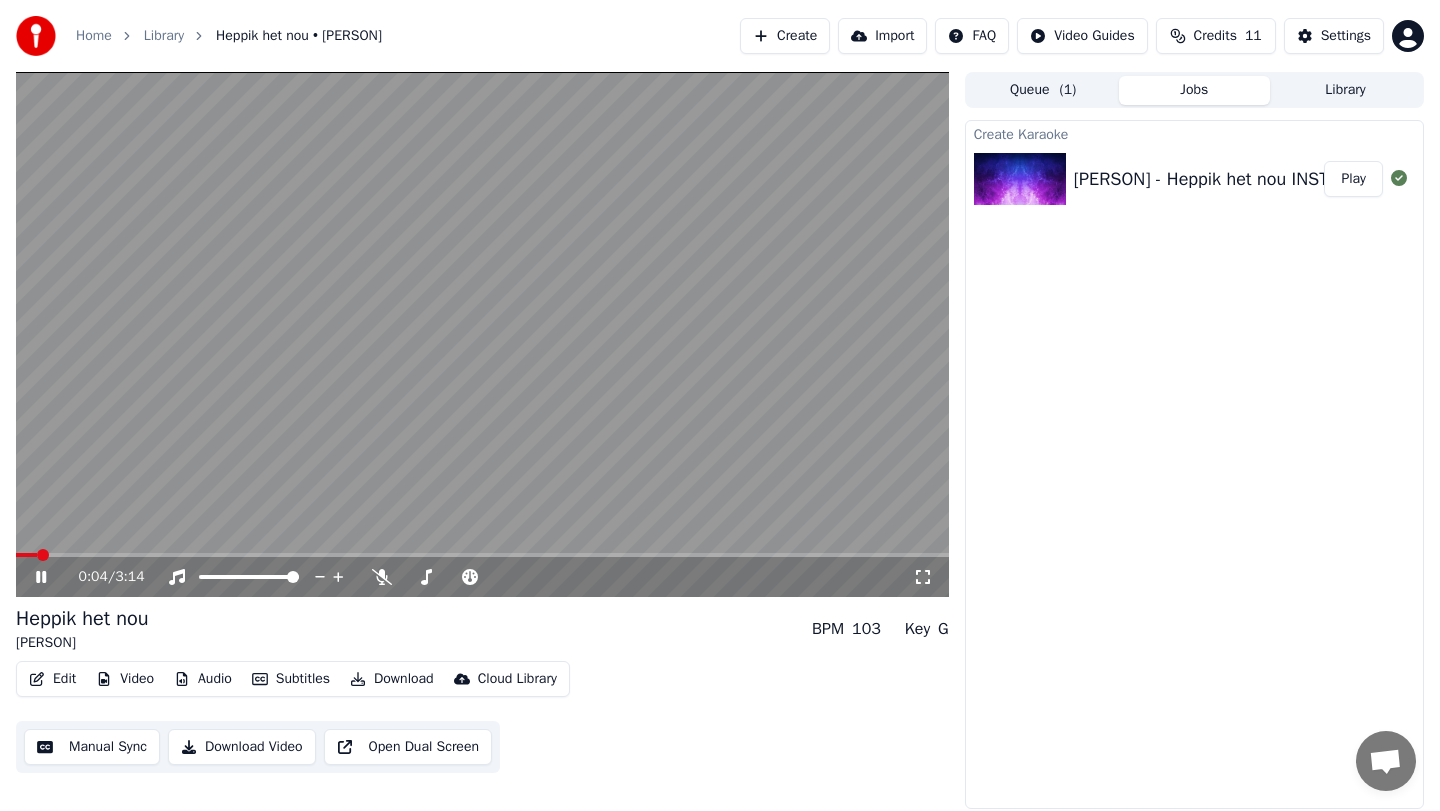 click 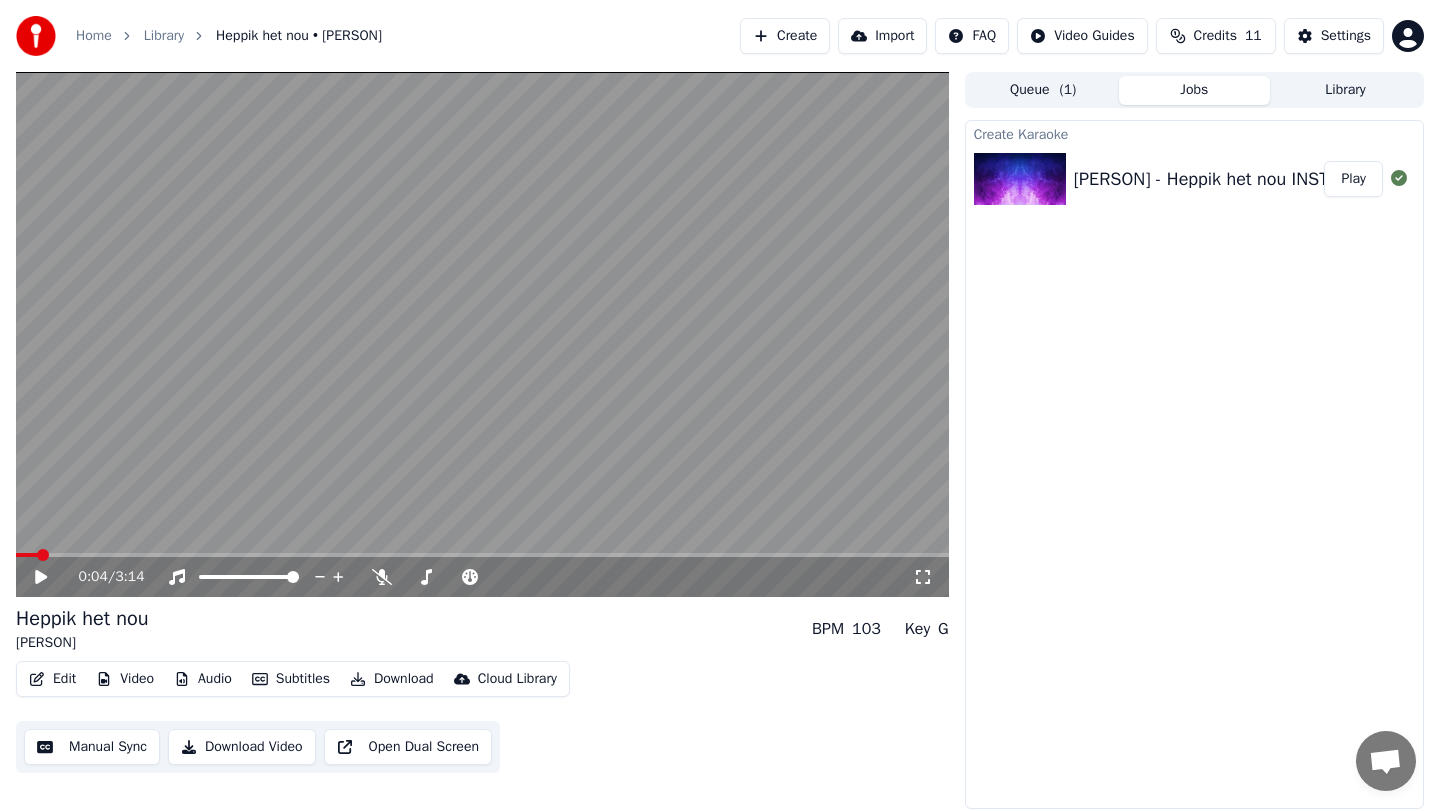 click 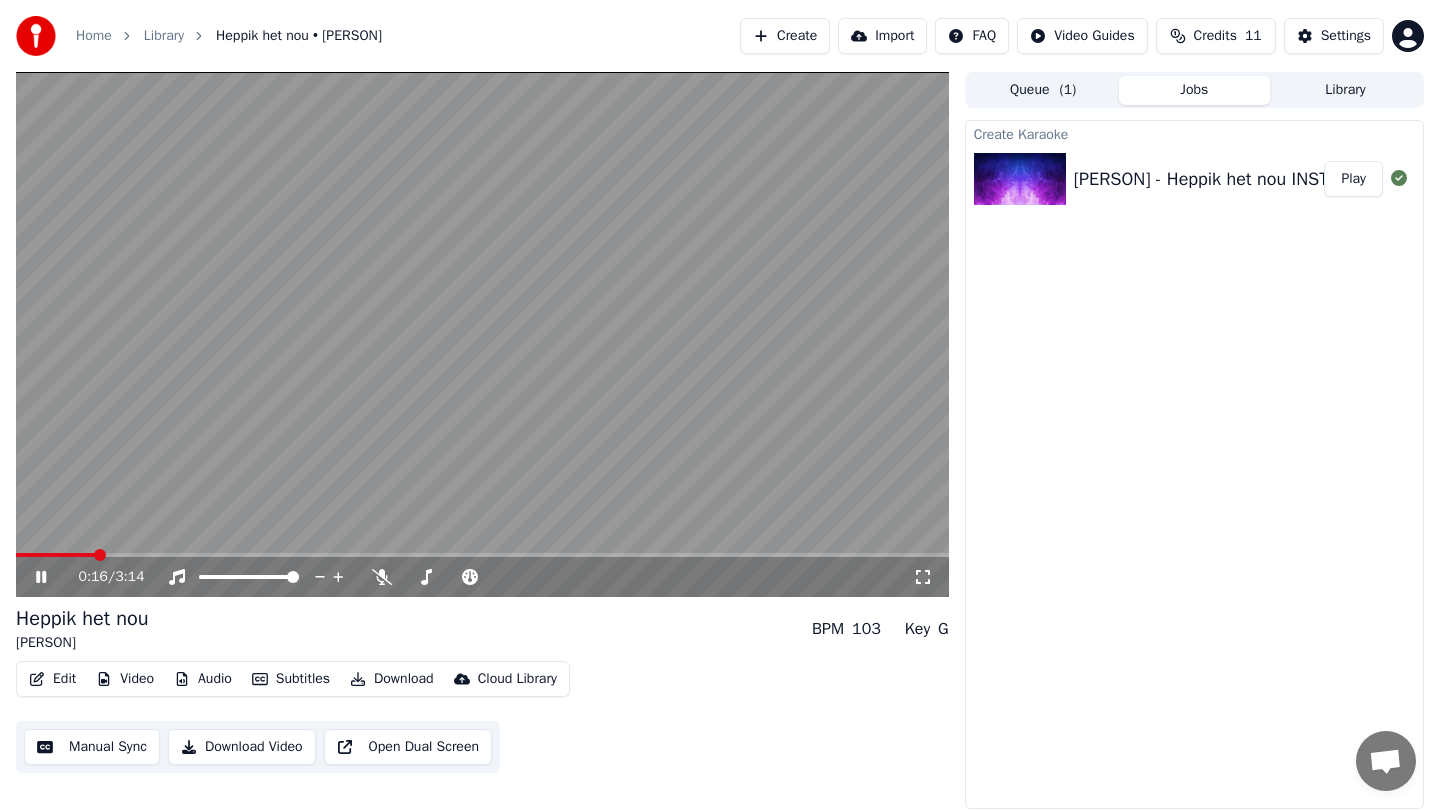 click 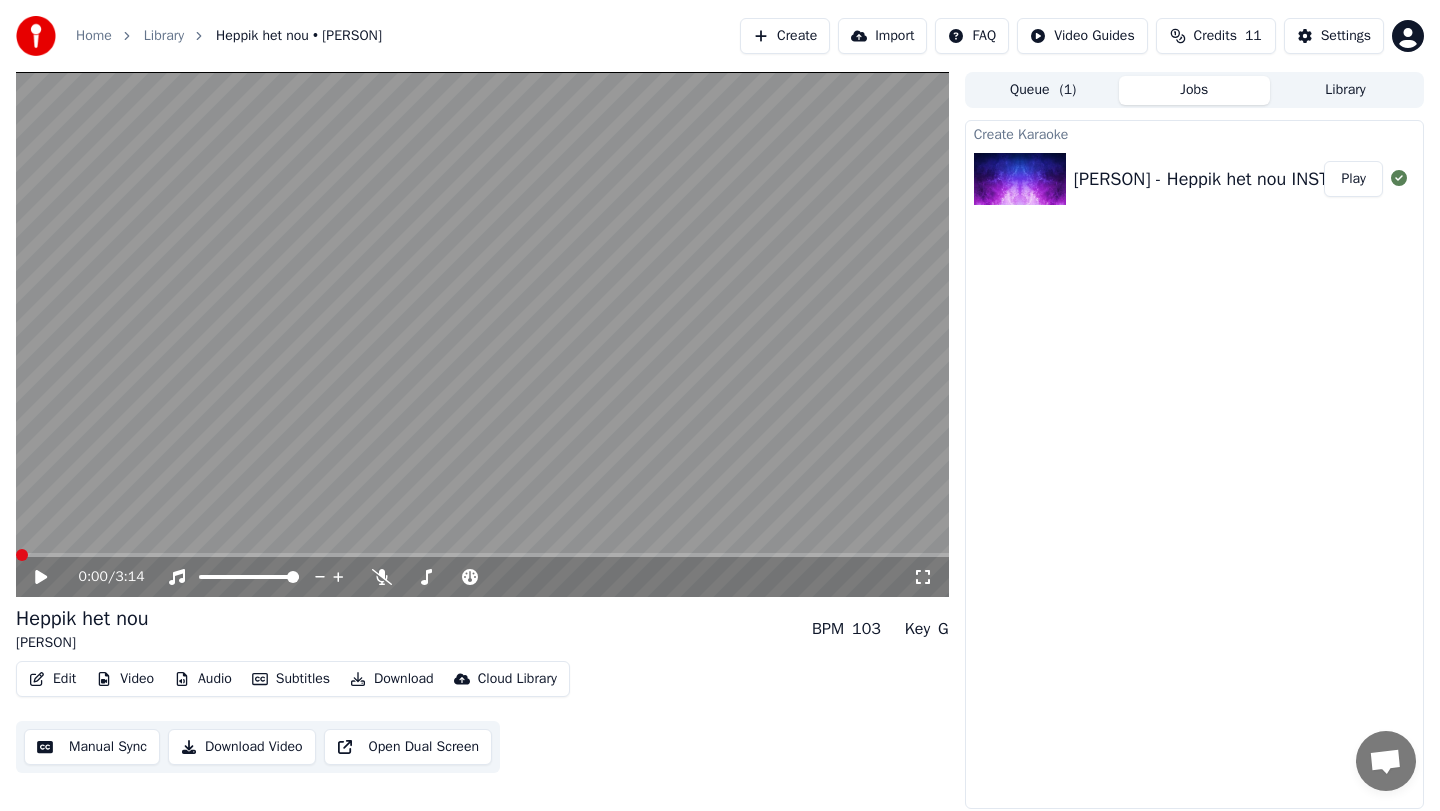 click at bounding box center (22, 555) 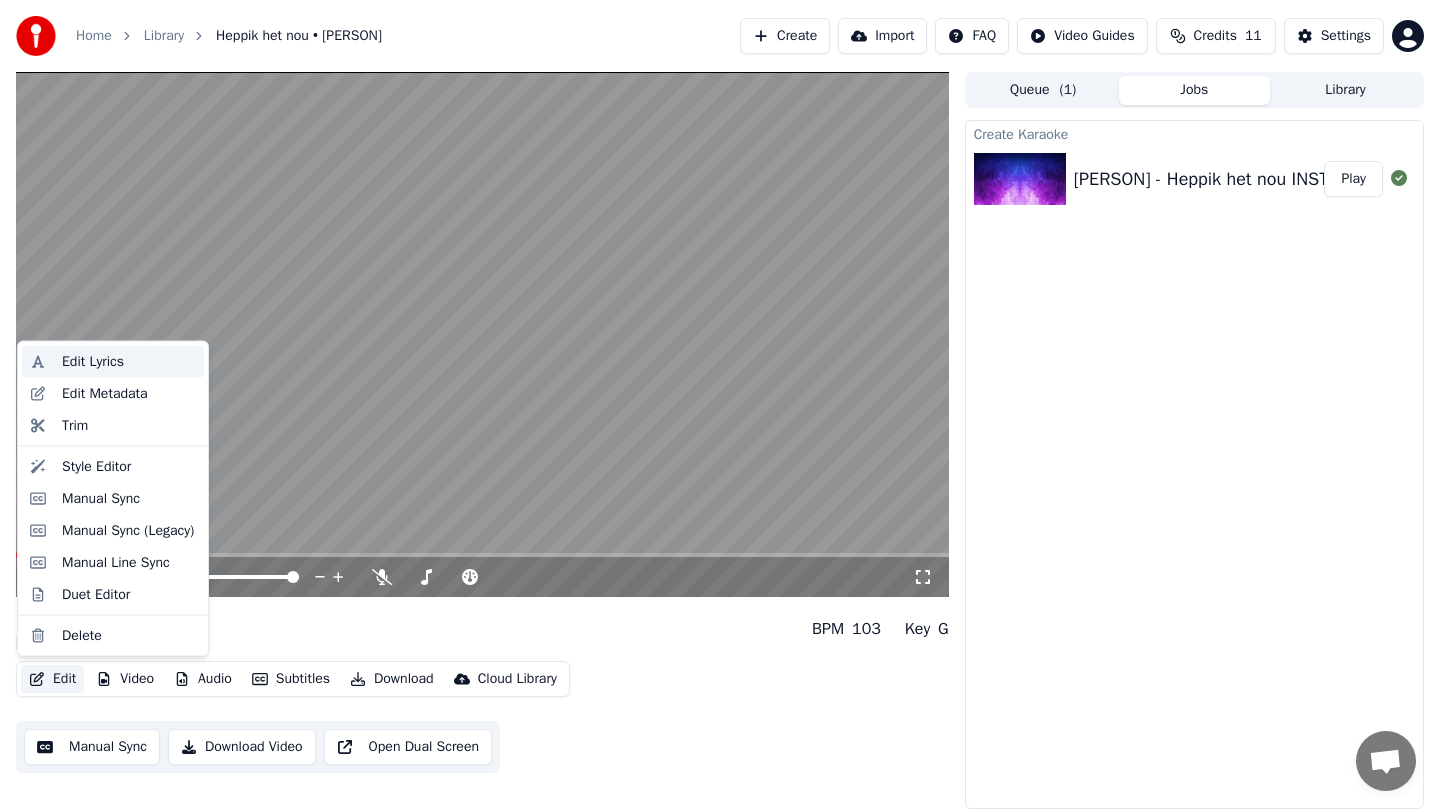 click on "Edit Lyrics" at bounding box center (93, 362) 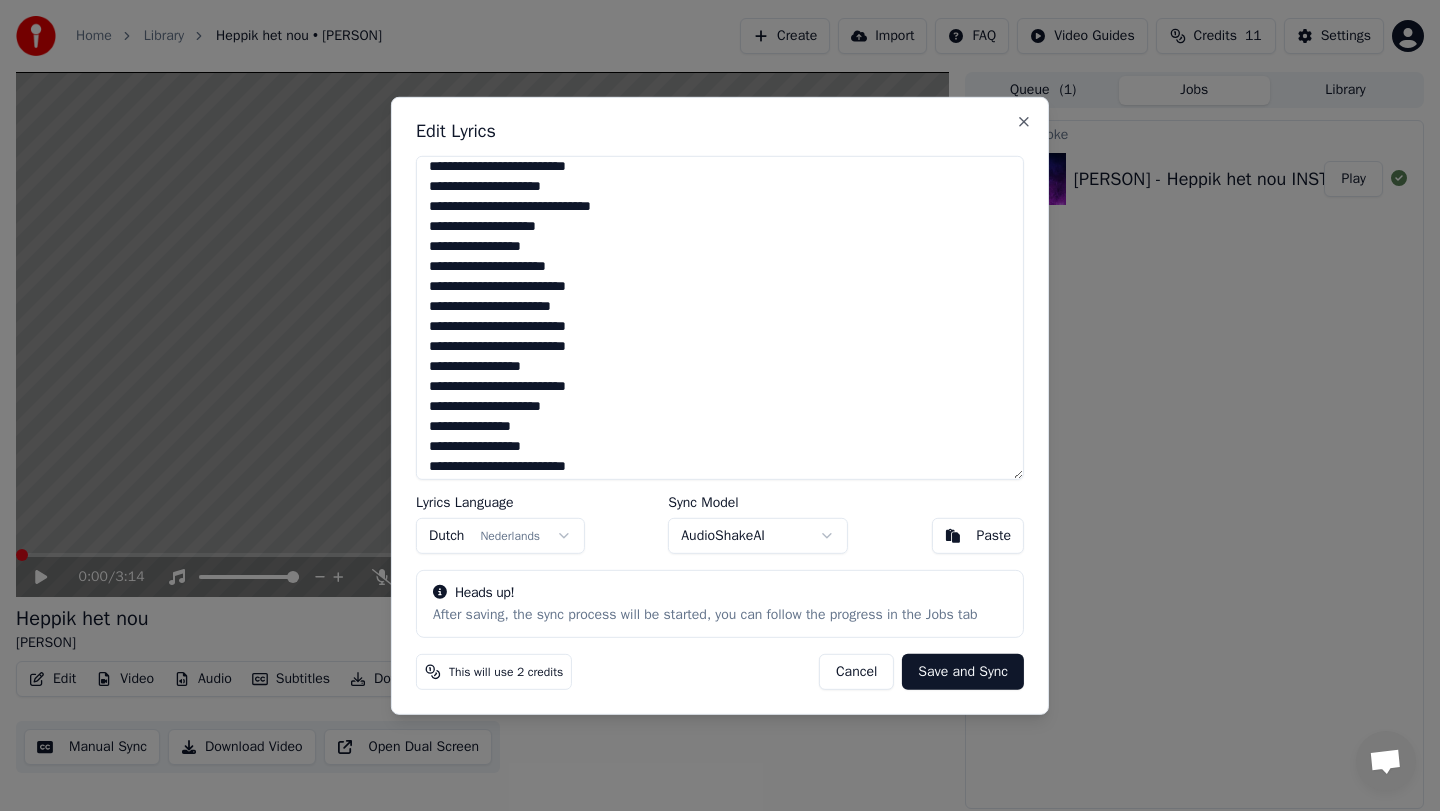 scroll, scrollTop: 88, scrollLeft: 0, axis: vertical 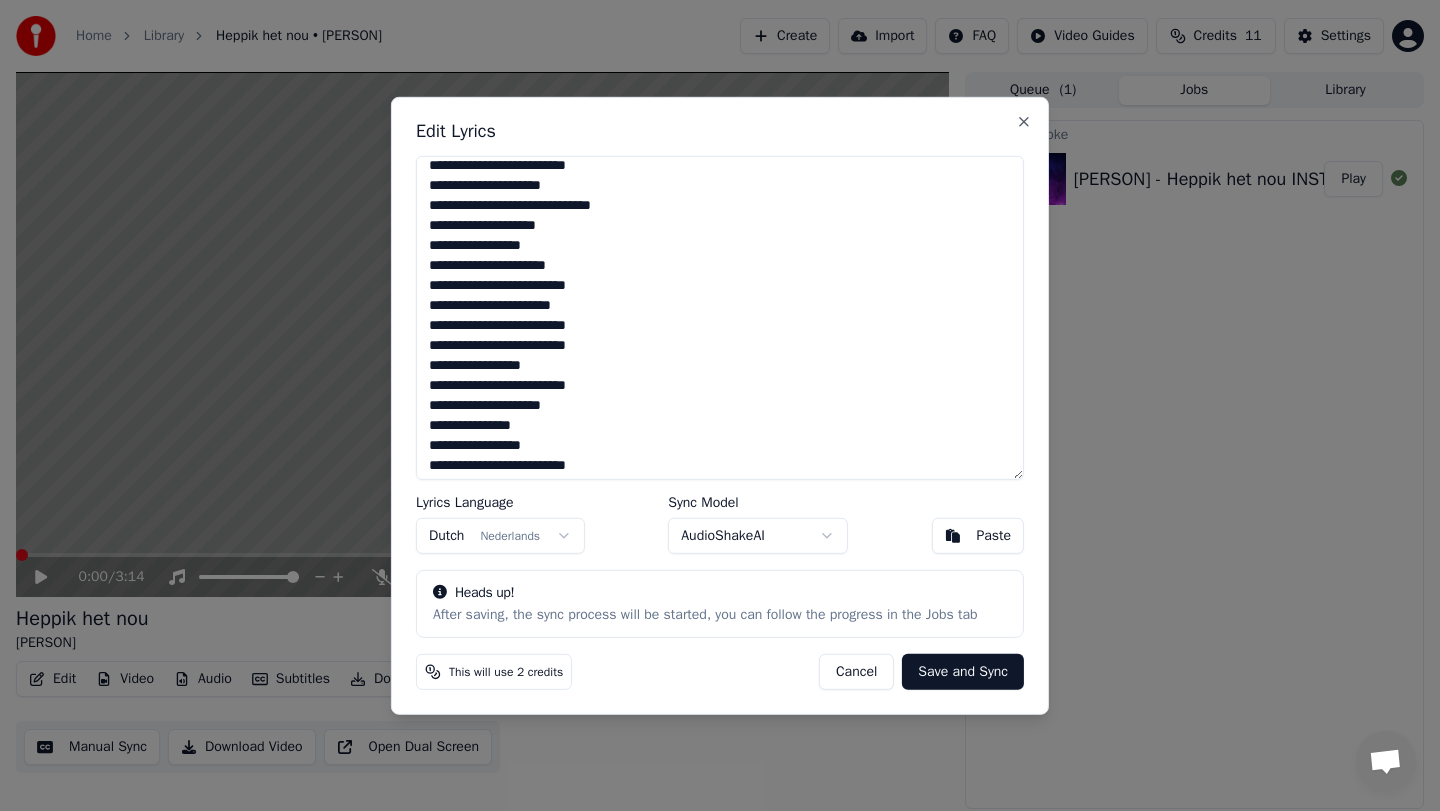 click at bounding box center [720, 317] 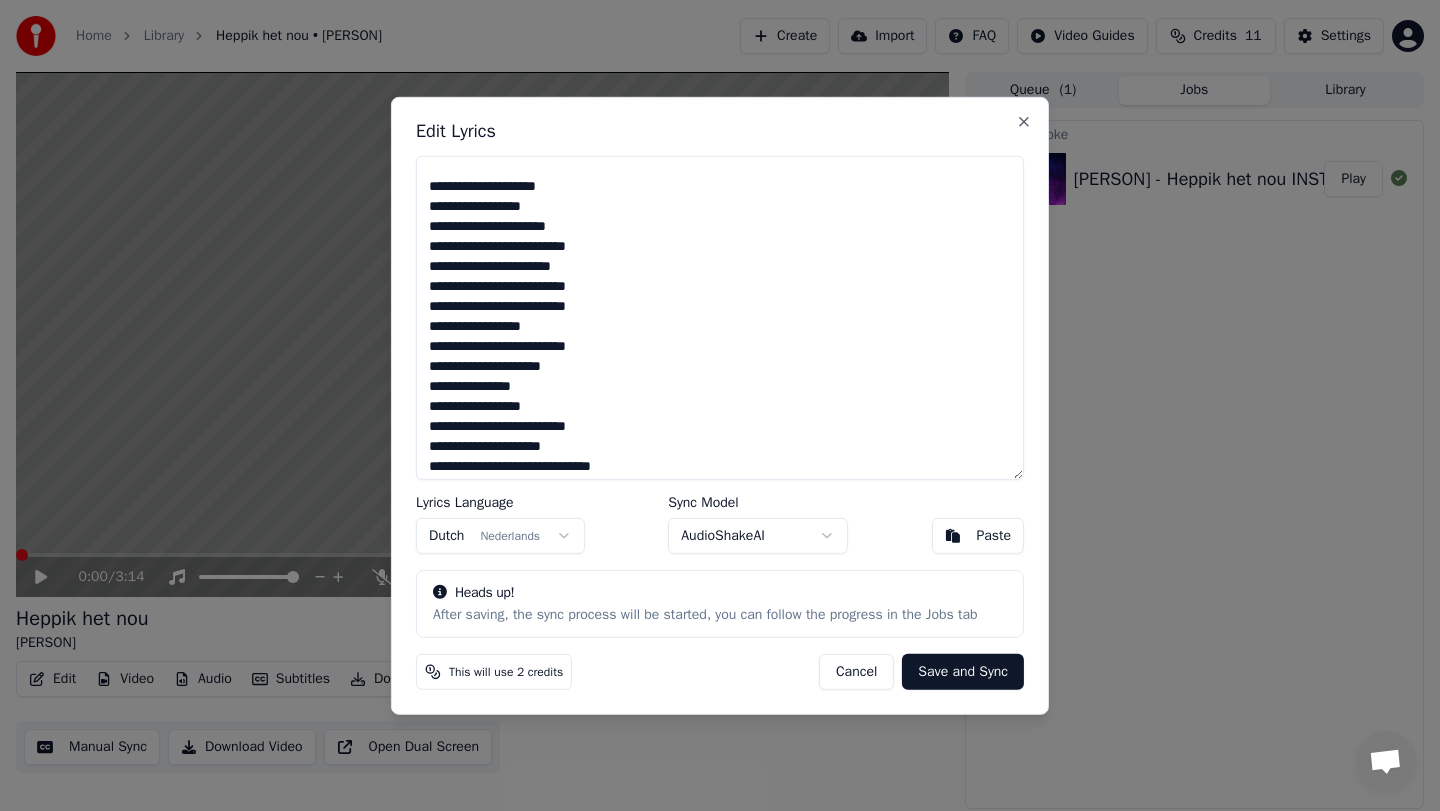 scroll, scrollTop: 159, scrollLeft: 0, axis: vertical 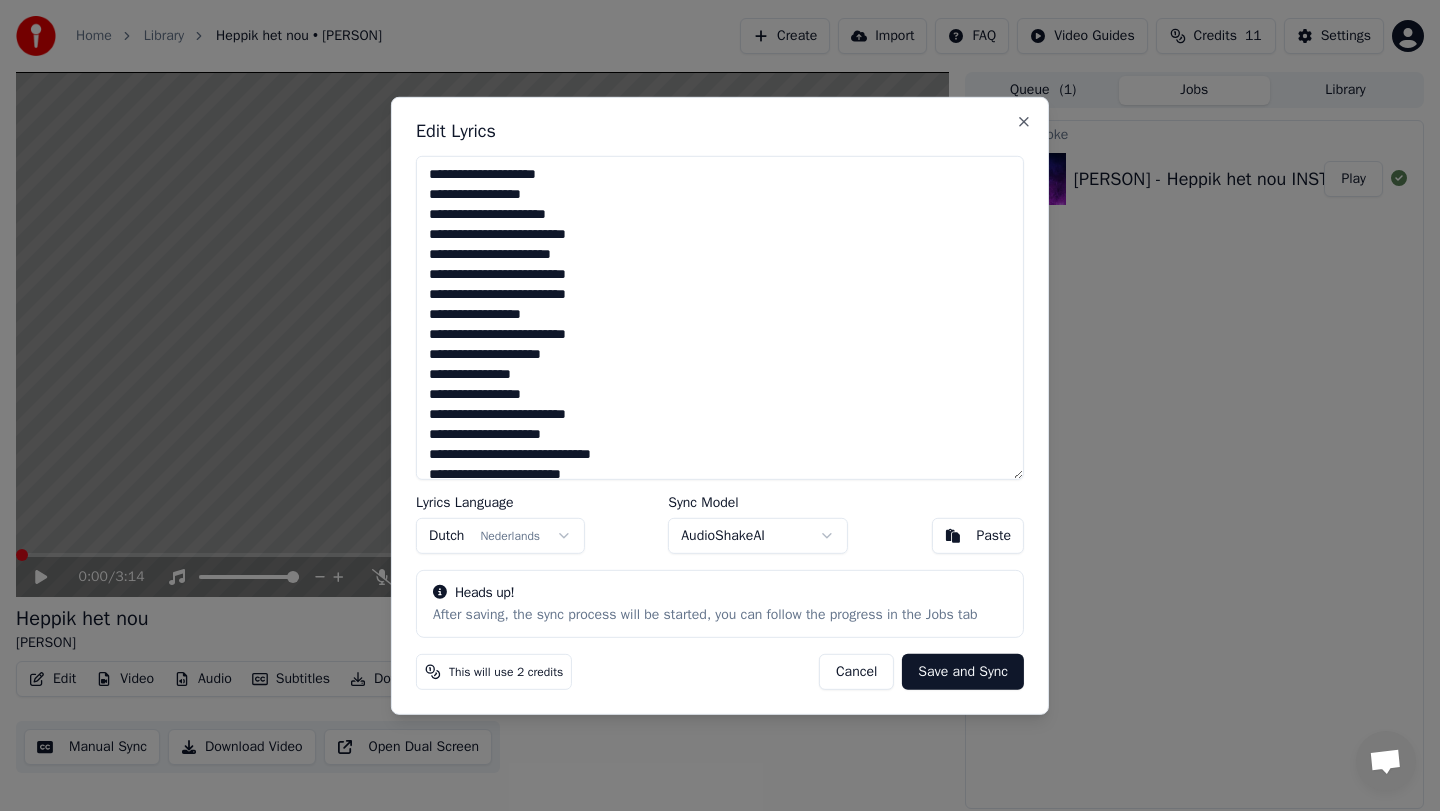 click at bounding box center [720, 317] 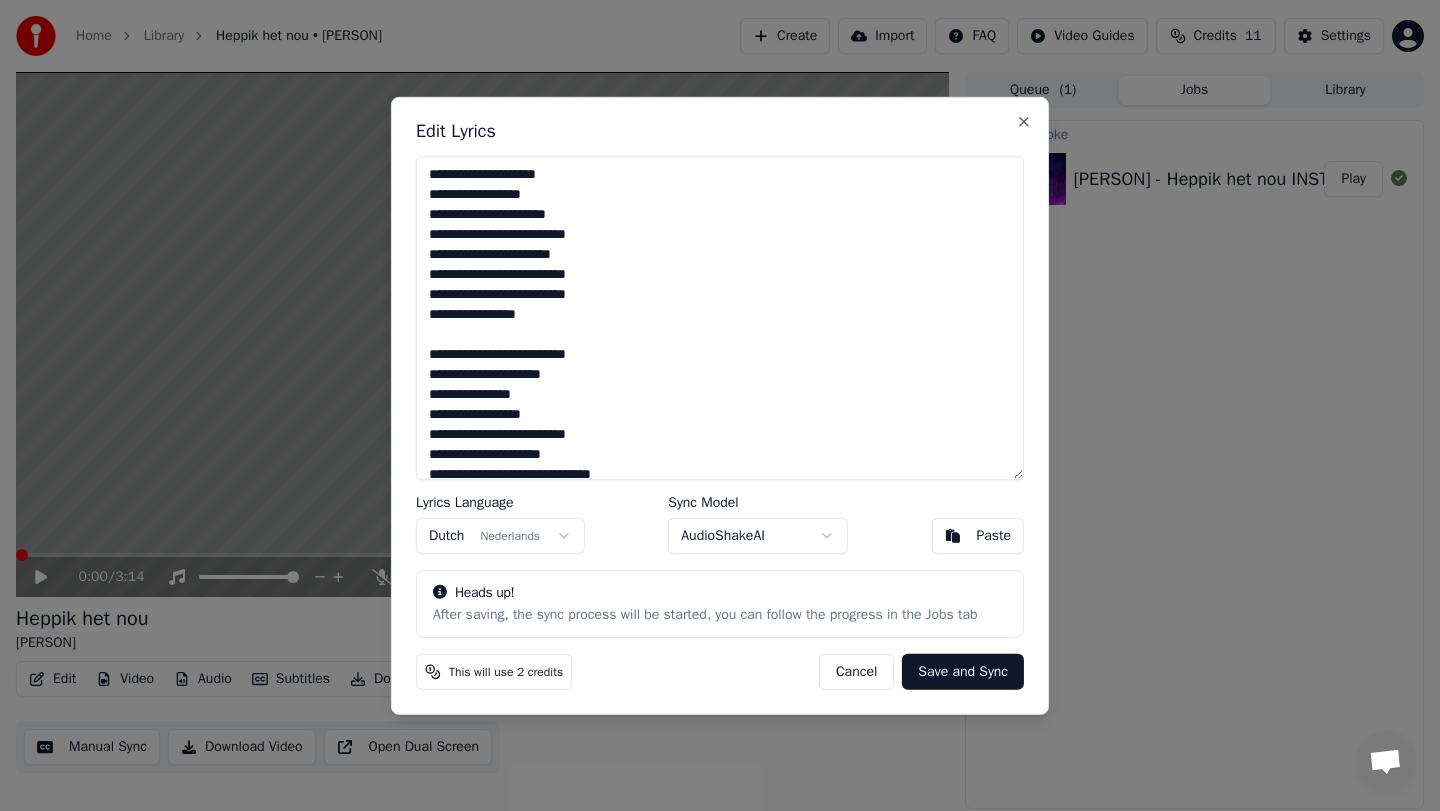 scroll, scrollTop: 329, scrollLeft: 0, axis: vertical 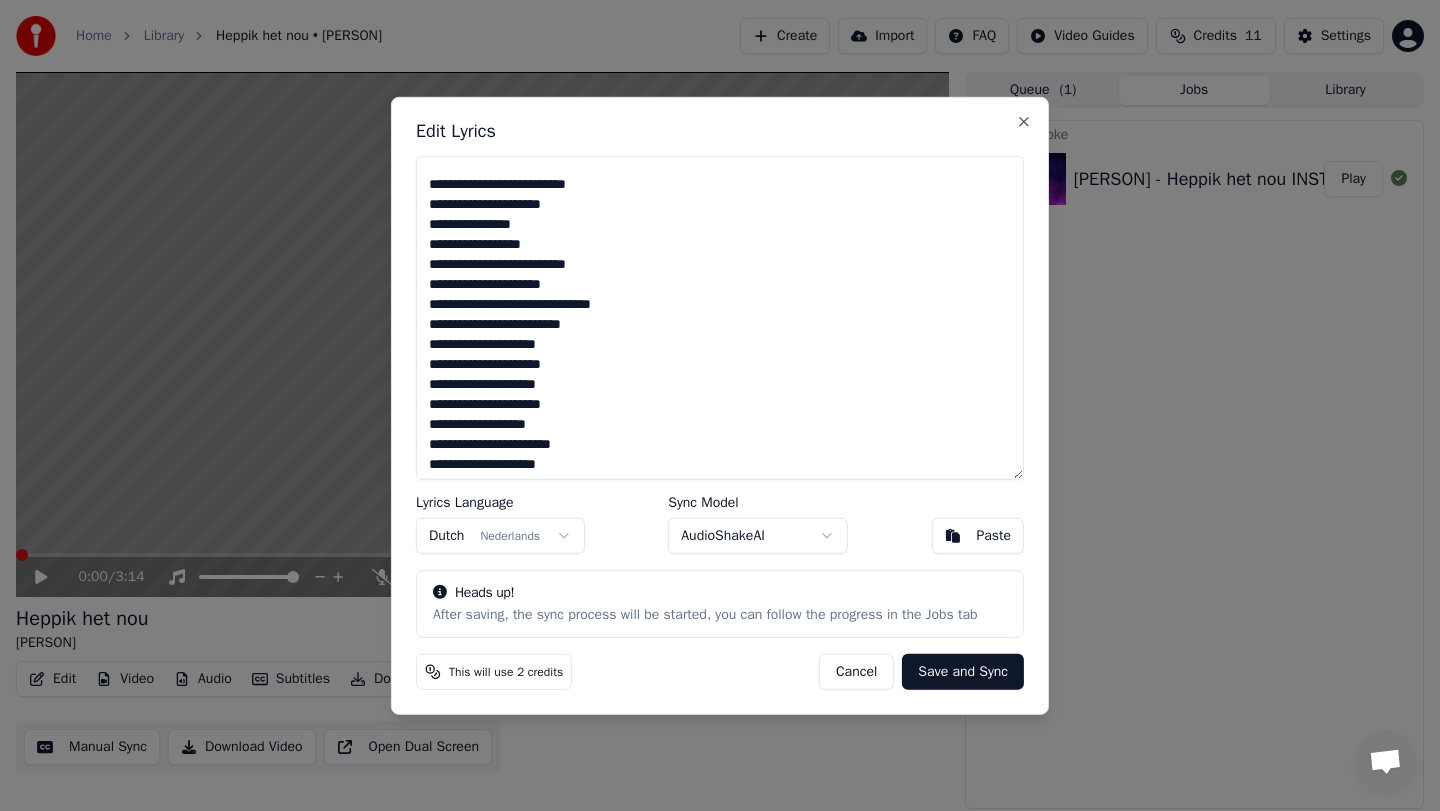 click at bounding box center (720, 317) 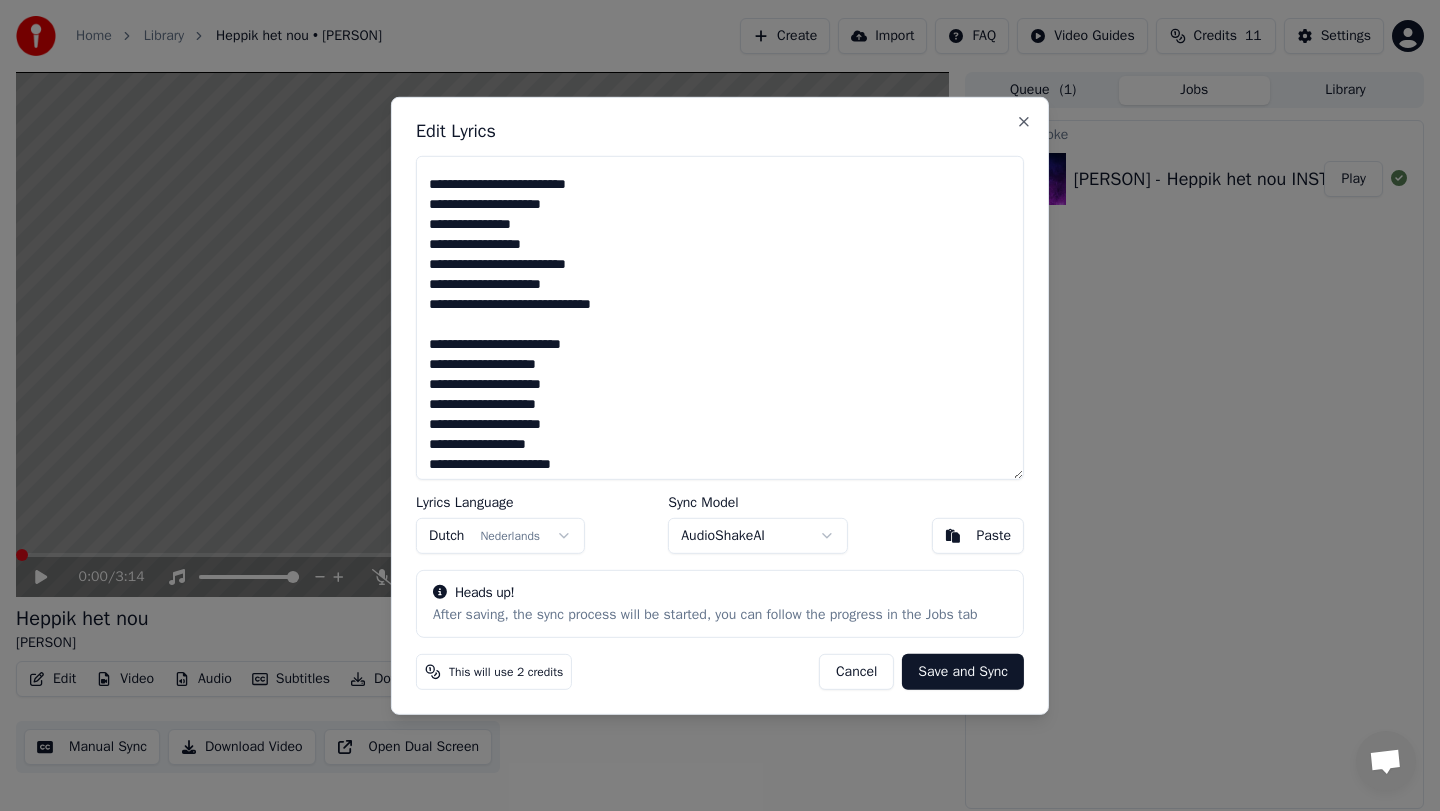 scroll, scrollTop: 489, scrollLeft: 0, axis: vertical 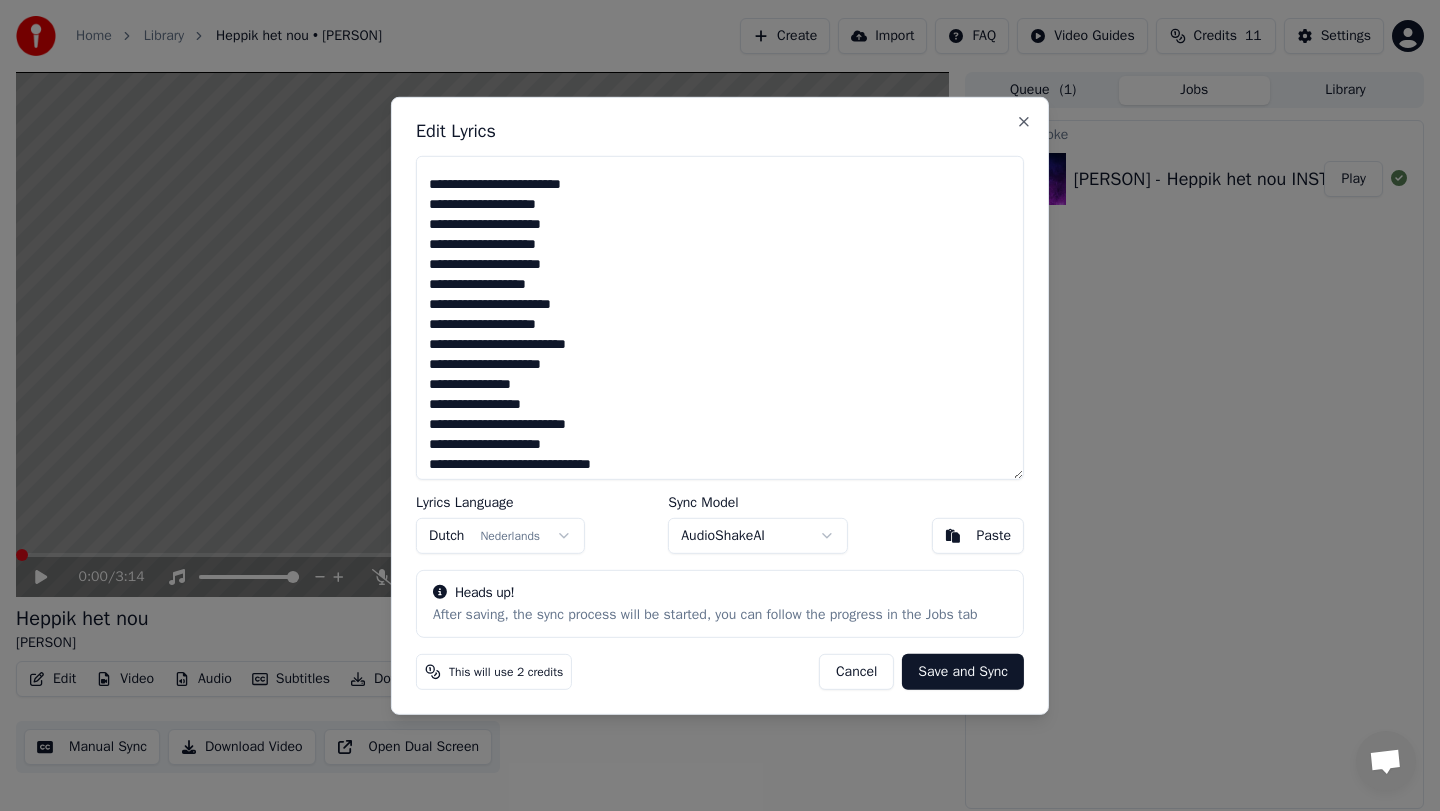 click at bounding box center [720, 317] 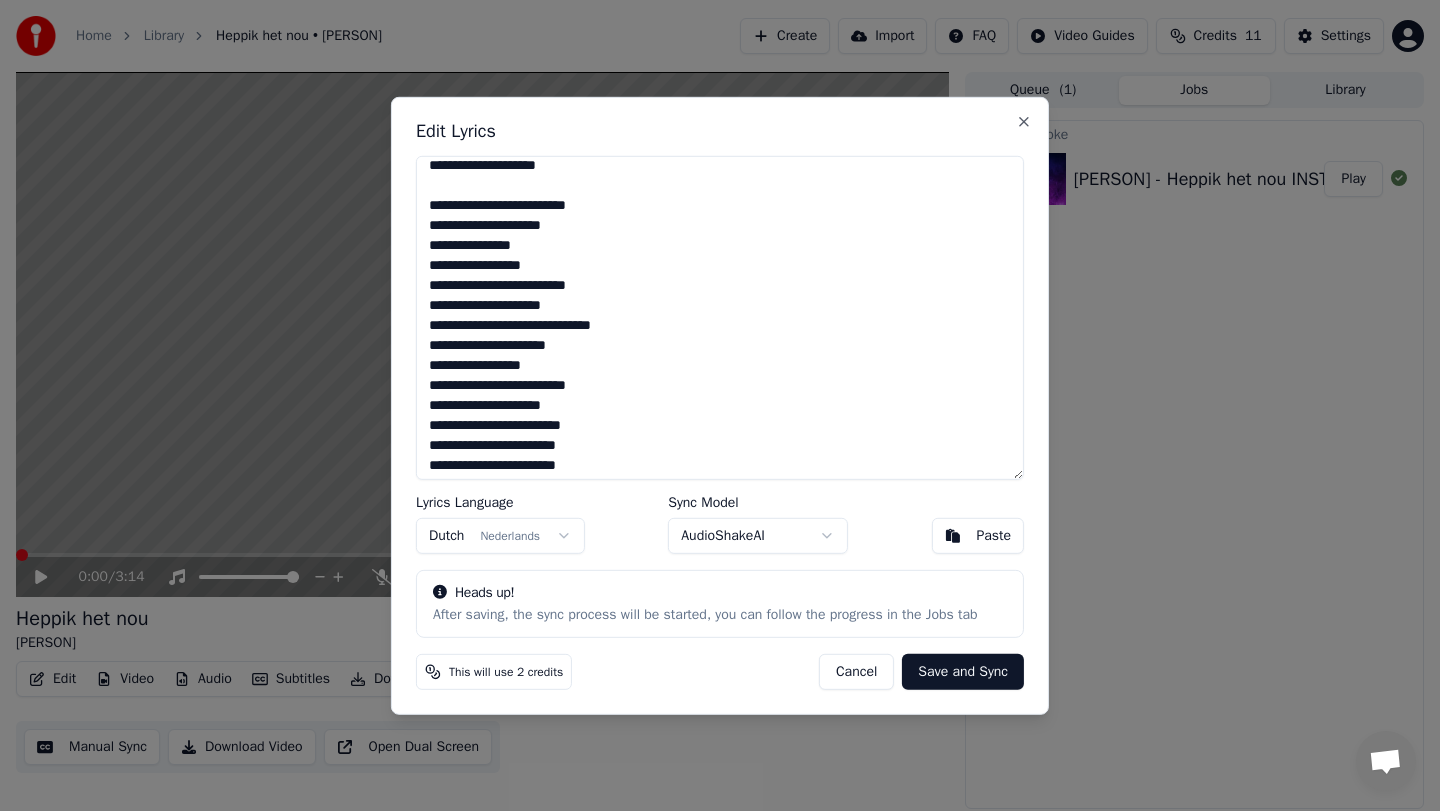 scroll, scrollTop: 641, scrollLeft: 0, axis: vertical 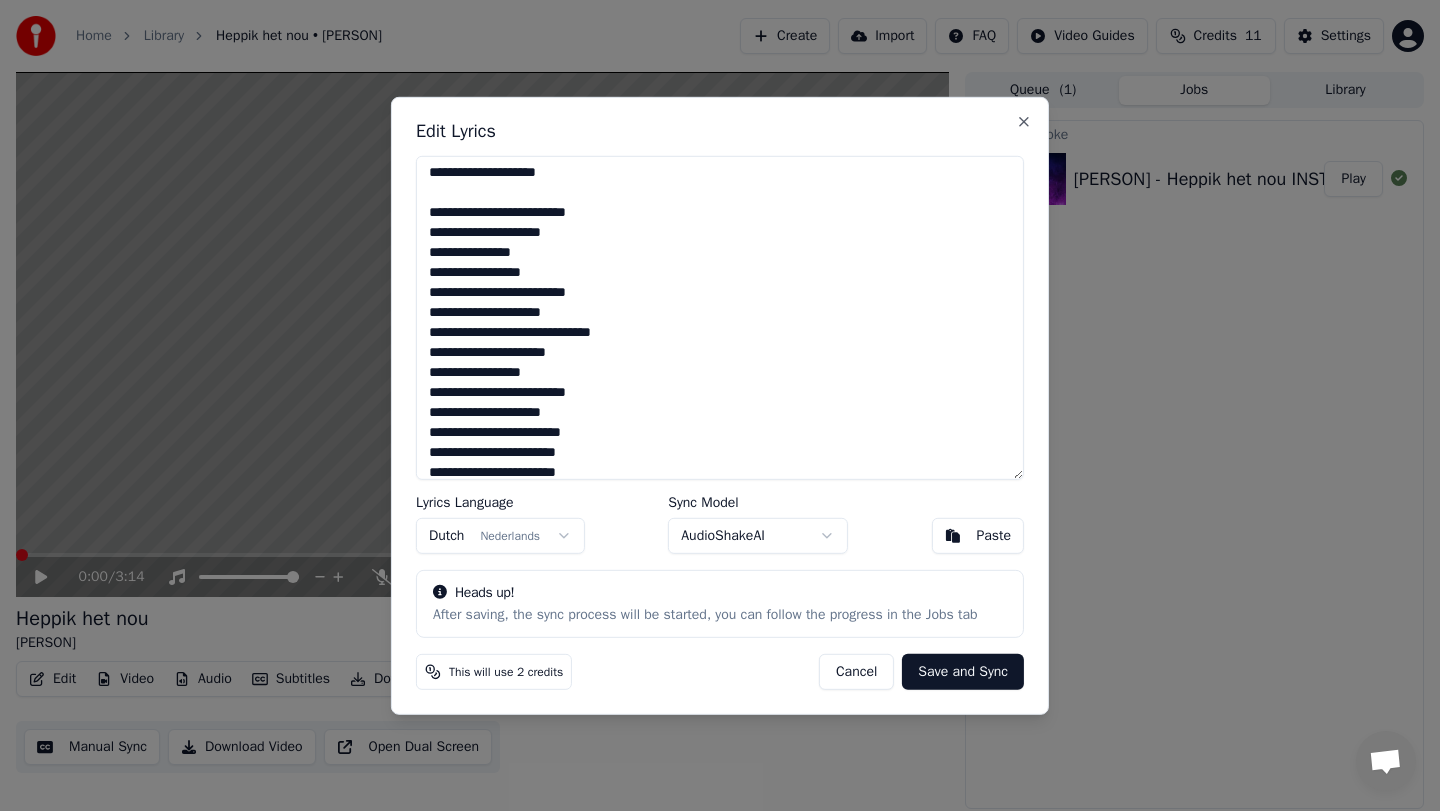 click at bounding box center (720, 317) 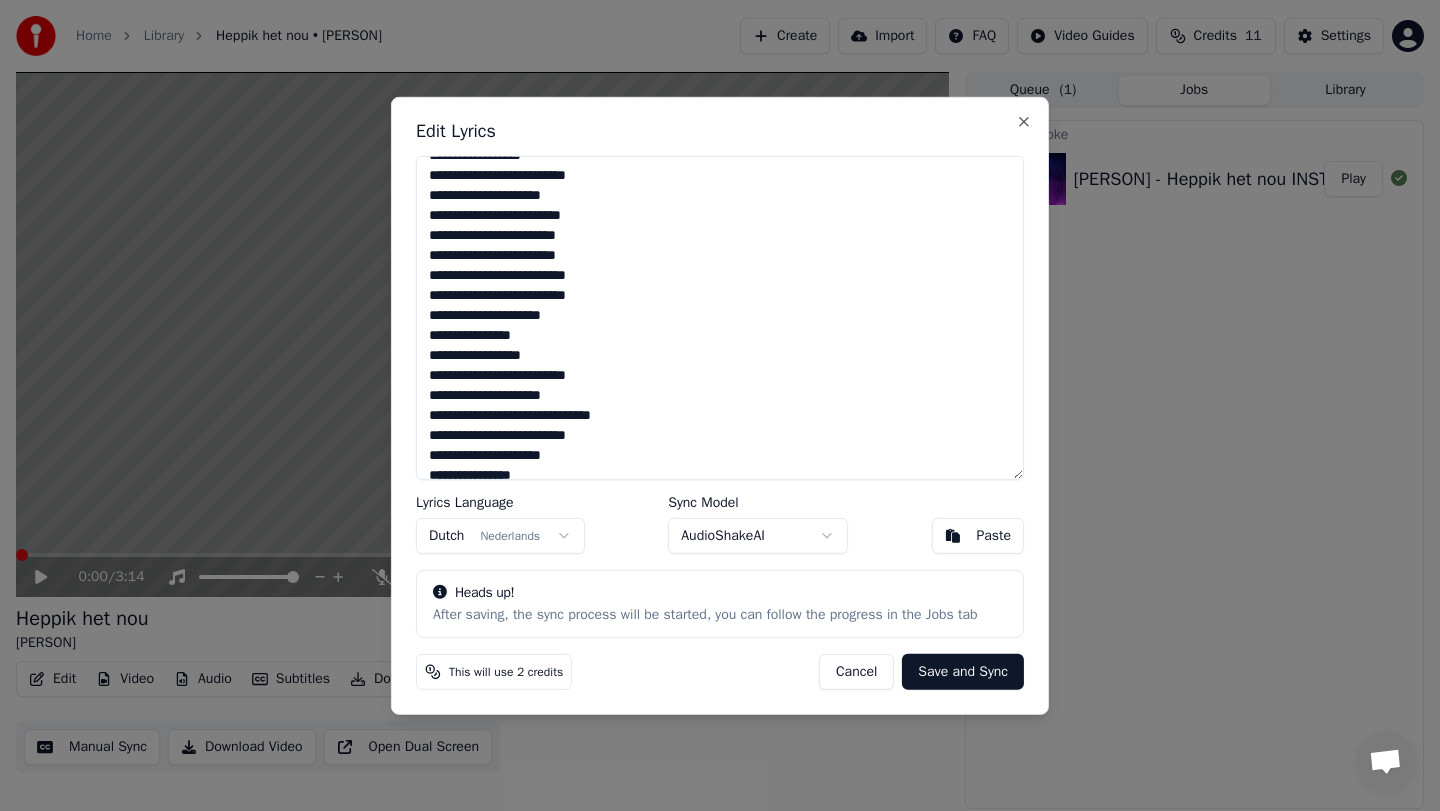 scroll, scrollTop: 875, scrollLeft: 0, axis: vertical 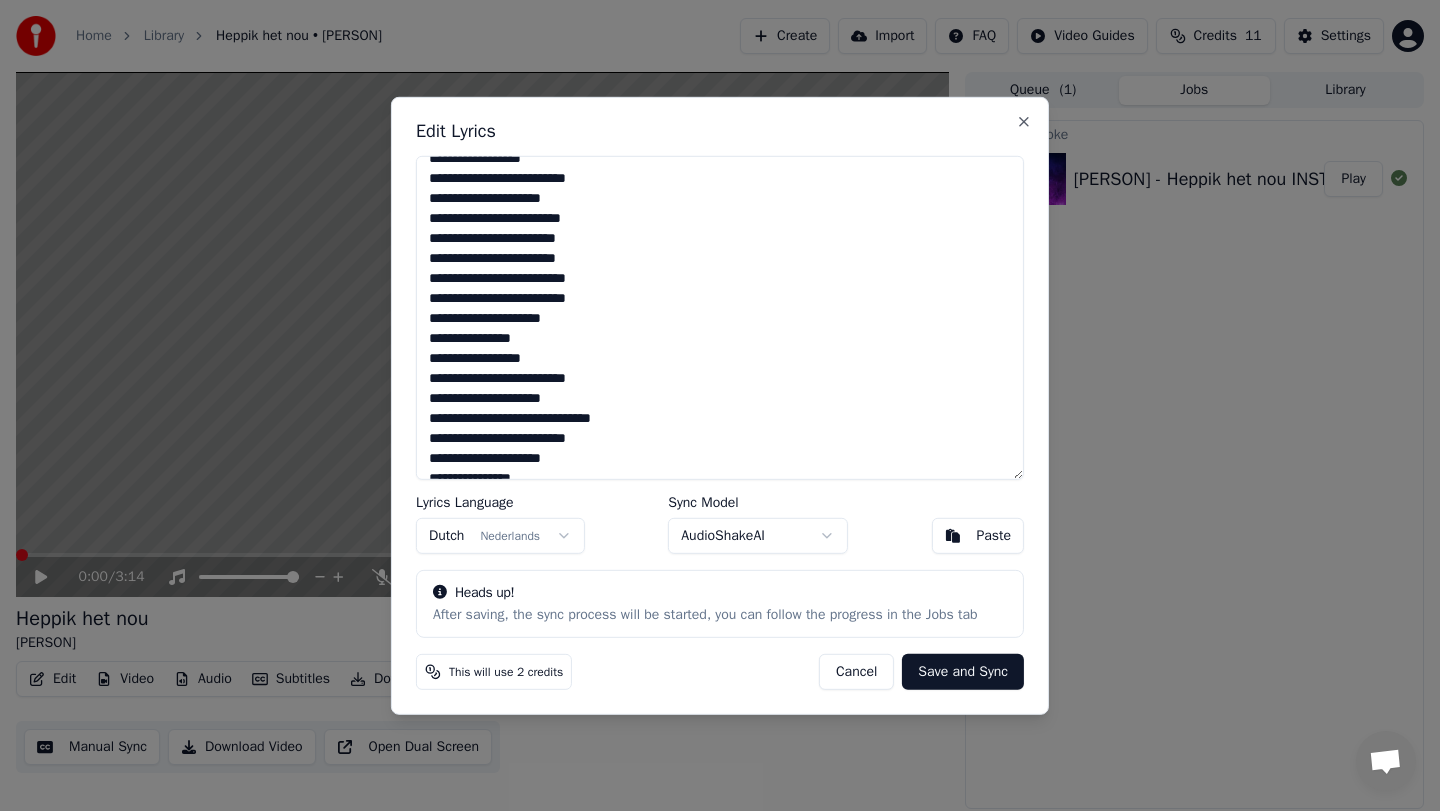 click at bounding box center [720, 317] 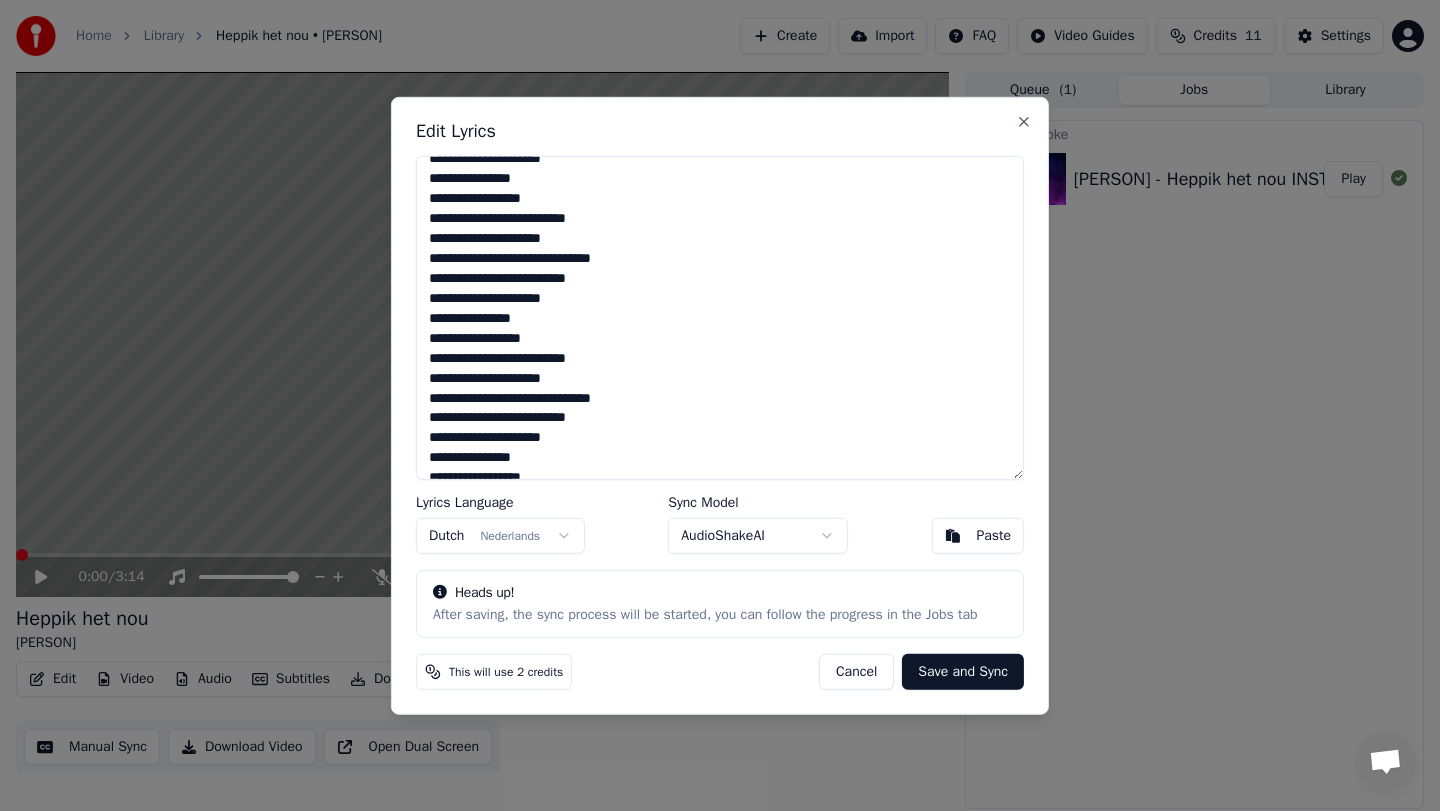 scroll, scrollTop: 1038, scrollLeft: 0, axis: vertical 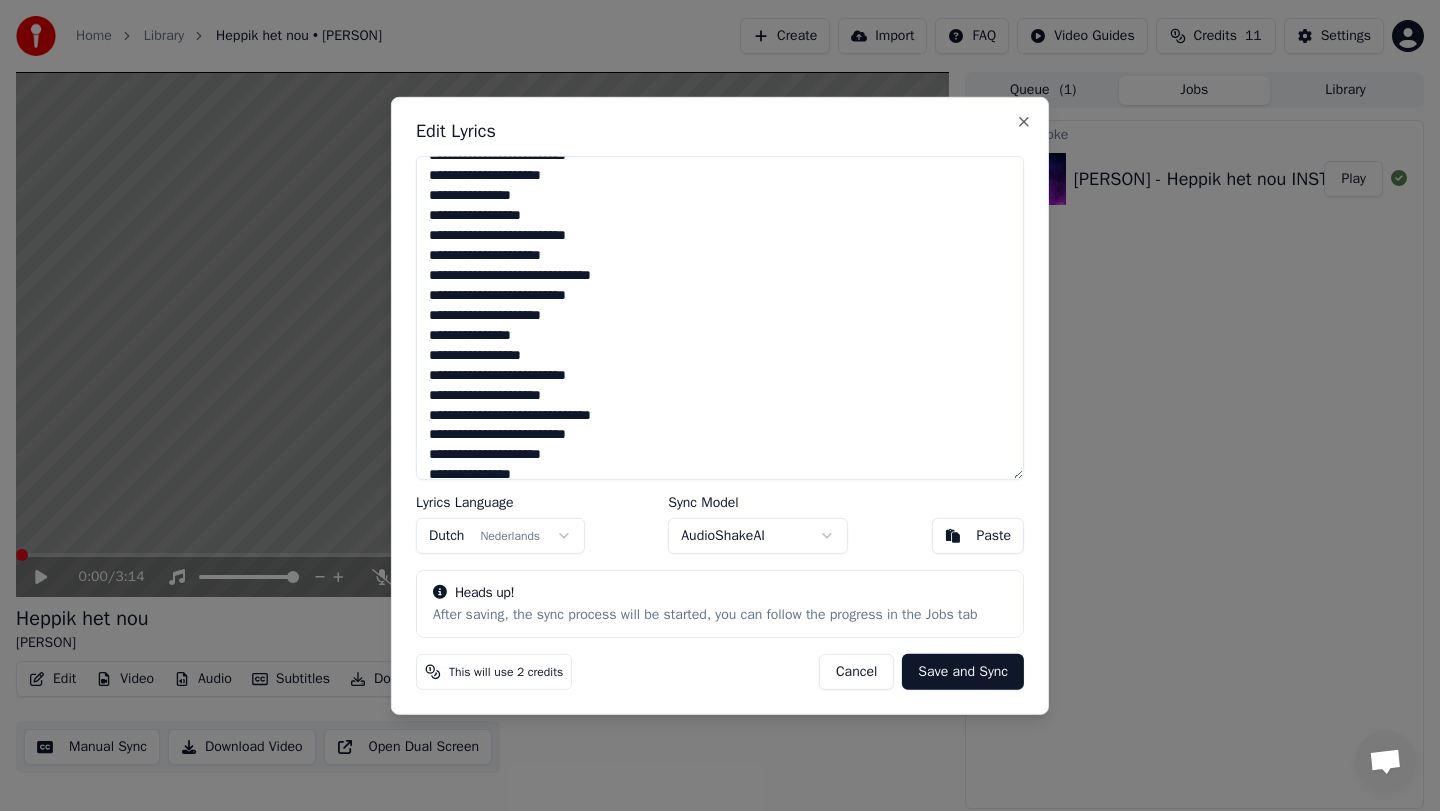 click at bounding box center [720, 317] 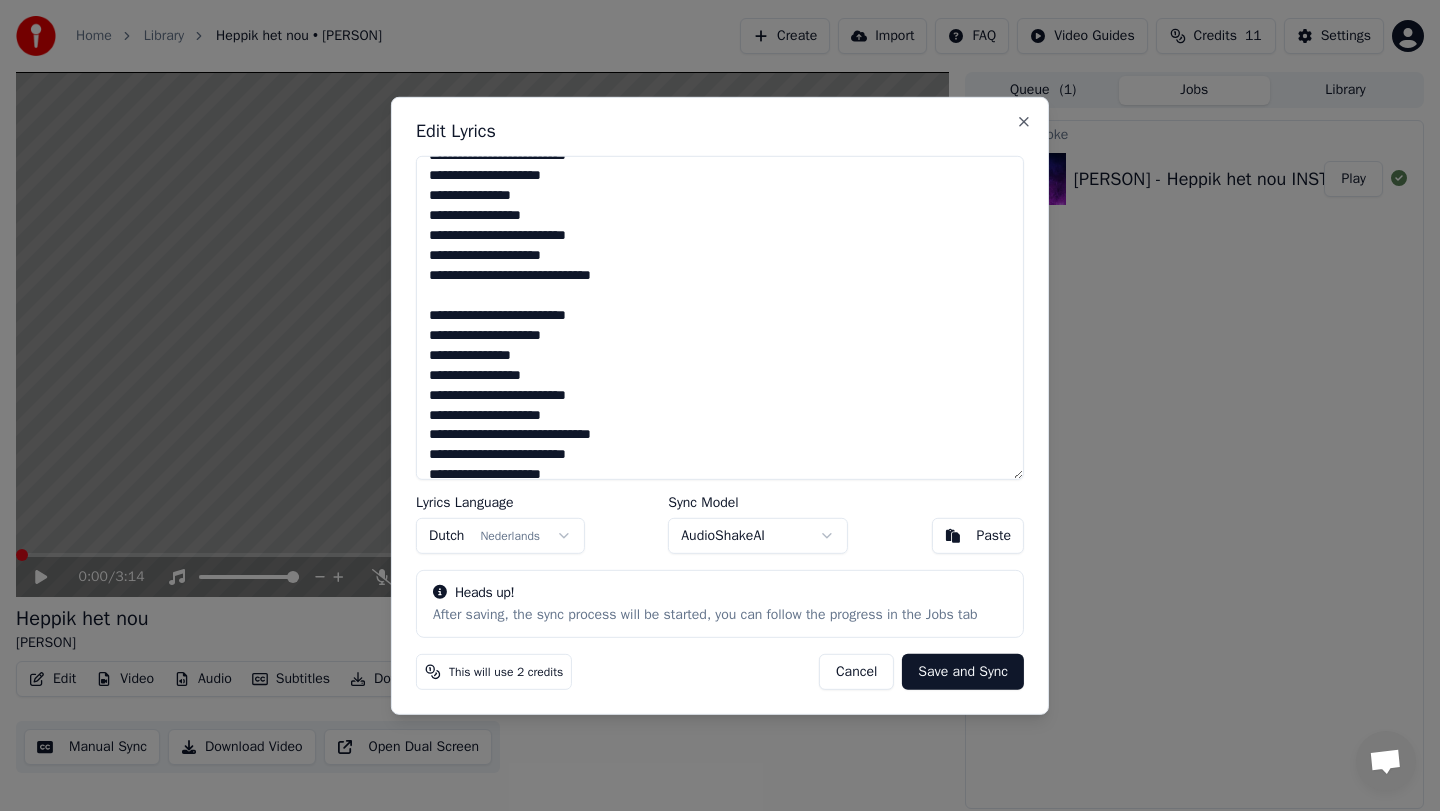 scroll, scrollTop: 1153, scrollLeft: 0, axis: vertical 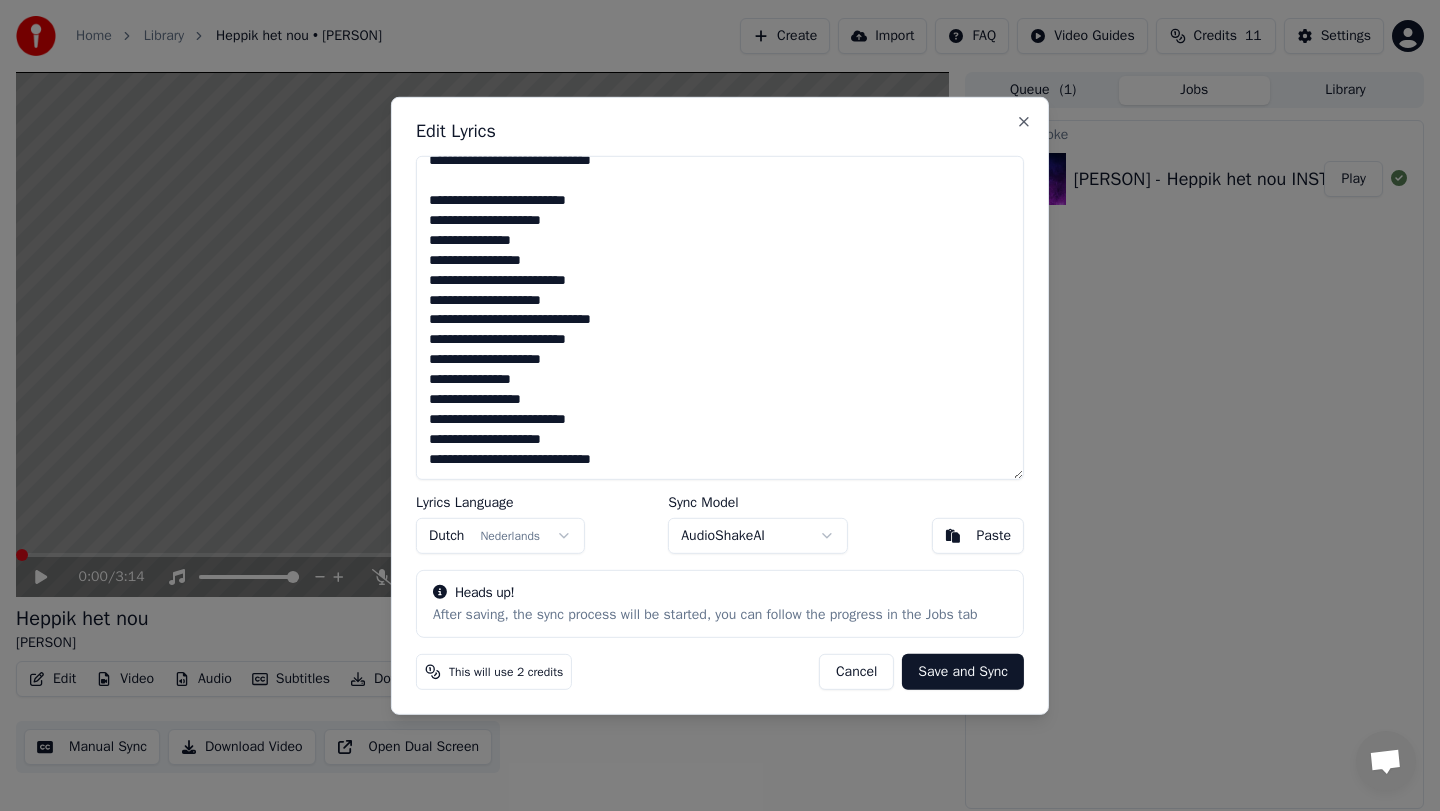click at bounding box center (720, 317) 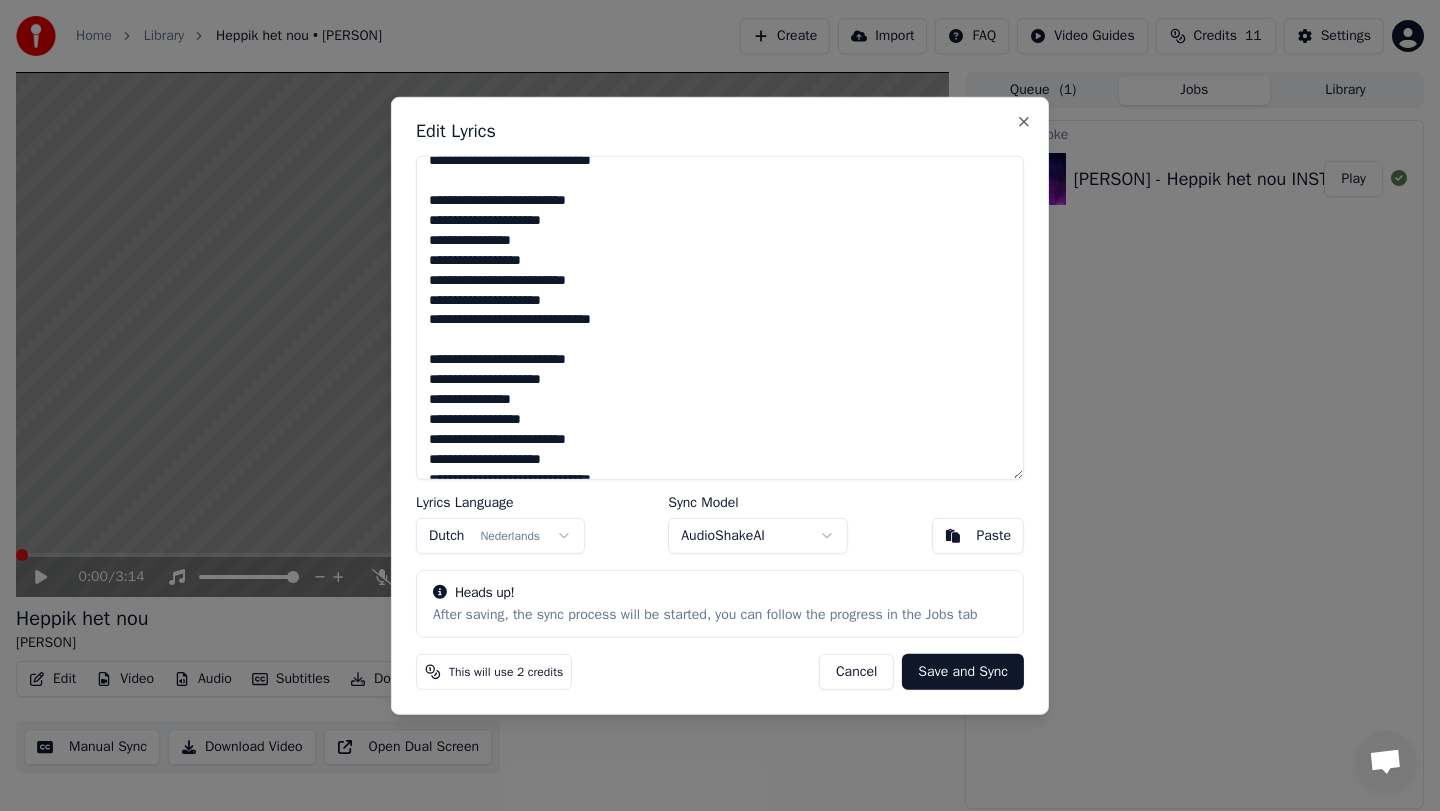 scroll, scrollTop: 1173, scrollLeft: 0, axis: vertical 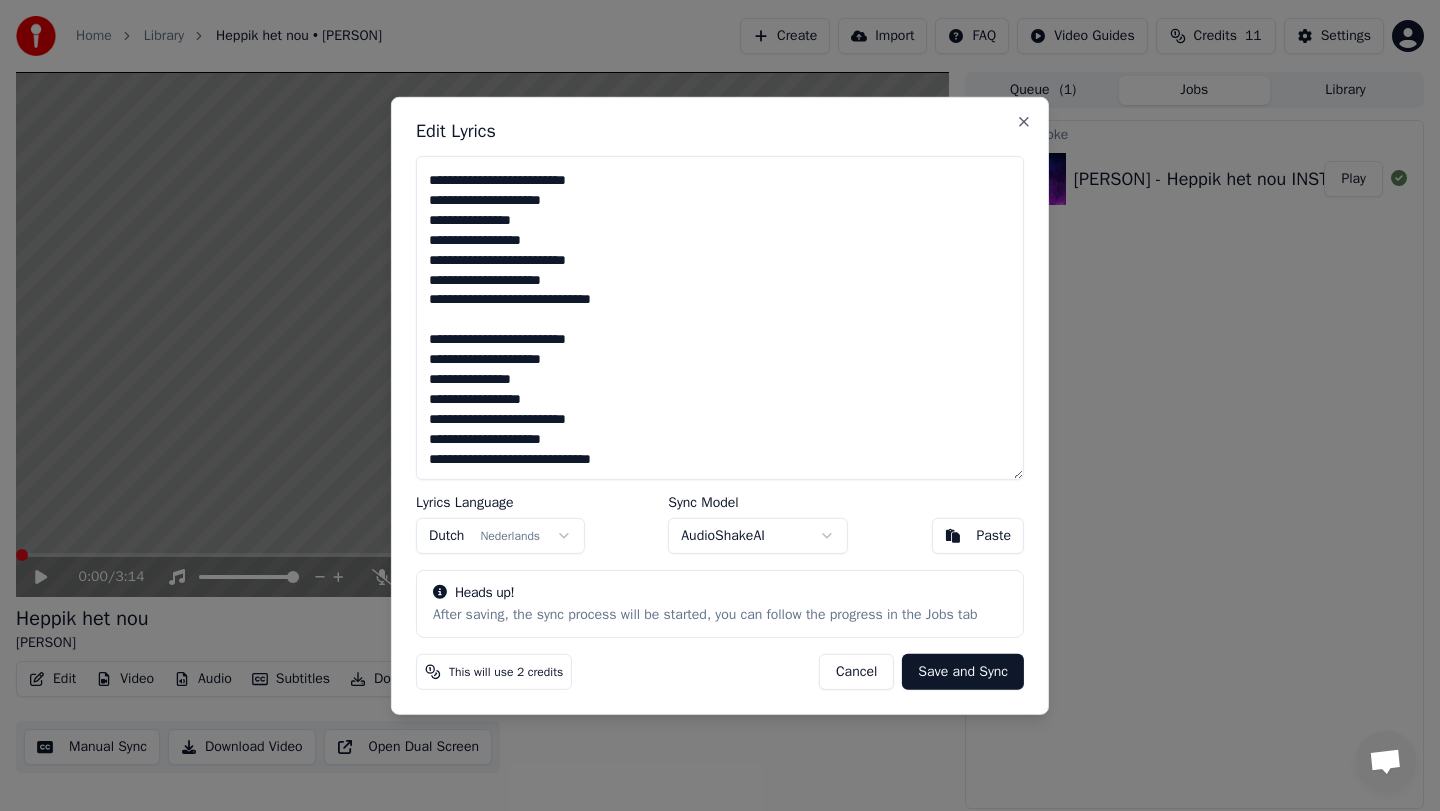 type on "**********" 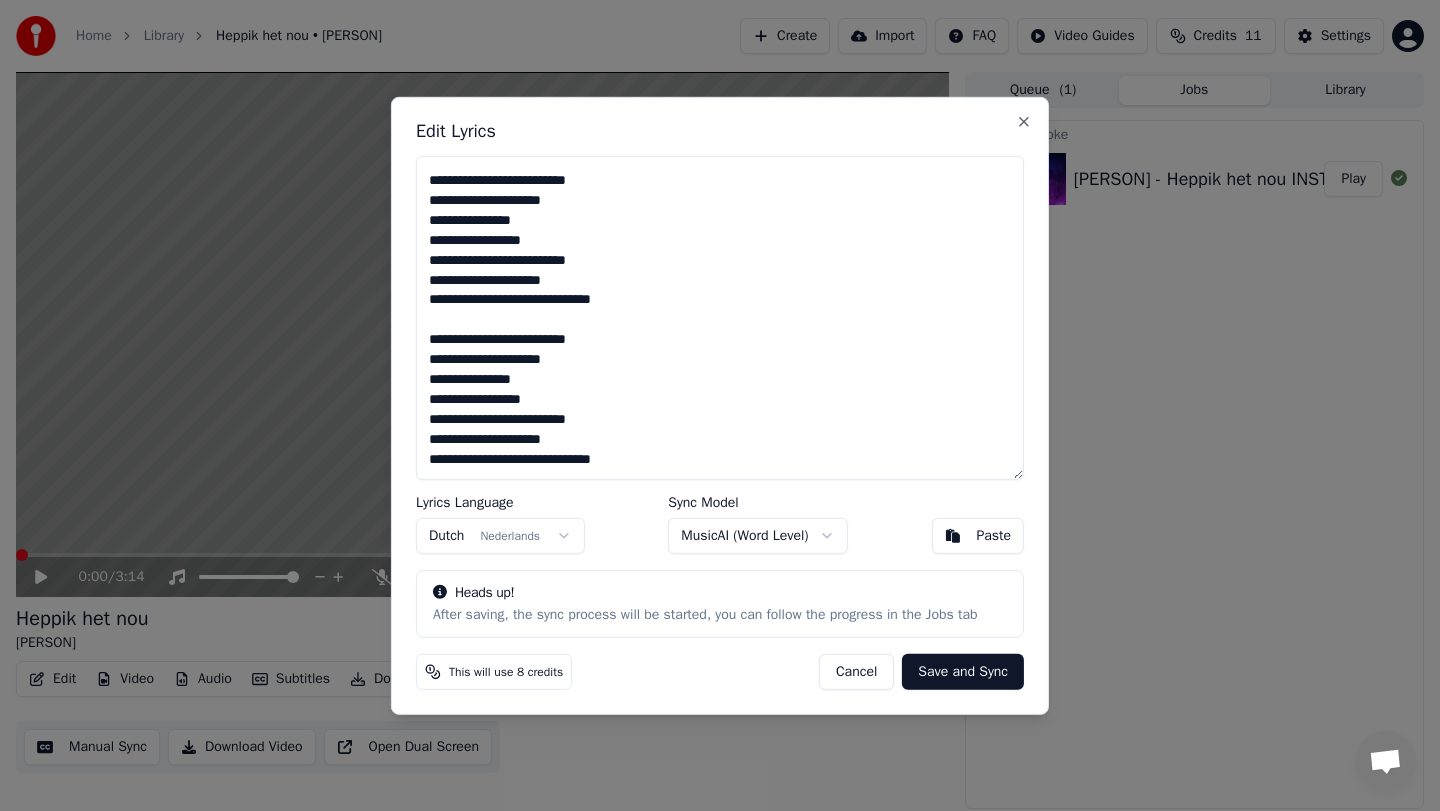 click on "Save and Sync" at bounding box center (963, 672) 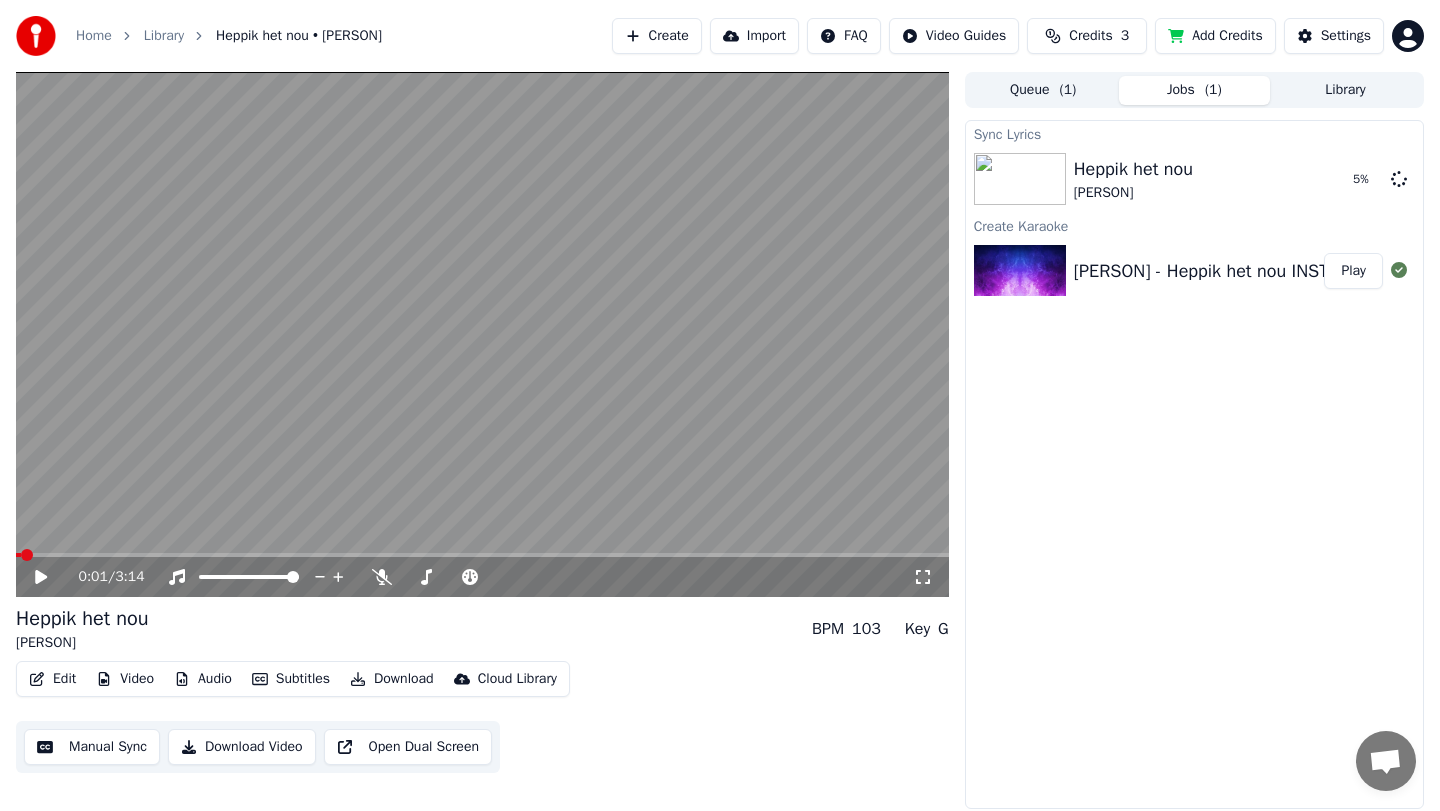 click at bounding box center (27, 555) 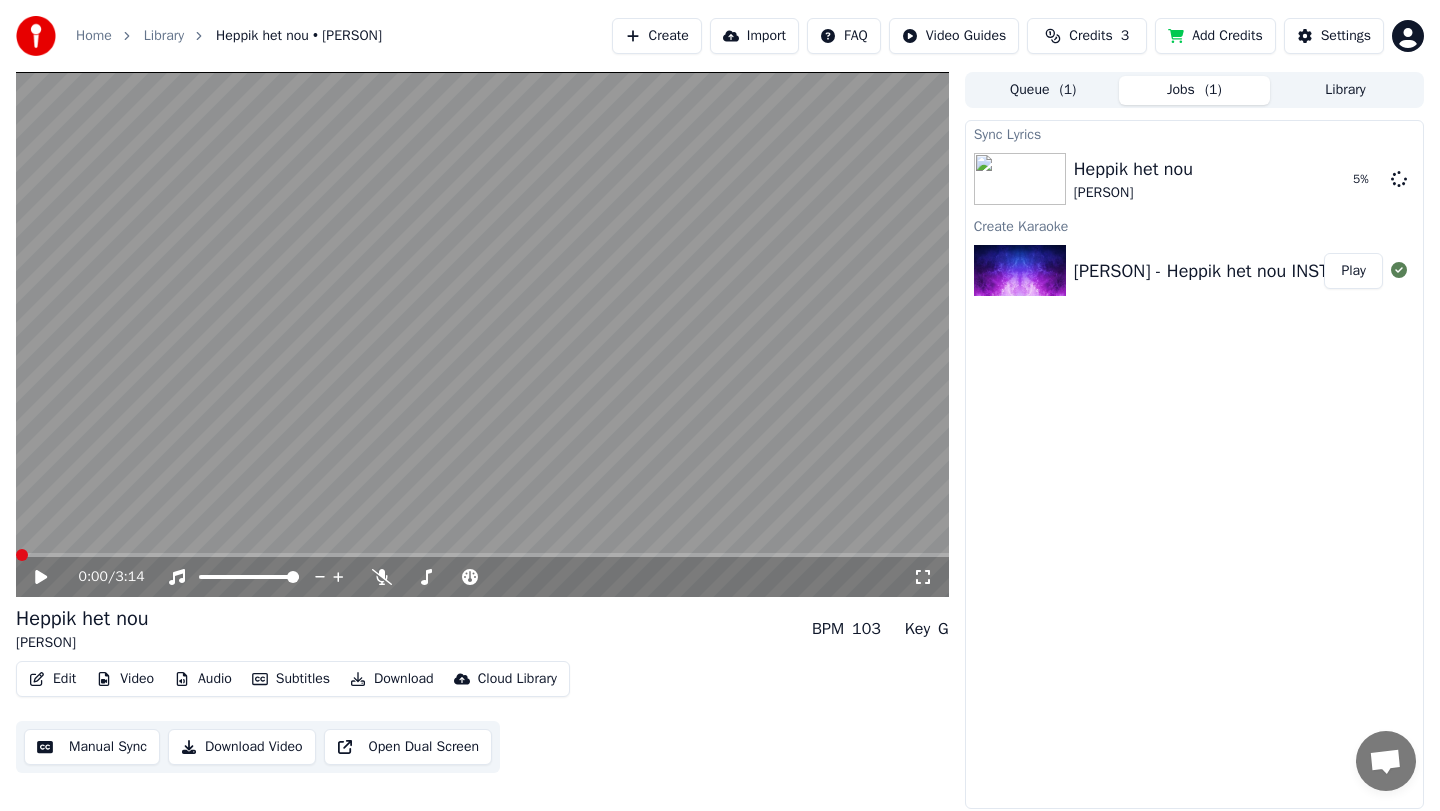 click 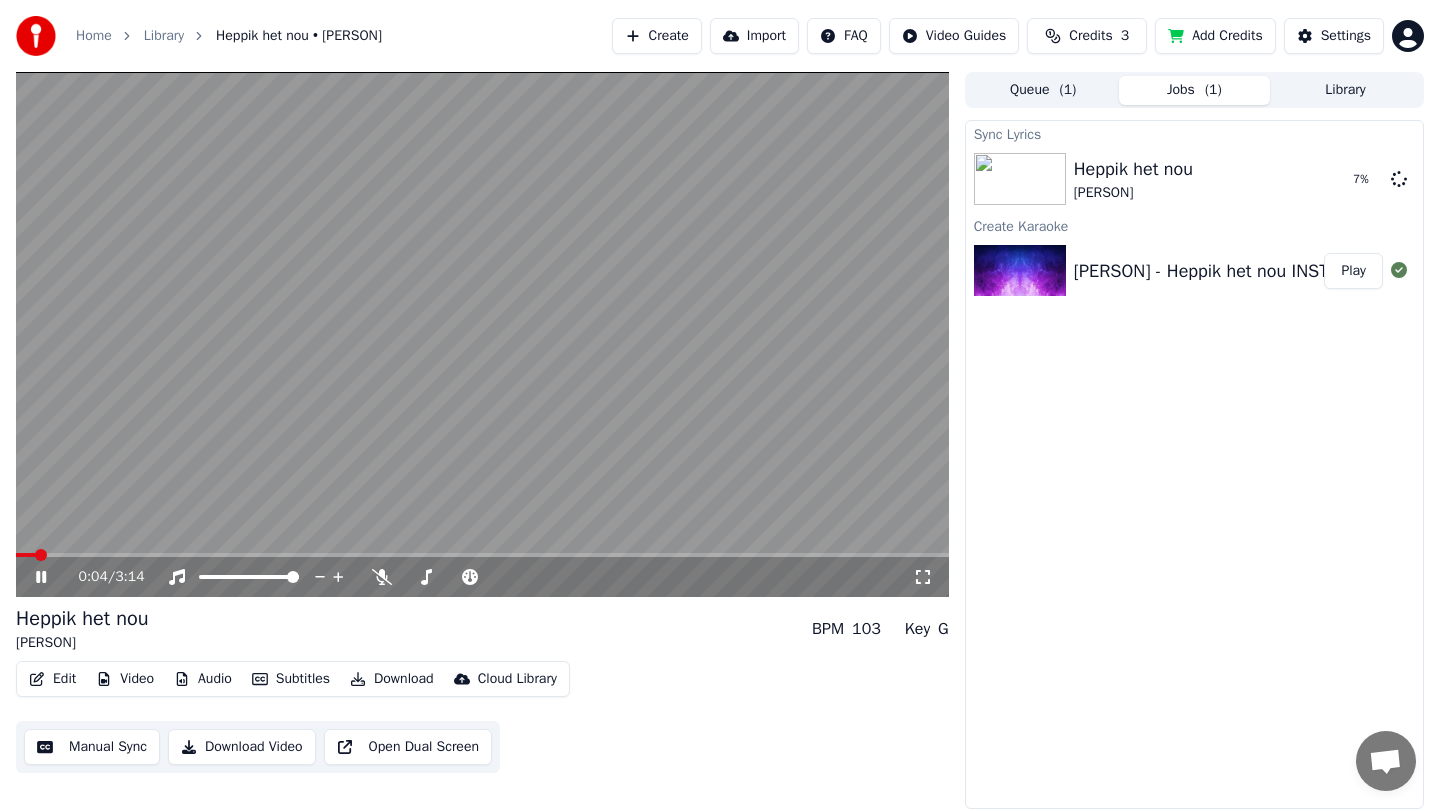 click 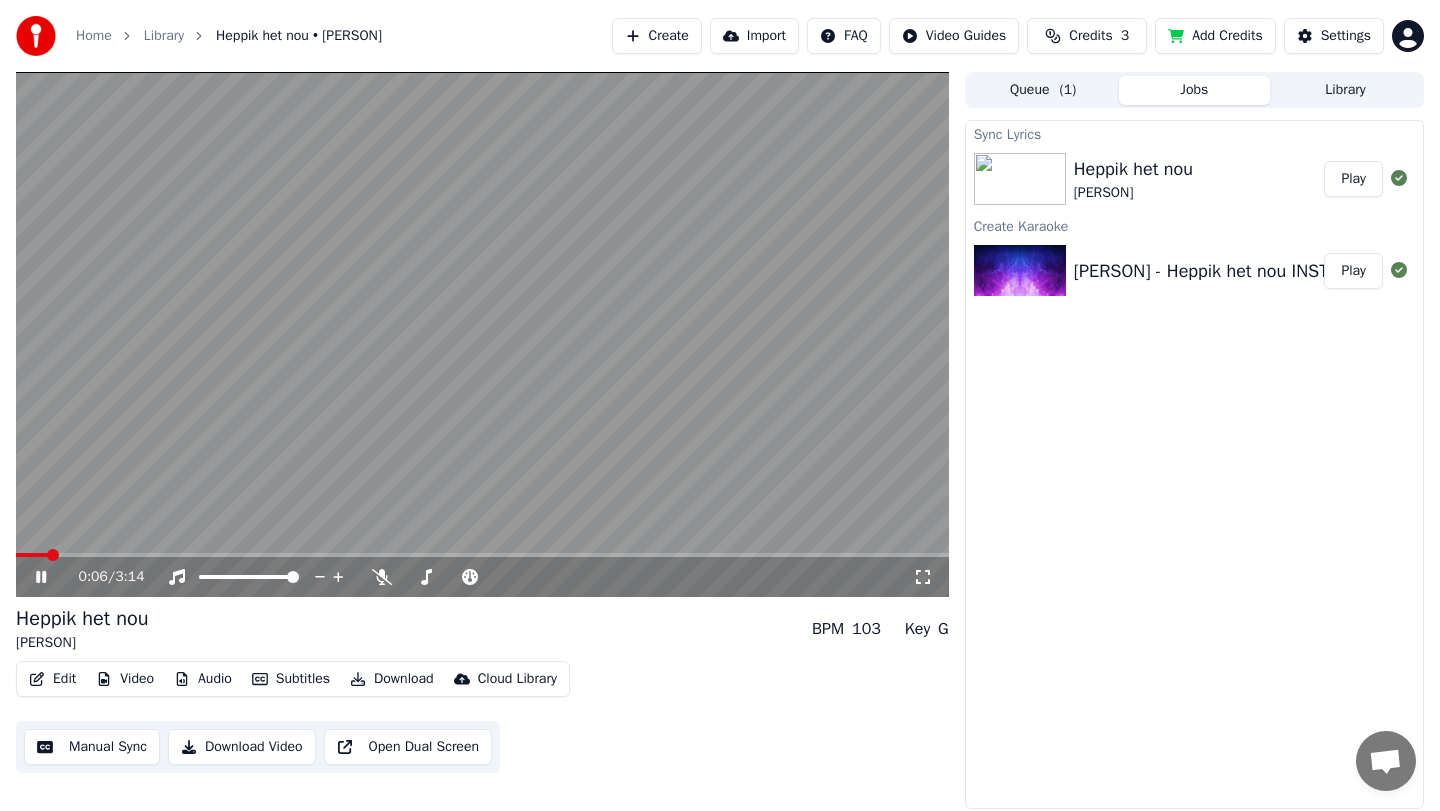 click 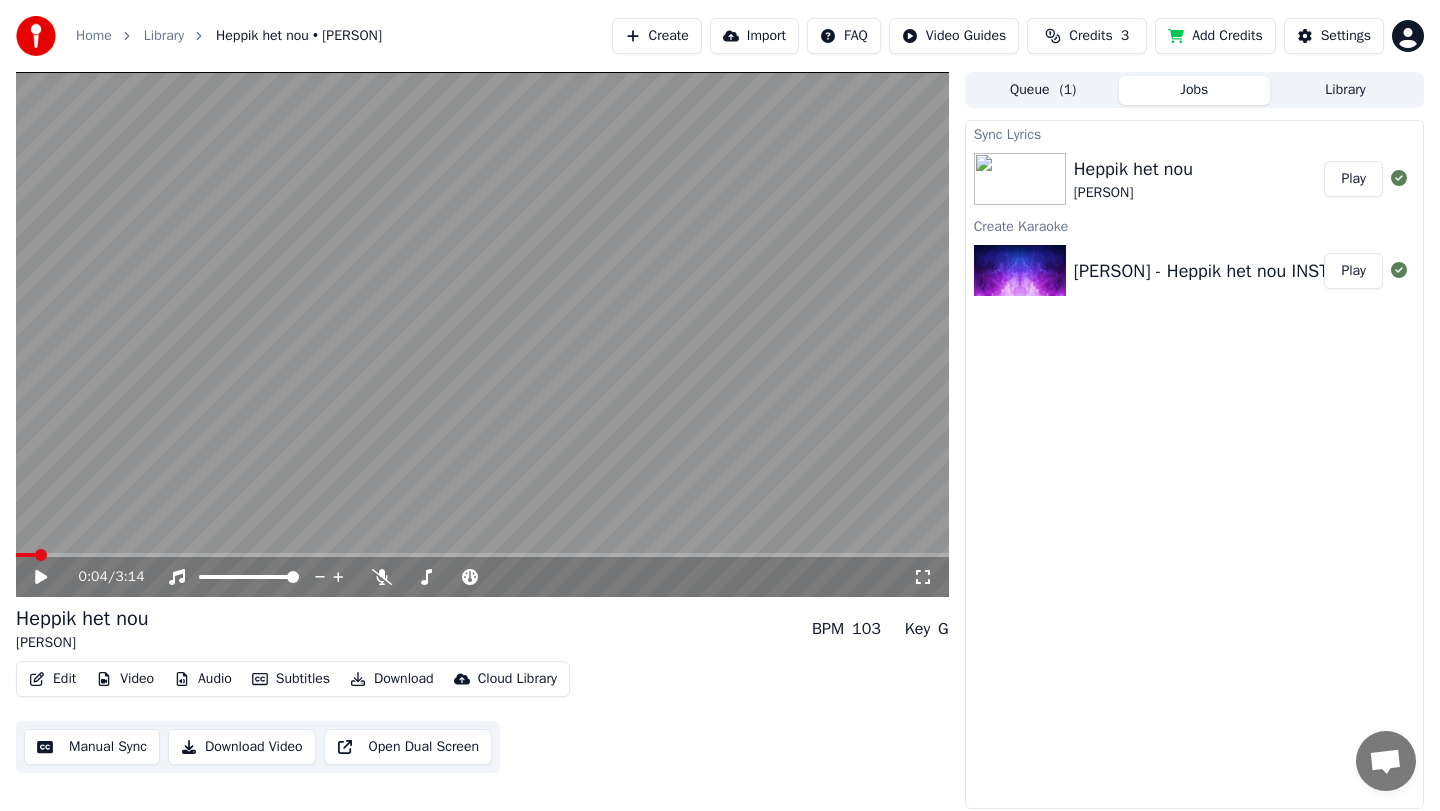 click at bounding box center [25, 555] 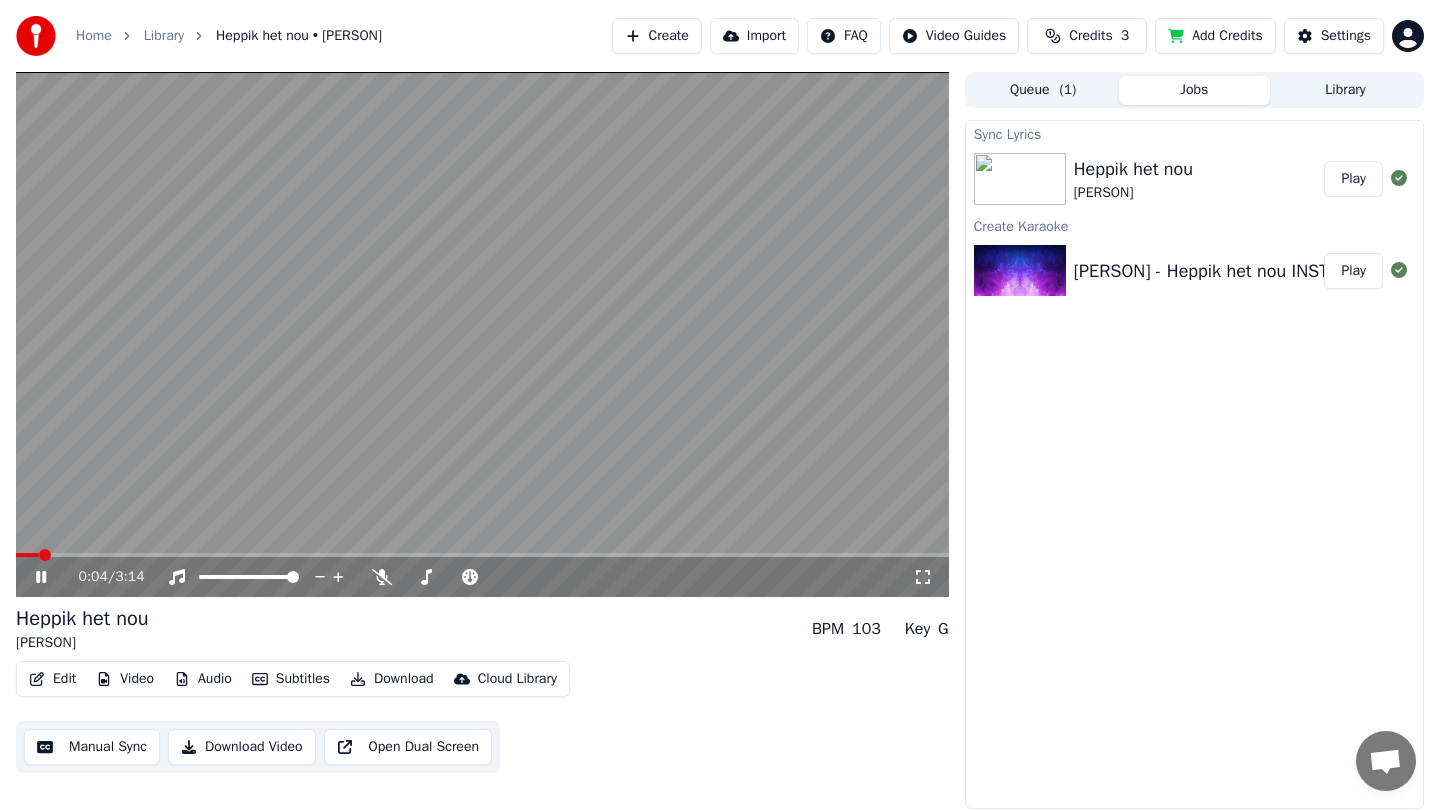 click 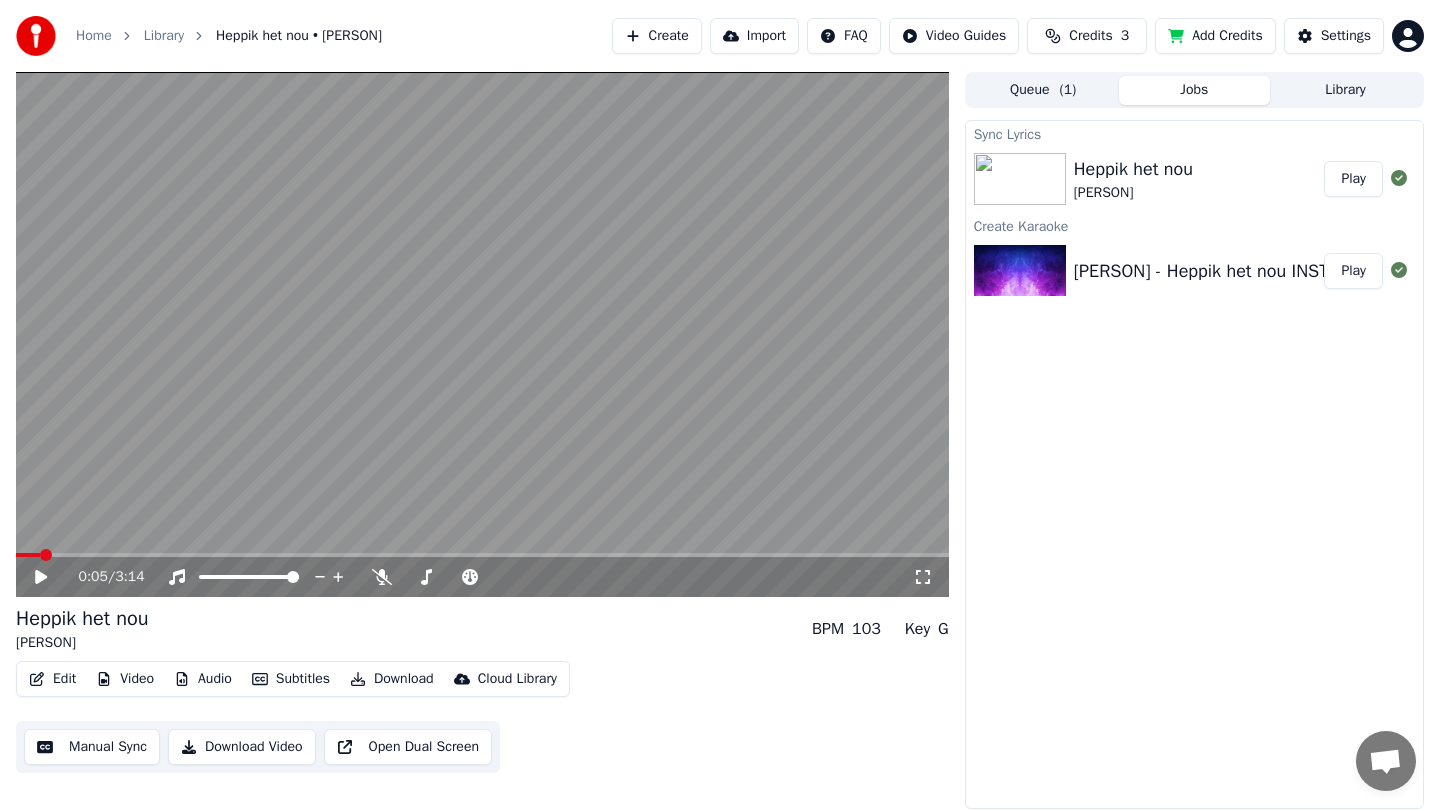 click on "0:05  /  3:14" at bounding box center [482, 577] 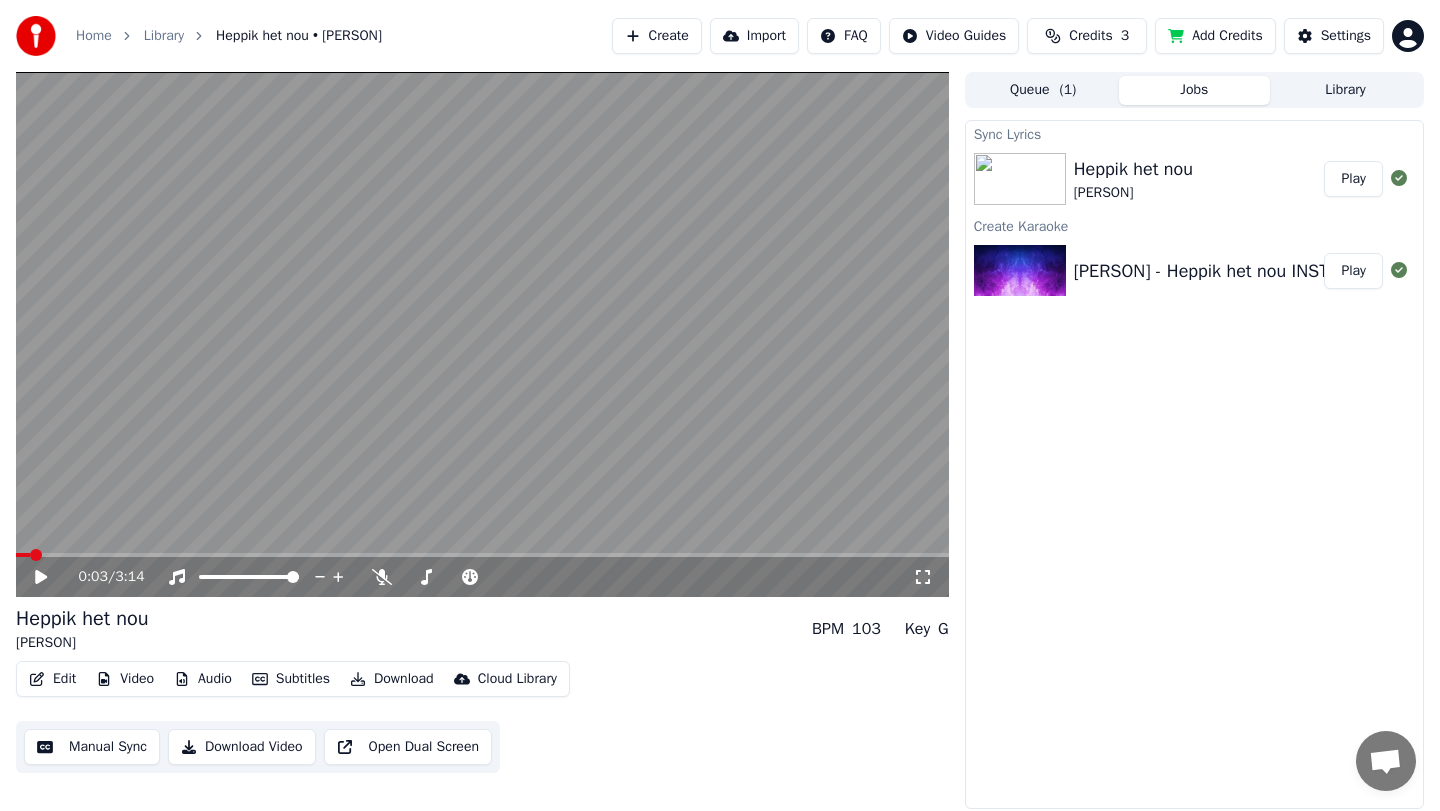 click at bounding box center (36, 555) 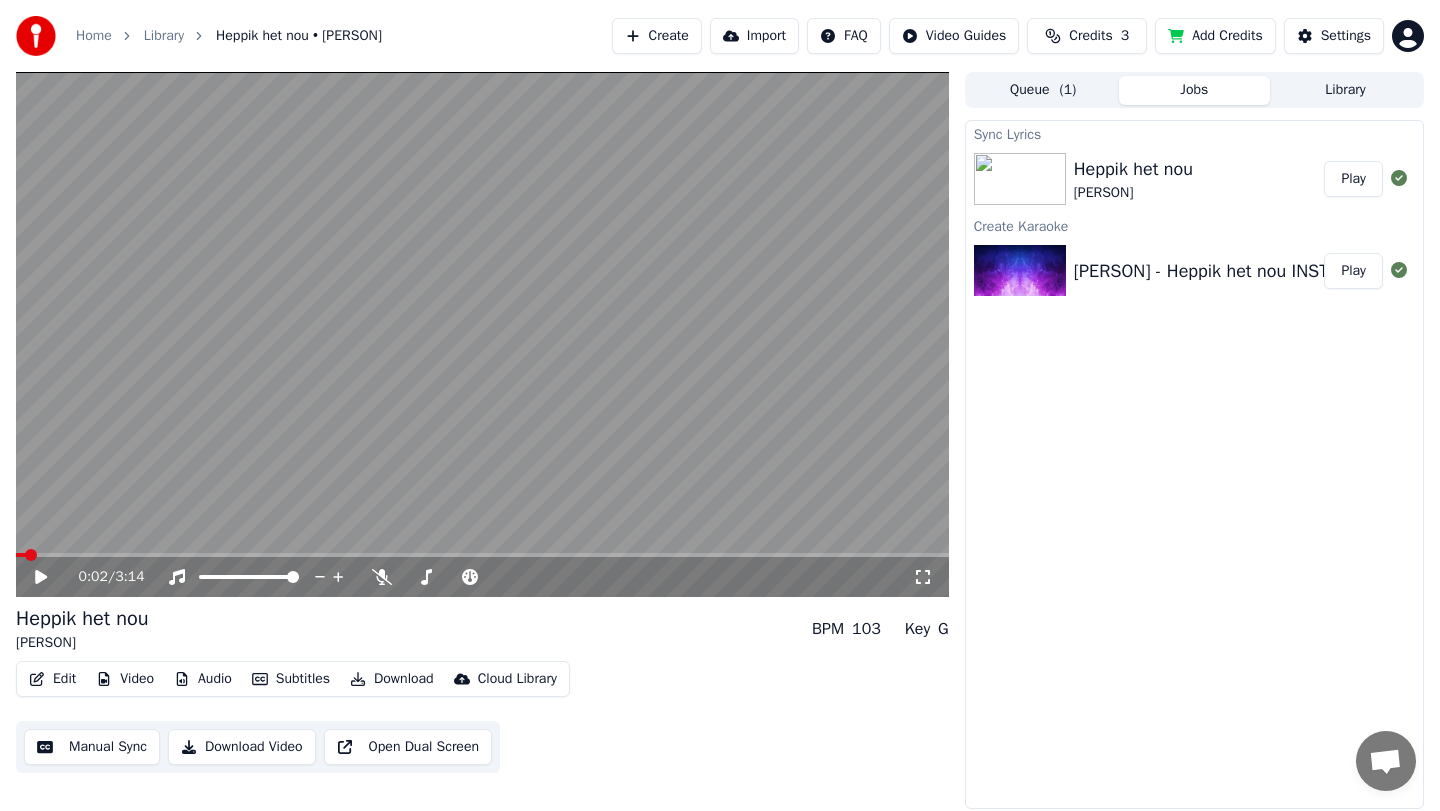 click 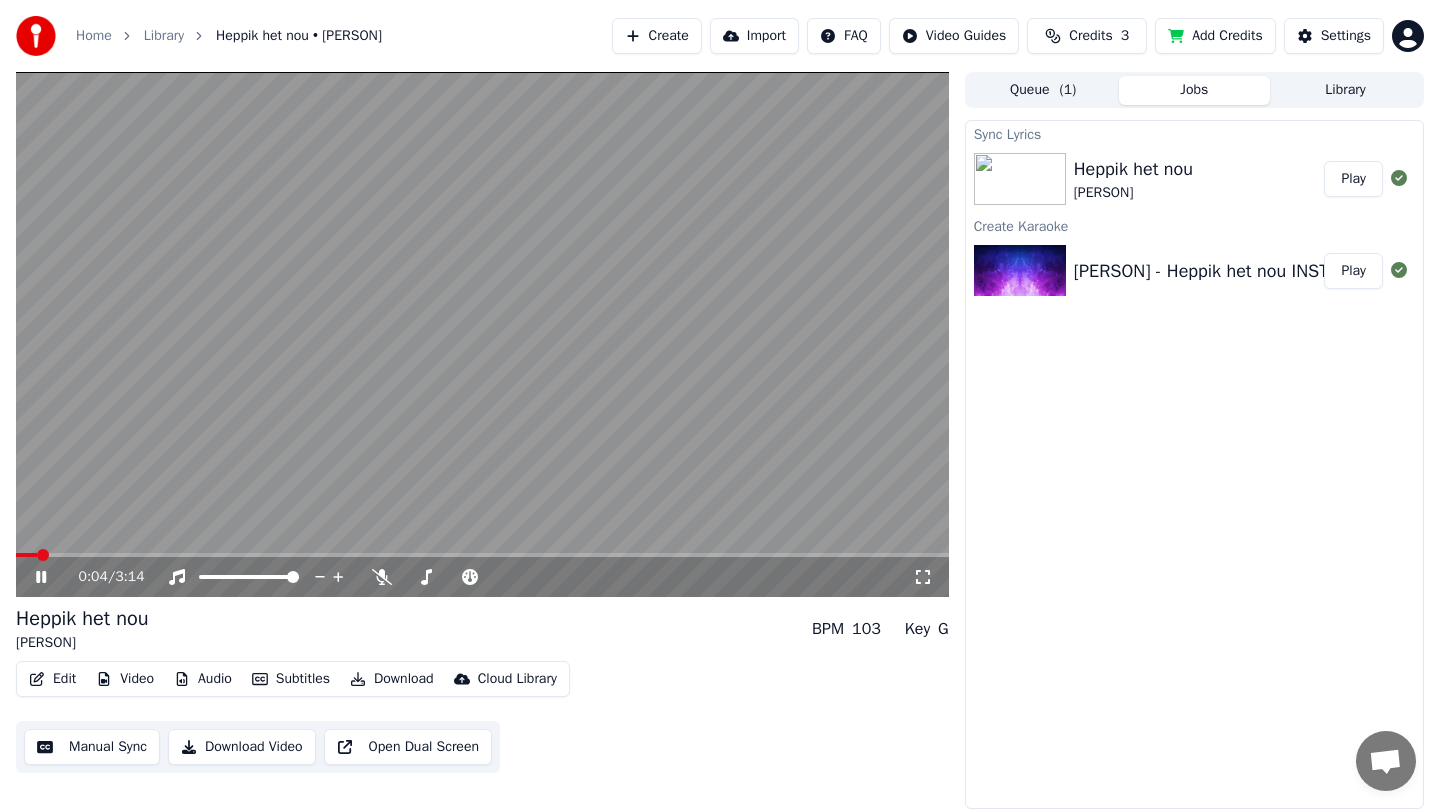 click 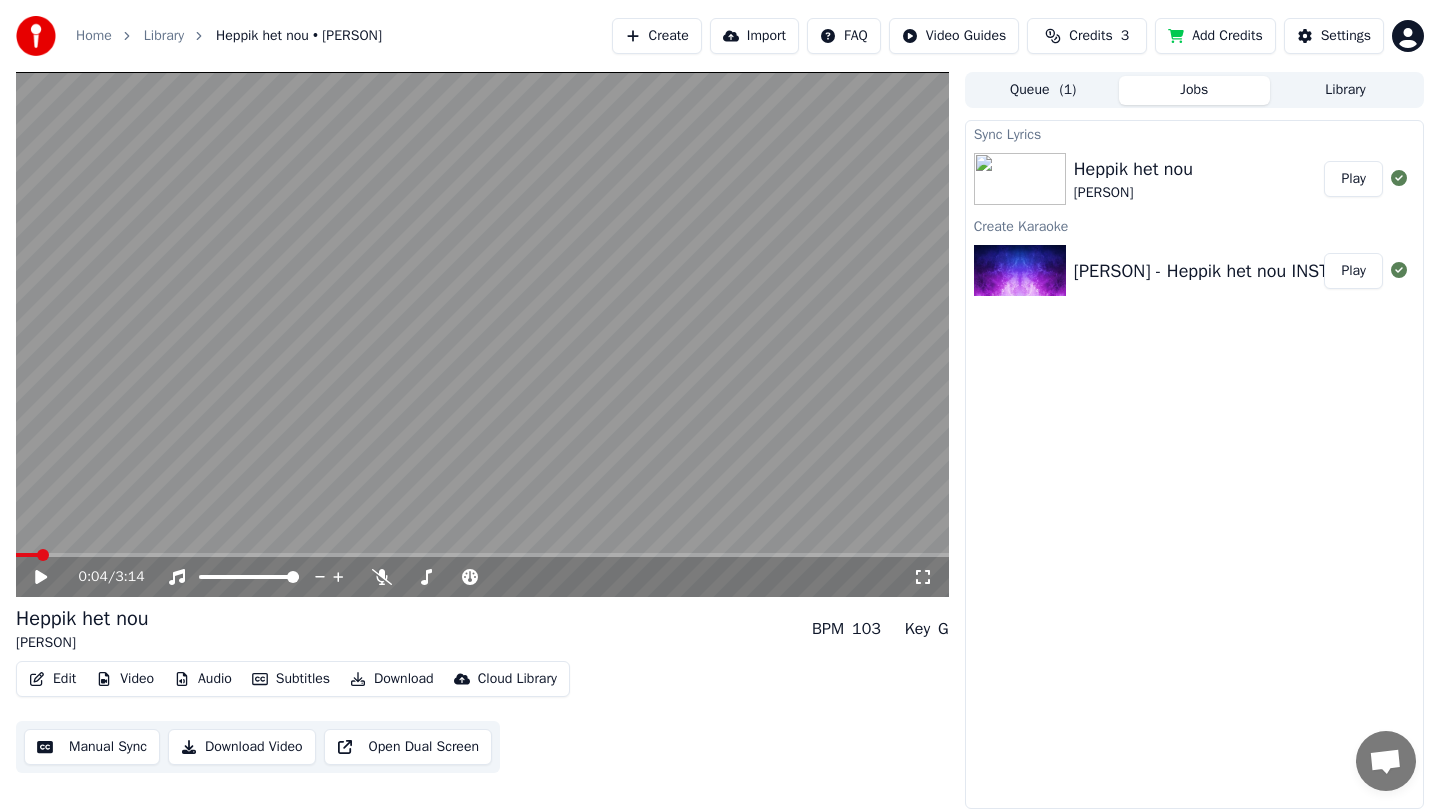click on "Manual Sync" at bounding box center [92, 747] 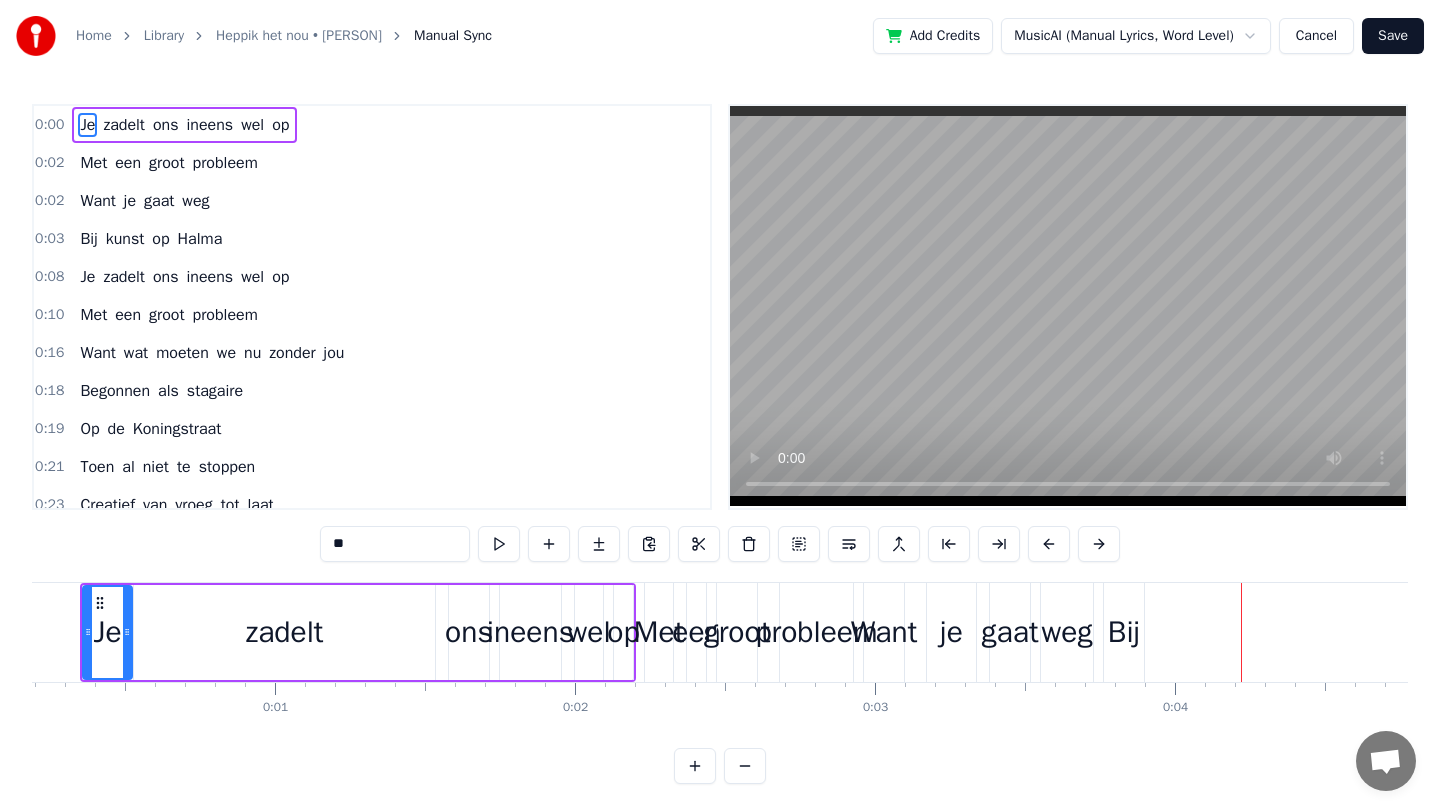 scroll, scrollTop: 0, scrollLeft: 51, axis: horizontal 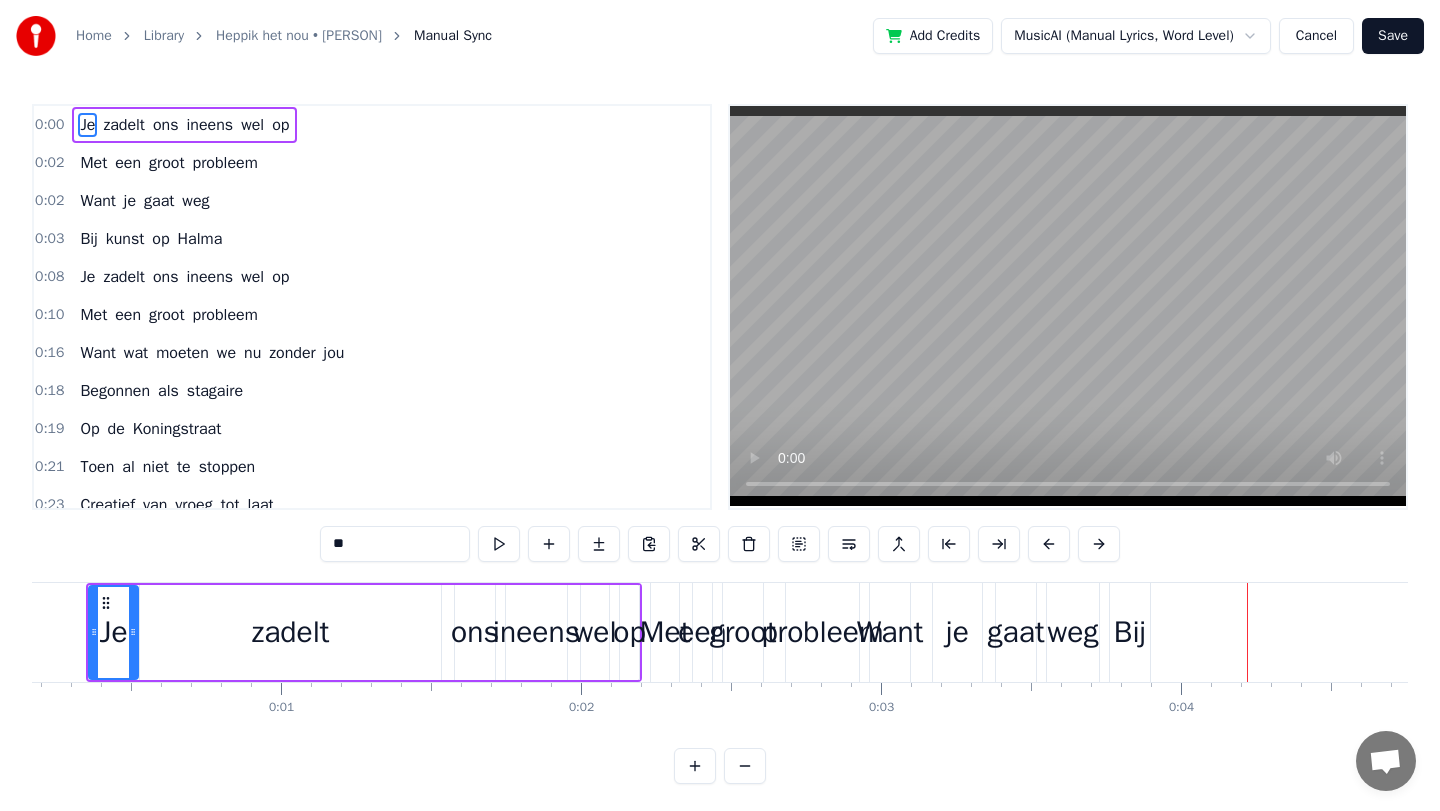 drag, startPoint x: 110, startPoint y: 671, endPoint x: 1247, endPoint y: 645, distance: 1137.2972 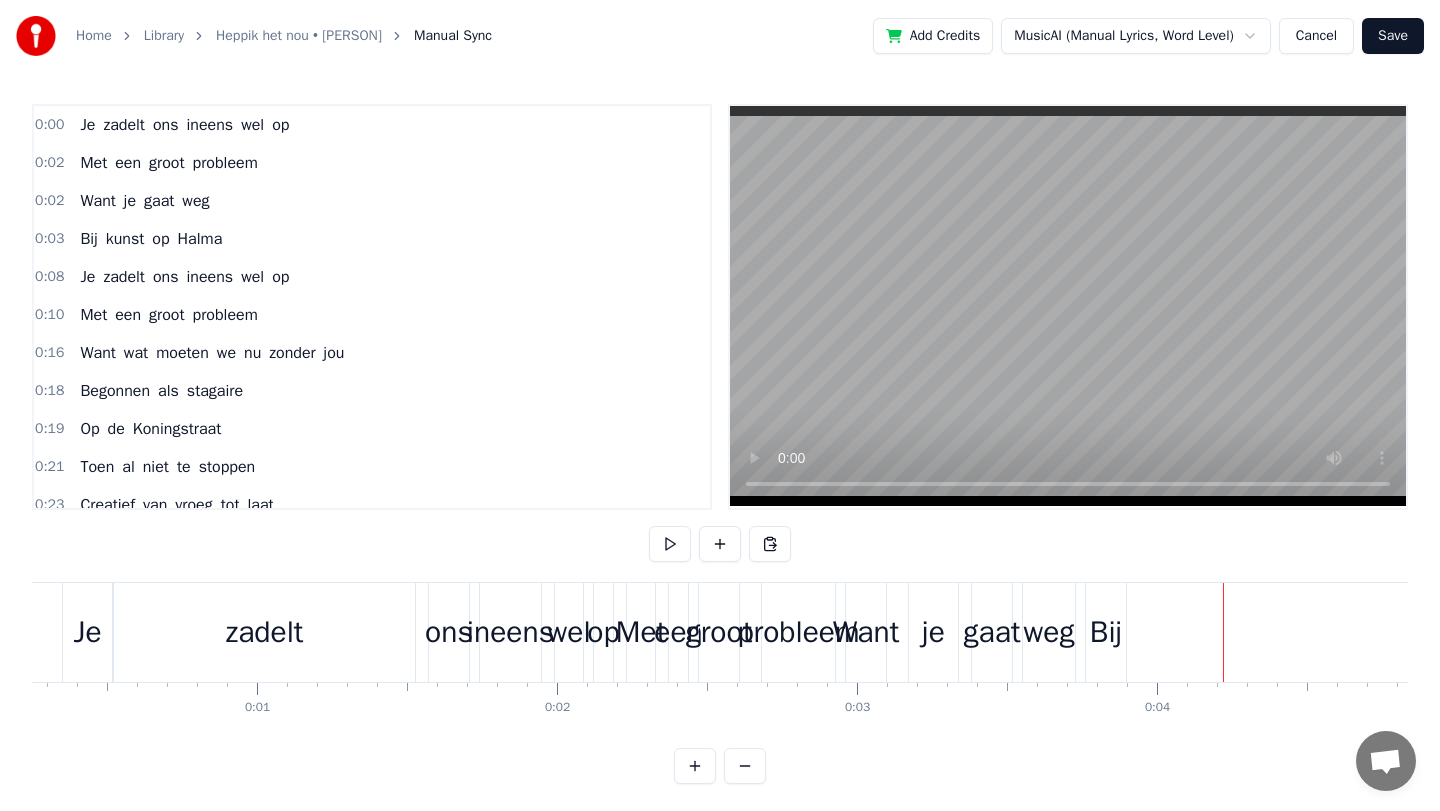 scroll, scrollTop: 0, scrollLeft: 83, axis: horizontal 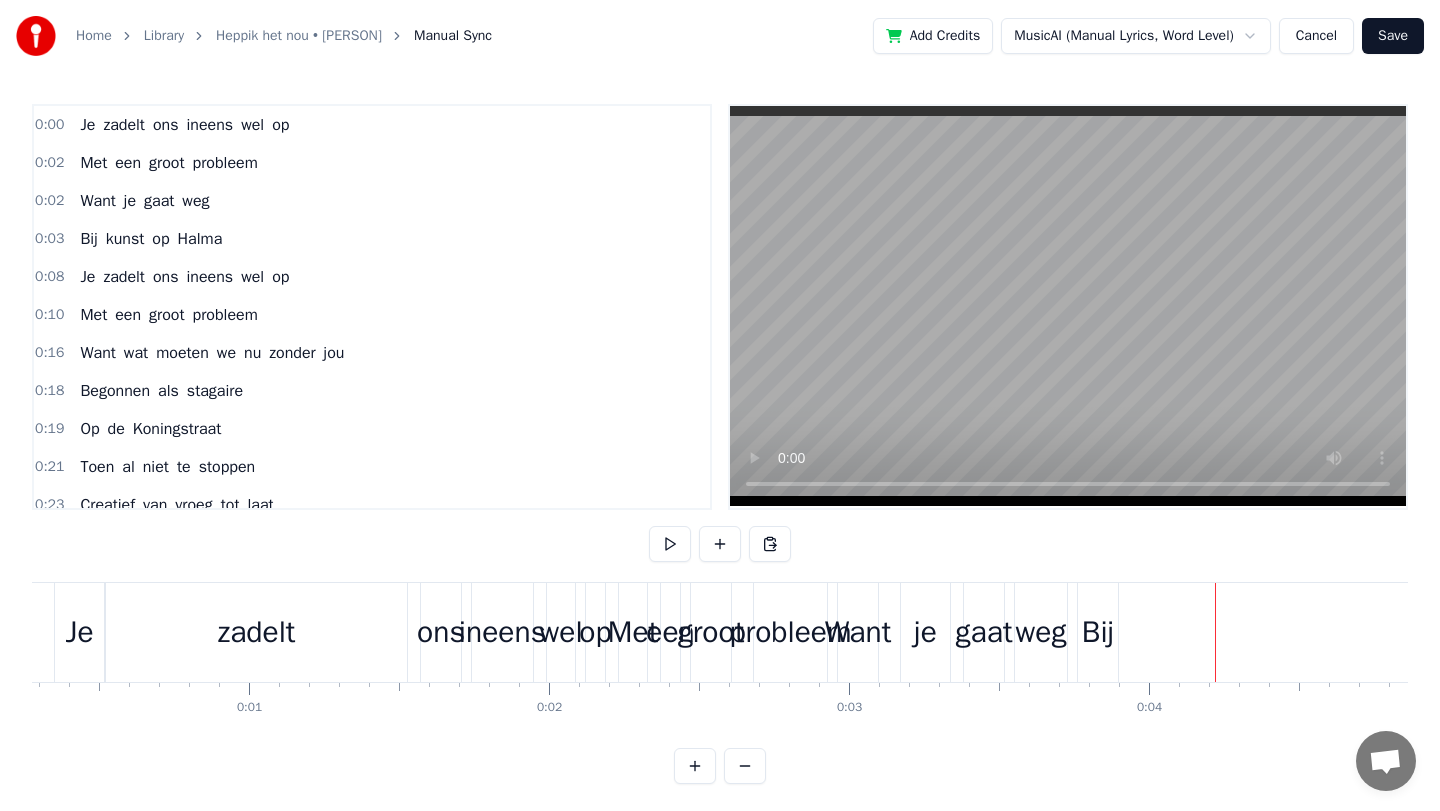click at bounding box center (1215, 632) 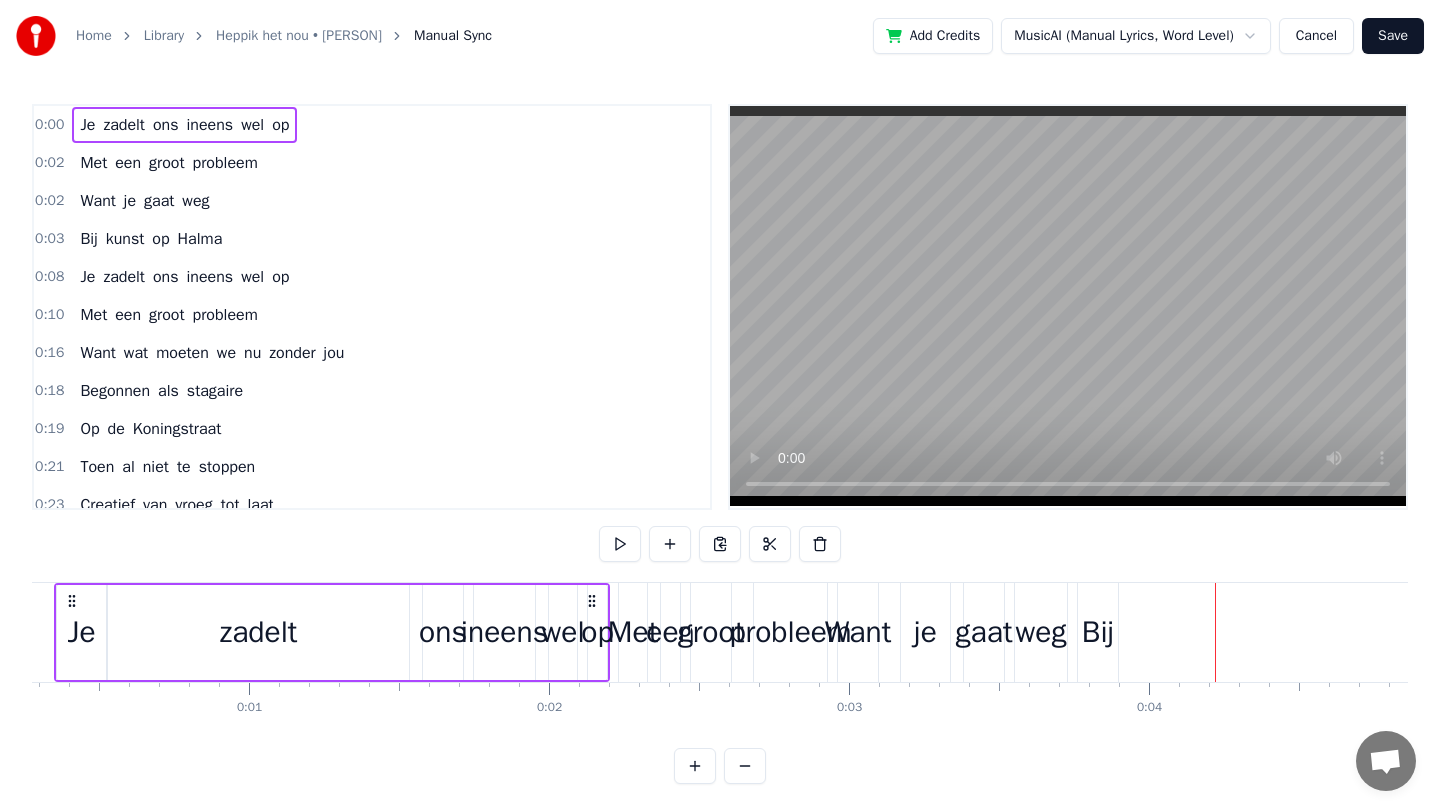 scroll, scrollTop: 0, scrollLeft: 5, axis: horizontal 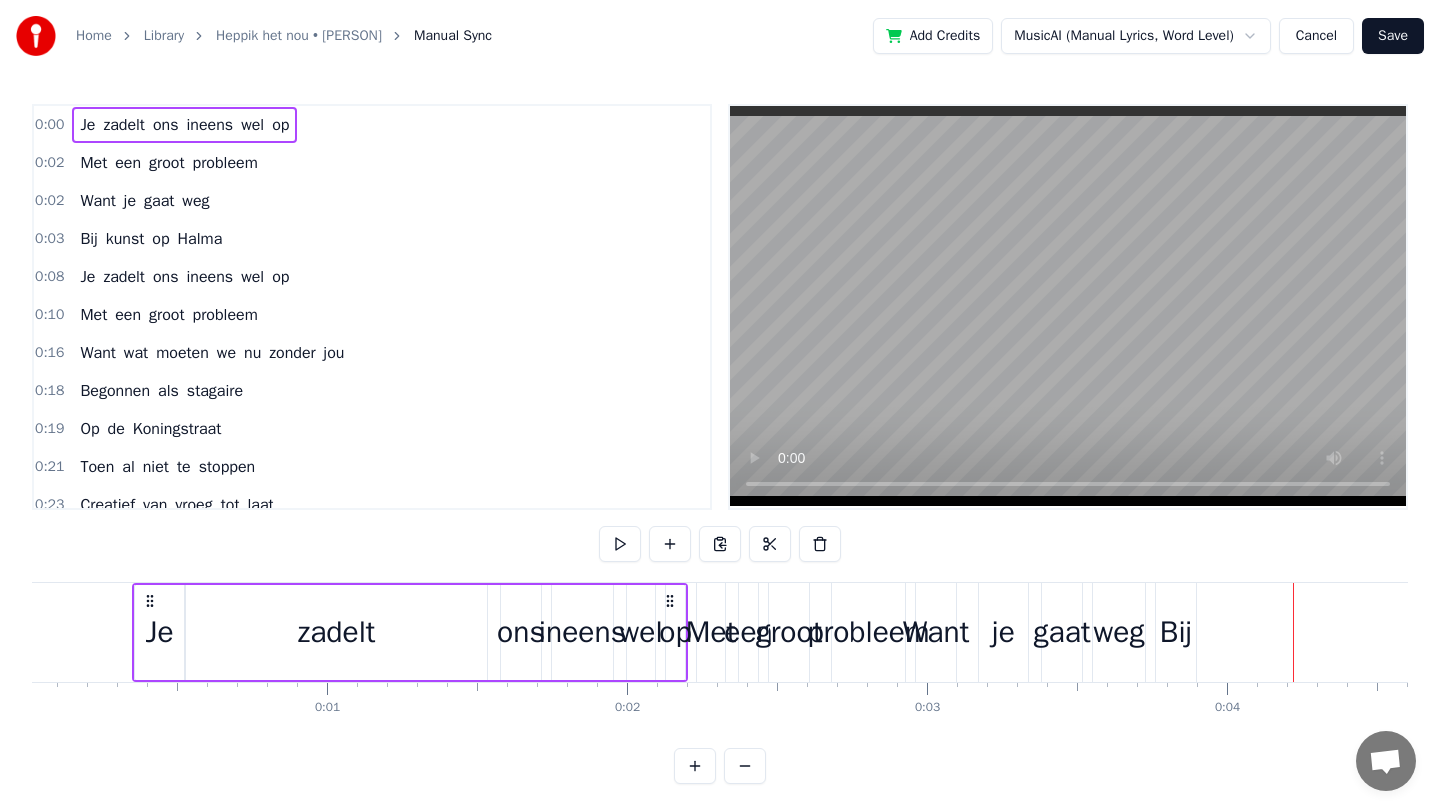 drag, startPoint x: 497, startPoint y: 679, endPoint x: 574, endPoint y: 680, distance: 77.00649 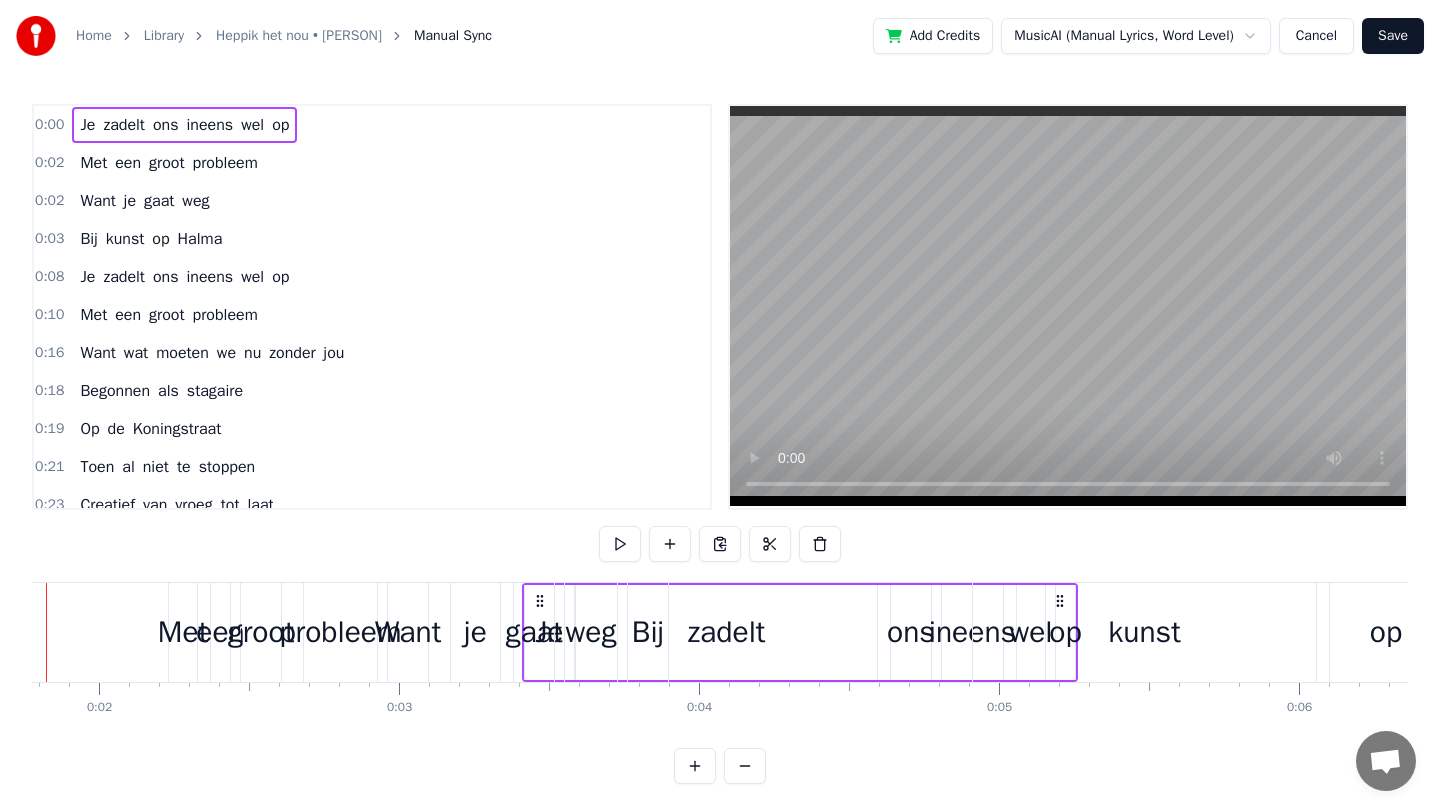scroll, scrollTop: 0, scrollLeft: 537, axis: horizontal 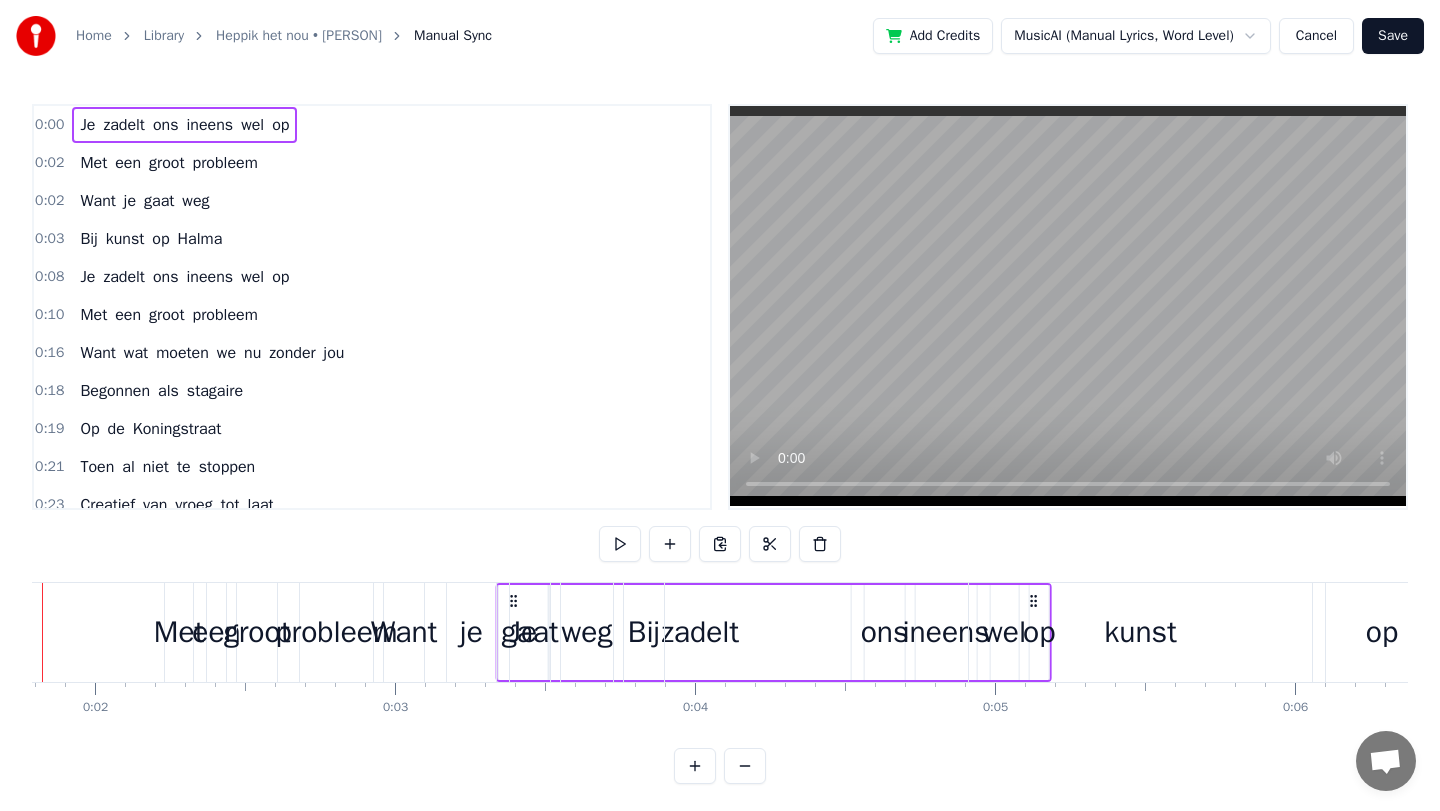 drag, startPoint x: 669, startPoint y: 599, endPoint x: 1032, endPoint y: 600, distance: 363.00137 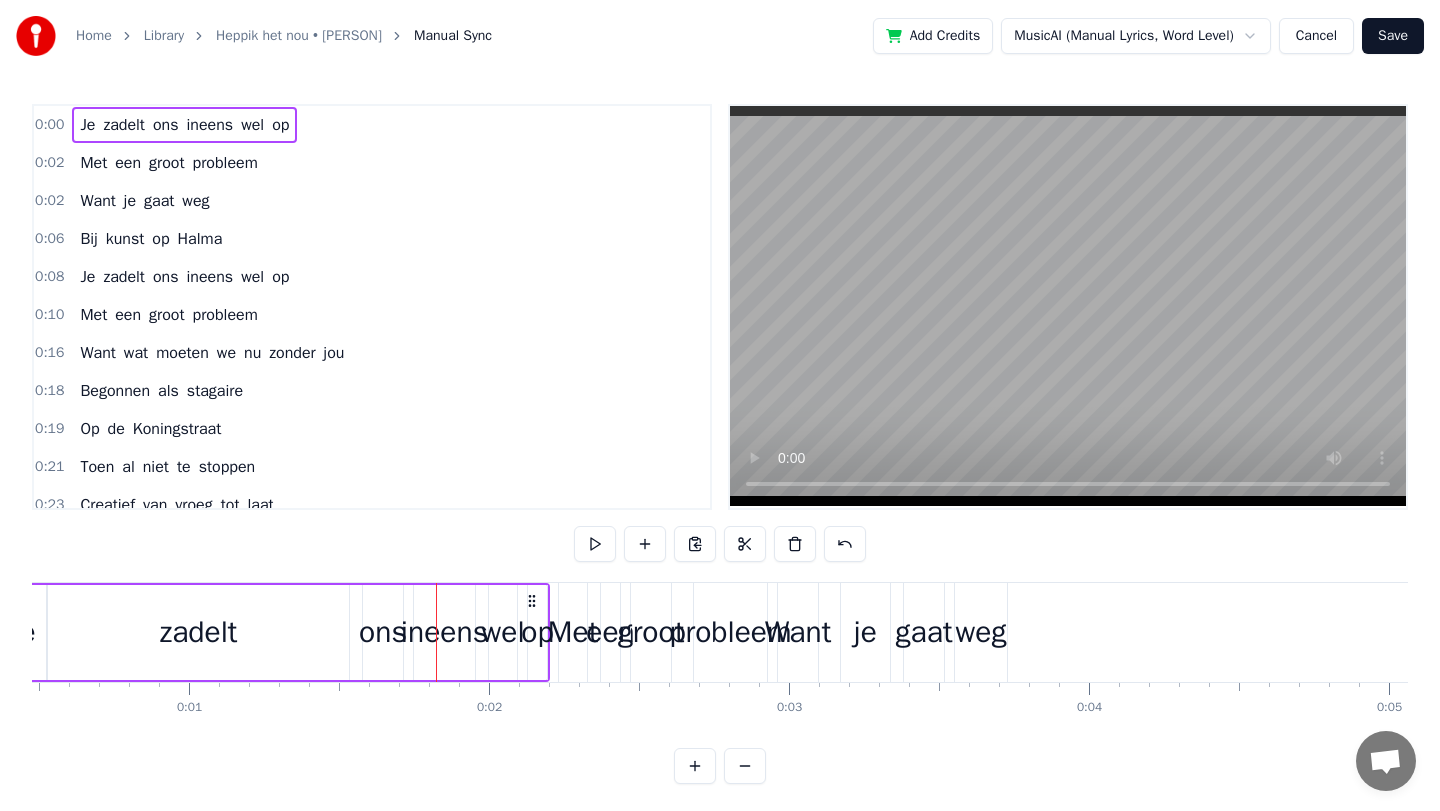 scroll, scrollTop: 0, scrollLeft: 0, axis: both 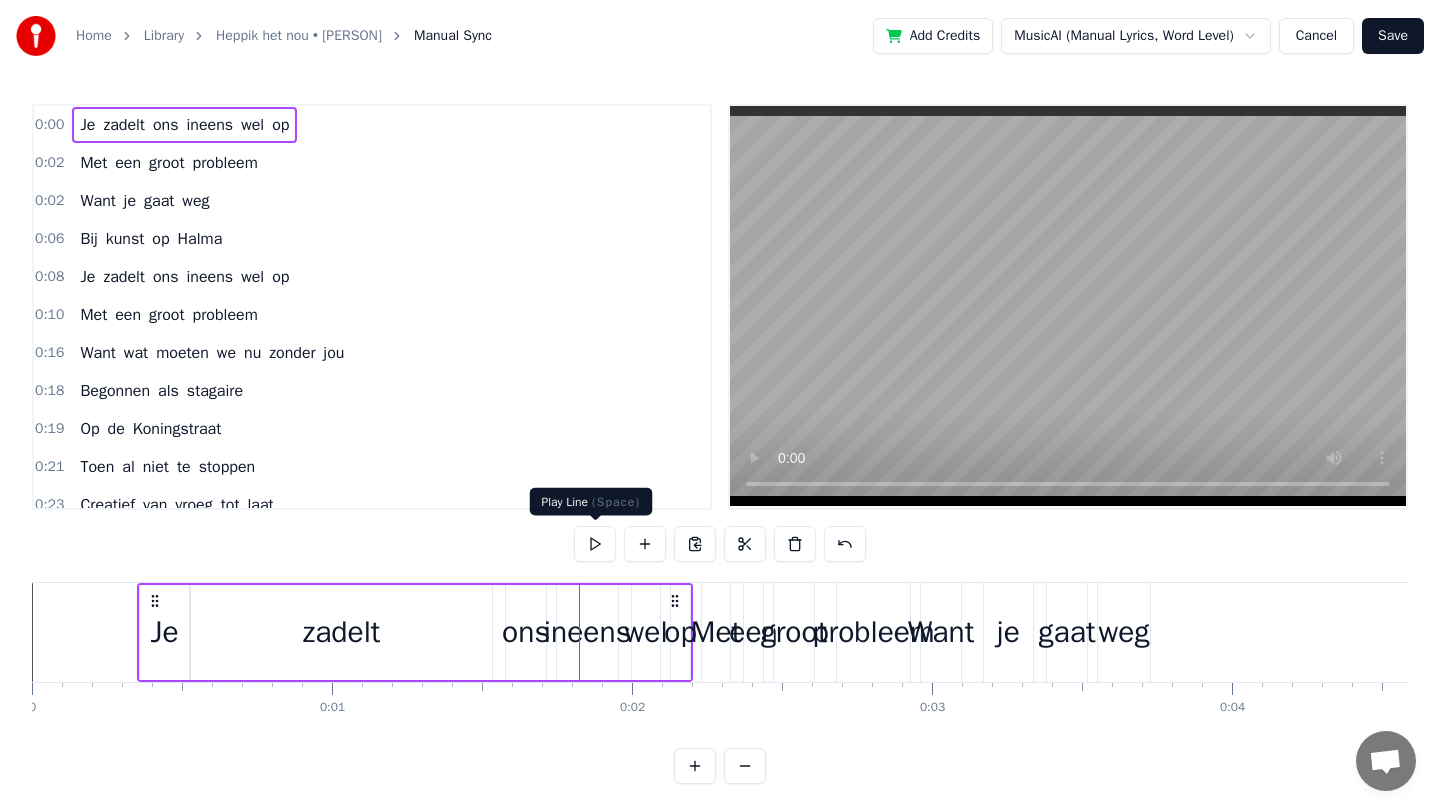 click at bounding box center (595, 544) 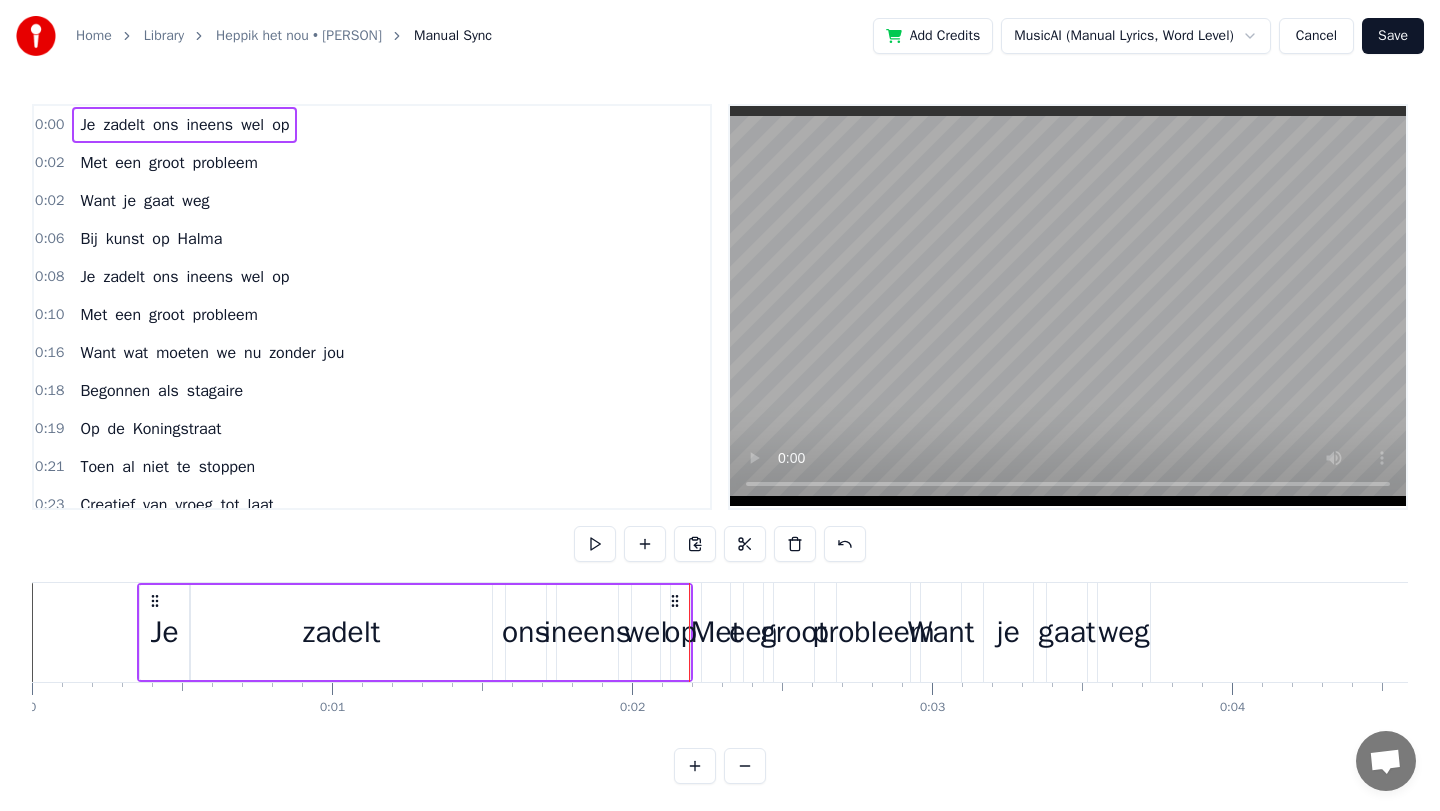 click at bounding box center (595, 544) 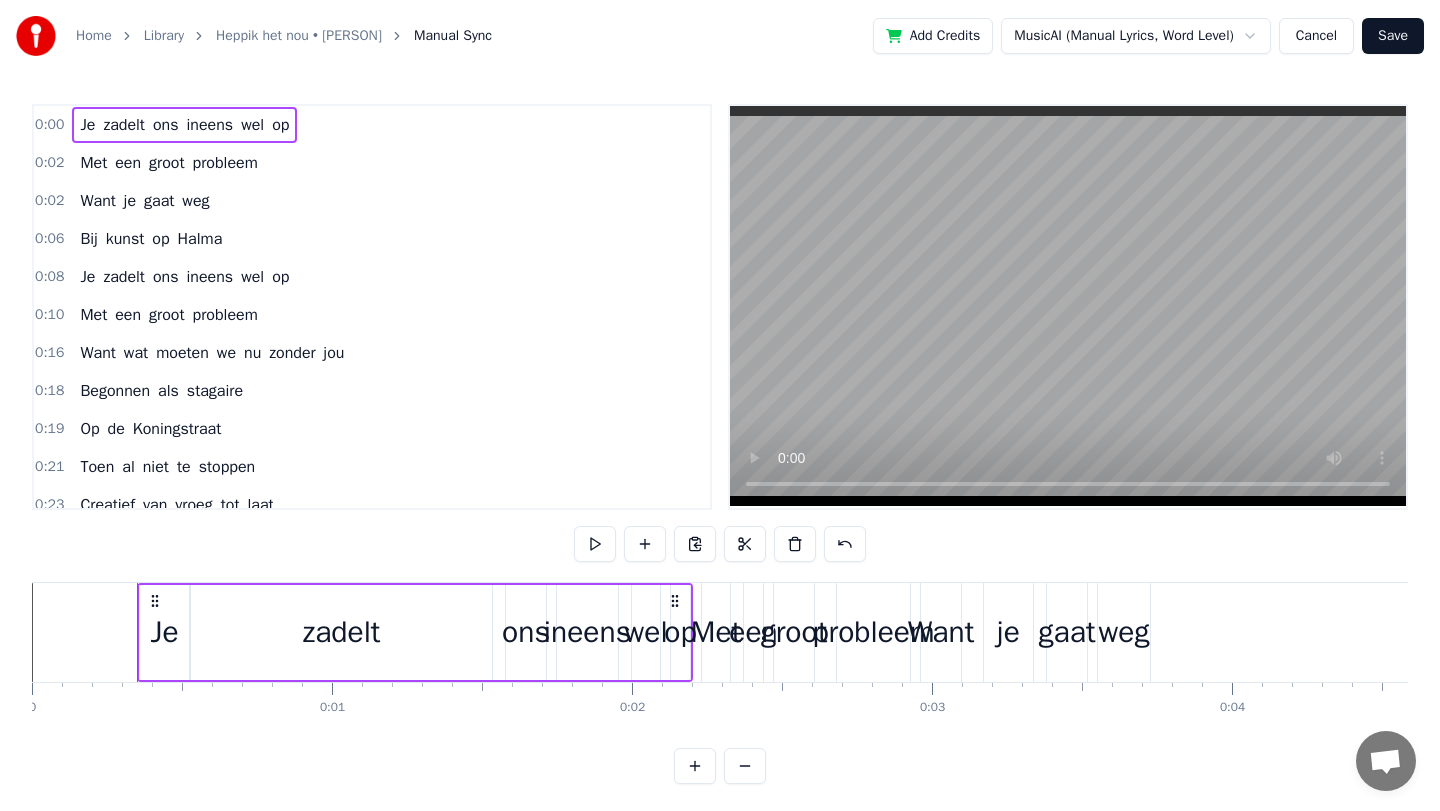 click on "0:00 Je zadelt ons ineens wel op" at bounding box center [372, 125] 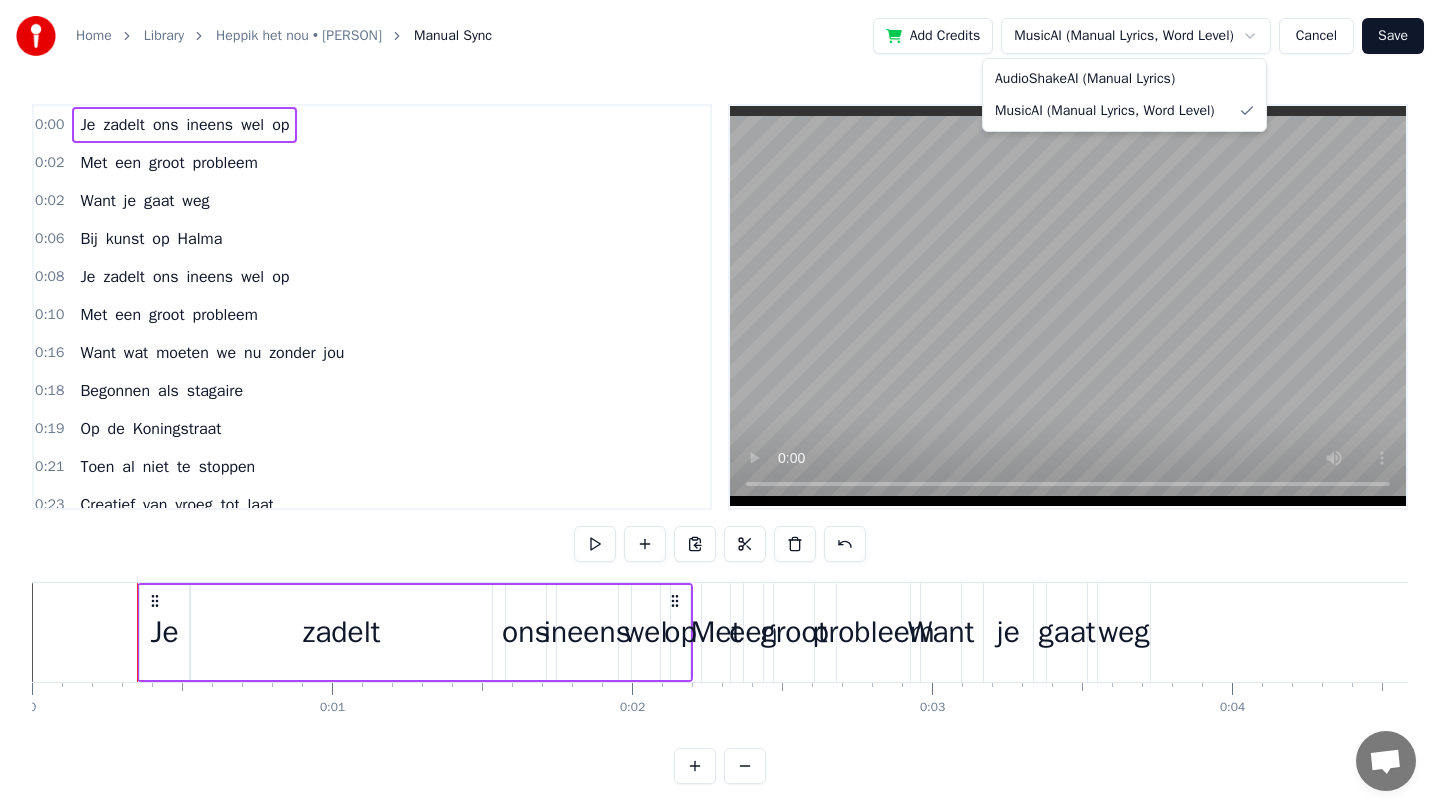 click on "Home Library Heppik het nou • [PERSON] Manual Sync Add Credits MusicAI (Manual Lyrics, Word Level) Cancel Save 0:00 Je zadelt ons ineens wel op 0:02 Met een groot probleem 0:02 Want je gaat weg 0:06 Bij kunst op Halma 0:08 Je zadelt ons ineens wel op 0:10 Met een groot probleem 0:16 Want wat moeten we nu zonder jou 0:18 Begonnen als stagaire 0:19 Op de Koningstraat 0:21 Toen al niet te stoppen 0:23 Creatief van vroeg tot laat 0:23 Onverwacht ook bovenbouw 0:24 Heel leuk, maar potverdrie: 0:25 Daardoor ontwikkelde je wel 0:28 Een verenallergie 0:28 Je zadelt ons ineens wel op 0:30 Met een groot probleem 0:41 Want je gaat weg 0:42 Bij kunst op Halma 0:43 Je zadelt ons ineens wel op 0:45 Met een groot probleem 0:52 Want wat moeten we nu zonder jou 1:04 In je gouden trots kom jij 1:05 Steeds weer uit Breda 1:05 Naar boven de rivieren 1:06 Dat was wel wennen ja 1:07 Geen Carnavalsvakantie 1:08 Nou ja, dan maar PB 1:09 Je eigen carnavalskraker 1:10 En iedereen zingt mee 1:10 Je zadelt ons ineens wel op 1:12 Met je" at bounding box center (720, 408) 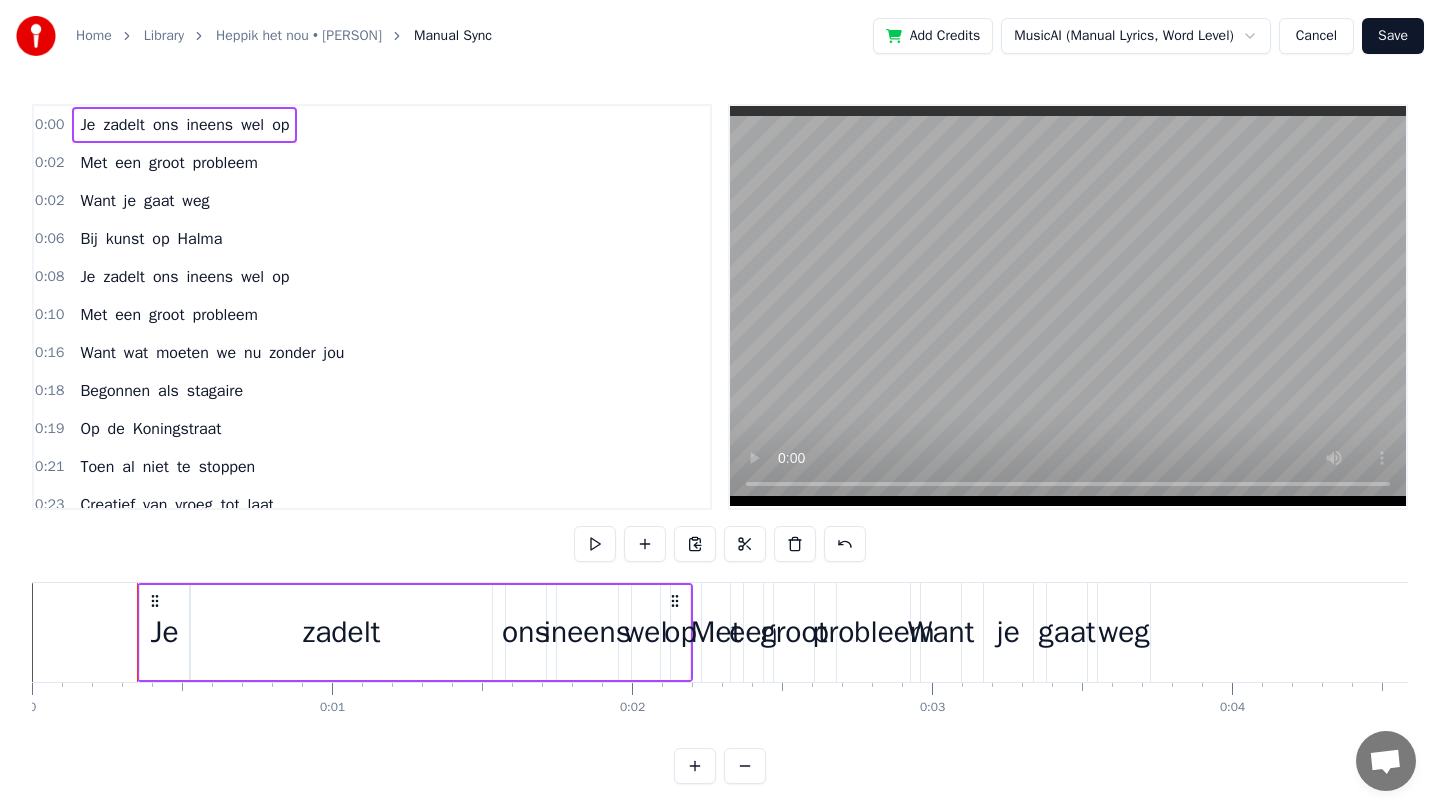 click on "Cancel" at bounding box center (1316, 36) 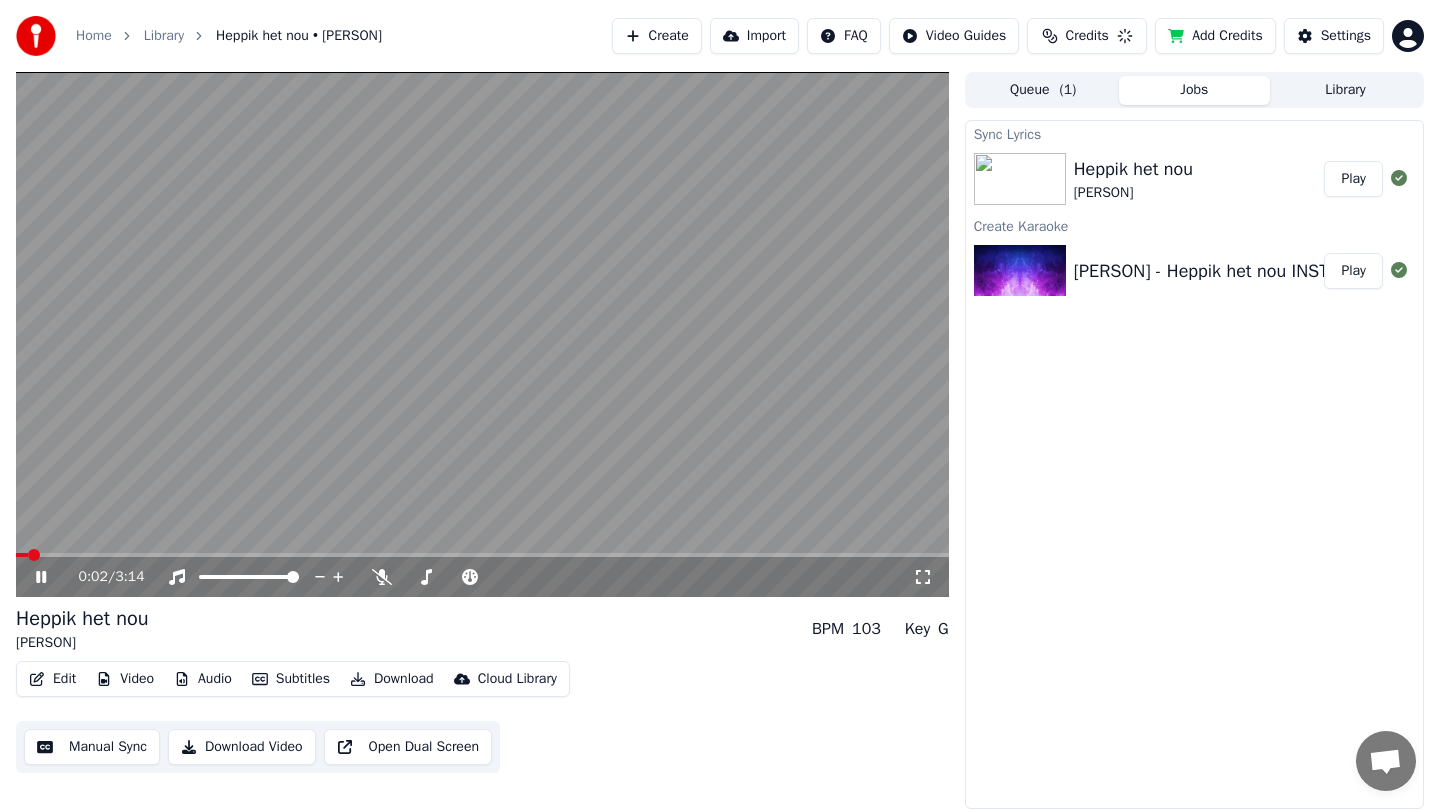 click 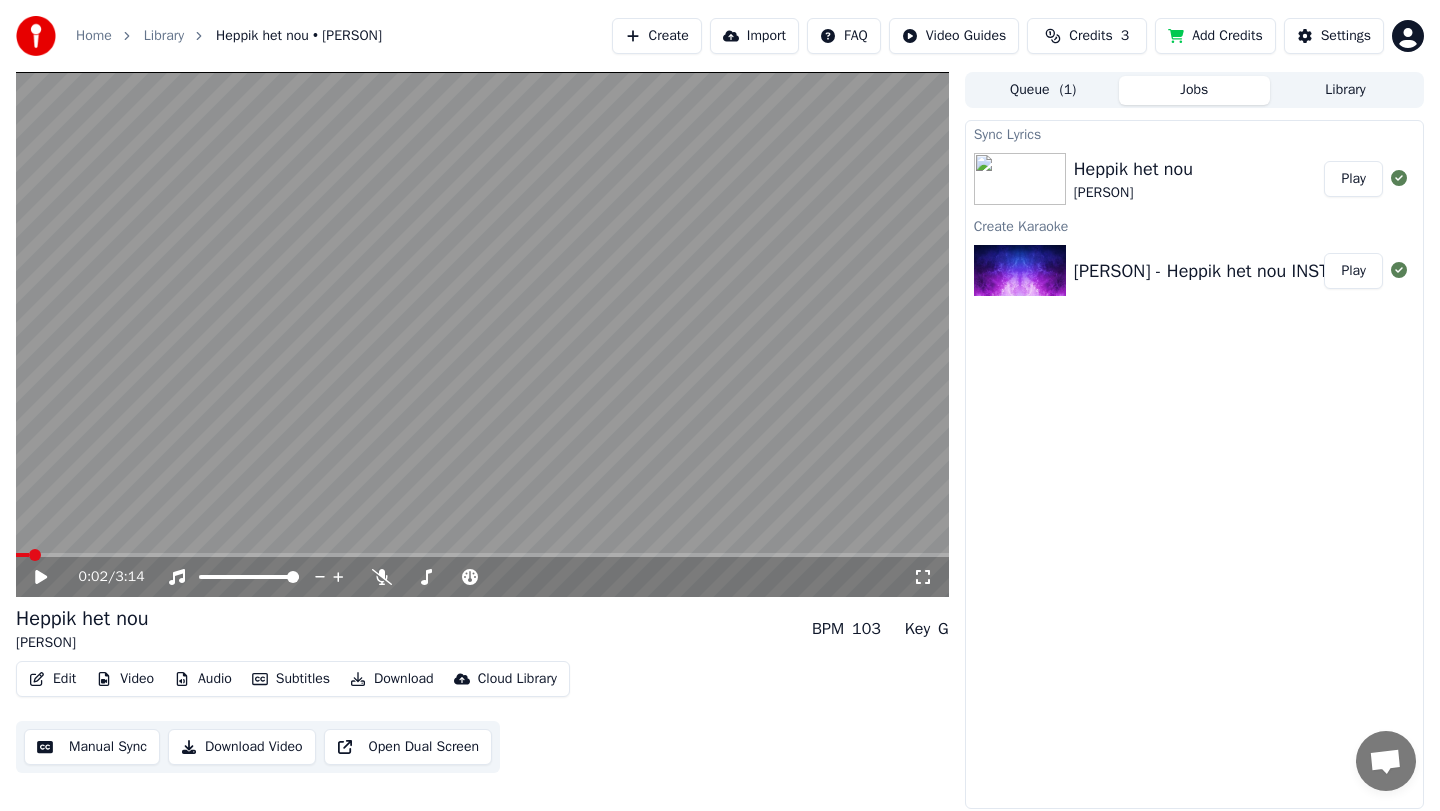 click on "Manual Sync" at bounding box center (92, 747) 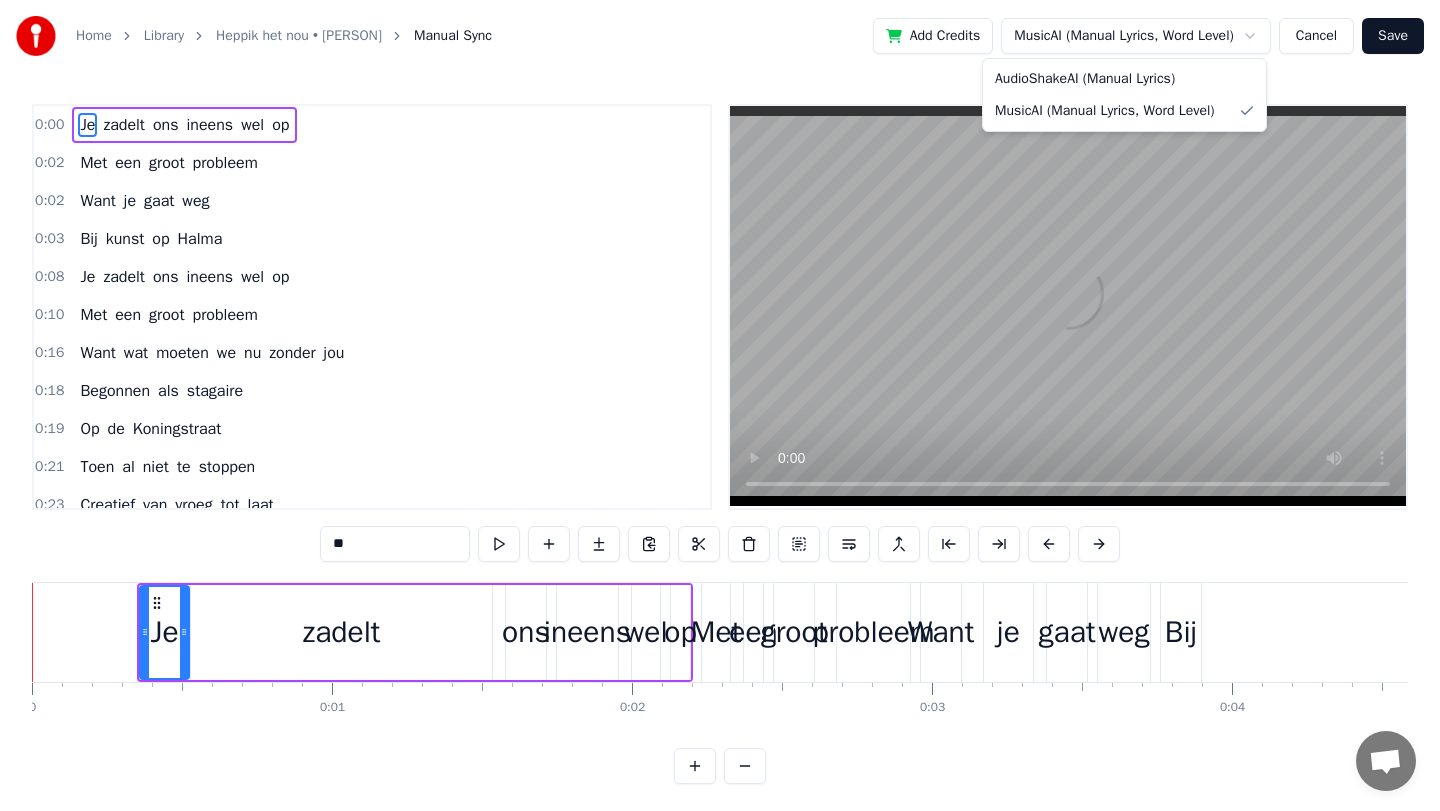 click on "Home Library Heppik het nou • [PERSON] Manual Sync Add Credits MusicAI (Manual Lyrics, Word Level) Cancel Save 0:00 Je zadelt ons ineens wel op 0:02 Met een groot probleem 0:02 Want je gaat weg 0:03 Bij kunst op Halma 0:08 Je zadelt ons ineens wel op 0:10 Met een groot probleem 0:16 Want wat moeten we nu zonder jou 0:18 Begonnen als stagaire 0:19 Op de Koningstraat 0:21 Toen al niet te stoppen 0:23 Creatief van vroeg tot laat 0:23 Onverwacht ook bovenbouw 0:24 Heel leuk, maar potverdrie: 0:25 Daardoor ontwikkelde je wel 0:28 Een verenallergie 0:28 Je zadelt ons ineens wel op 0:30 Met een groot probleem 0:41 Want je gaat weg 0:42 Bij kunst op Halma 0:43 Je zadelt ons ineens wel op 0:45 Met een groot probleem 0:52 Want wat moeten we nu zonder jou 1:04 In je gouden trots kom jij 1:05 Steeds weer uit Breda 1:05 Naar boven de rivieren 1:06 Dat was wel wennen ja 1:07 Geen Carnavalsvakantie 1:08 Nou ja, dan maar PB 1:09 Je eigen carnavalskraker 1:10 En iedereen zingt mee 1:10 Je zadelt ons ineens wel op 1:12 Met je" at bounding box center (720, 408) 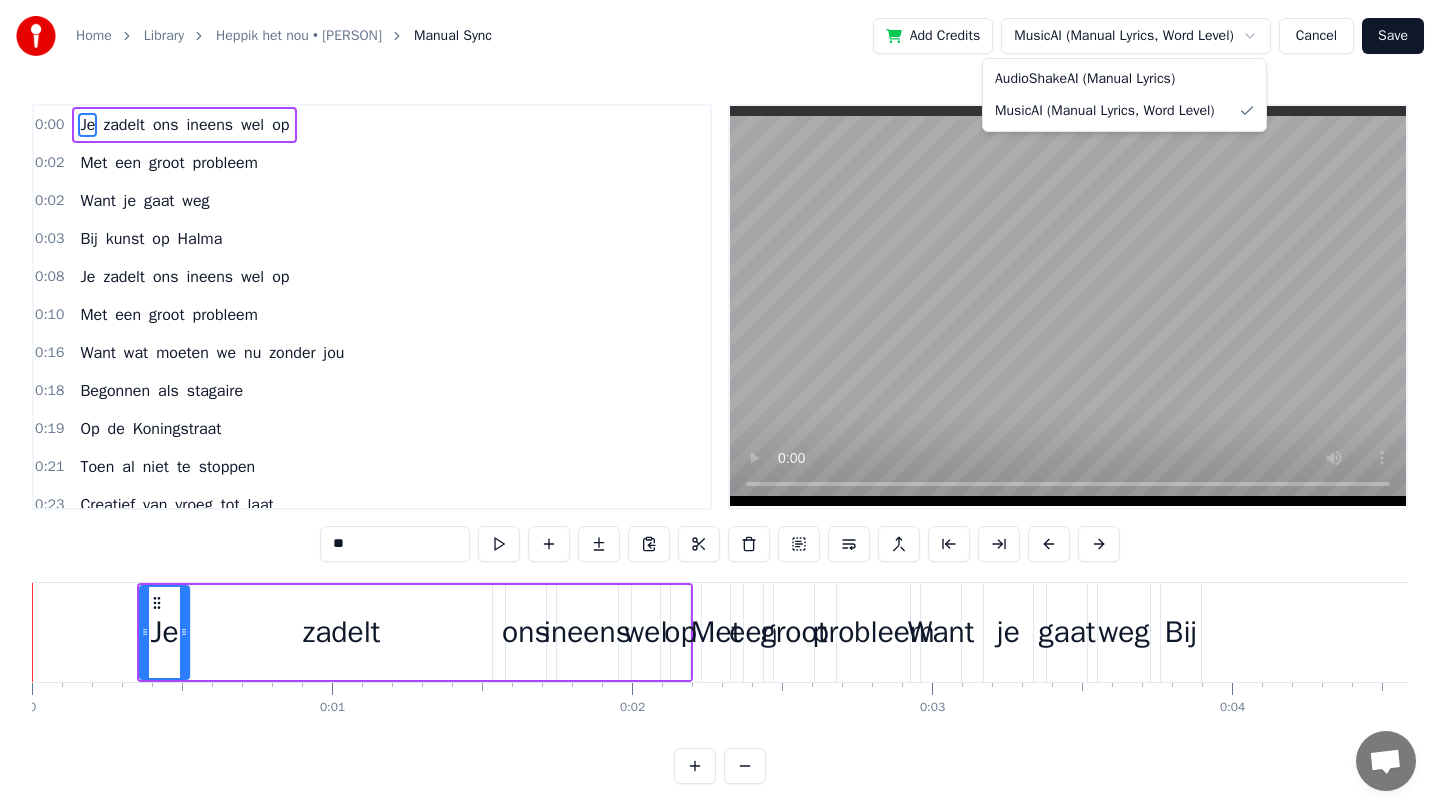 click on "Home Library Heppik het nou • [PERSON] Manual Sync Add Credits MusicAI (Manual Lyrics, Word Level) Cancel Save 0:00 Je zadelt ons ineens wel op 0:02 Met een groot probleem 0:02 Want je gaat weg 0:03 Bij kunst op Halma 0:08 Je zadelt ons ineens wel op 0:10 Met een groot probleem 0:16 Want wat moeten we nu zonder jou 0:18 Begonnen als stagaire 0:19 Op de Koningstraat 0:21 Toen al niet te stoppen 0:23 Creatief van vroeg tot laat 0:23 Onverwacht ook bovenbouw 0:24 Heel leuk, maar potverdrie: 0:25 Daardoor ontwikkelde je wel 0:28 Een verenallergie 0:28 Je zadelt ons ineens wel op 0:30 Met een groot probleem 0:41 Want je gaat weg 0:42 Bij kunst op Halma 0:43 Je zadelt ons ineens wel op 0:45 Met een groot probleem 0:52 Want wat moeten we nu zonder jou 1:04 In je gouden trots kom jij 1:05 Steeds weer uit Breda 1:05 Naar boven de rivieren 1:06 Dat was wel wennen ja 1:07 Geen Carnavalsvakantie 1:08 Nou ja, dan maar PB 1:09 Je eigen carnavalskraker 1:10 En iedereen zingt mee 1:10 Je zadelt ons ineens wel op 1:12 Met je" at bounding box center (720, 408) 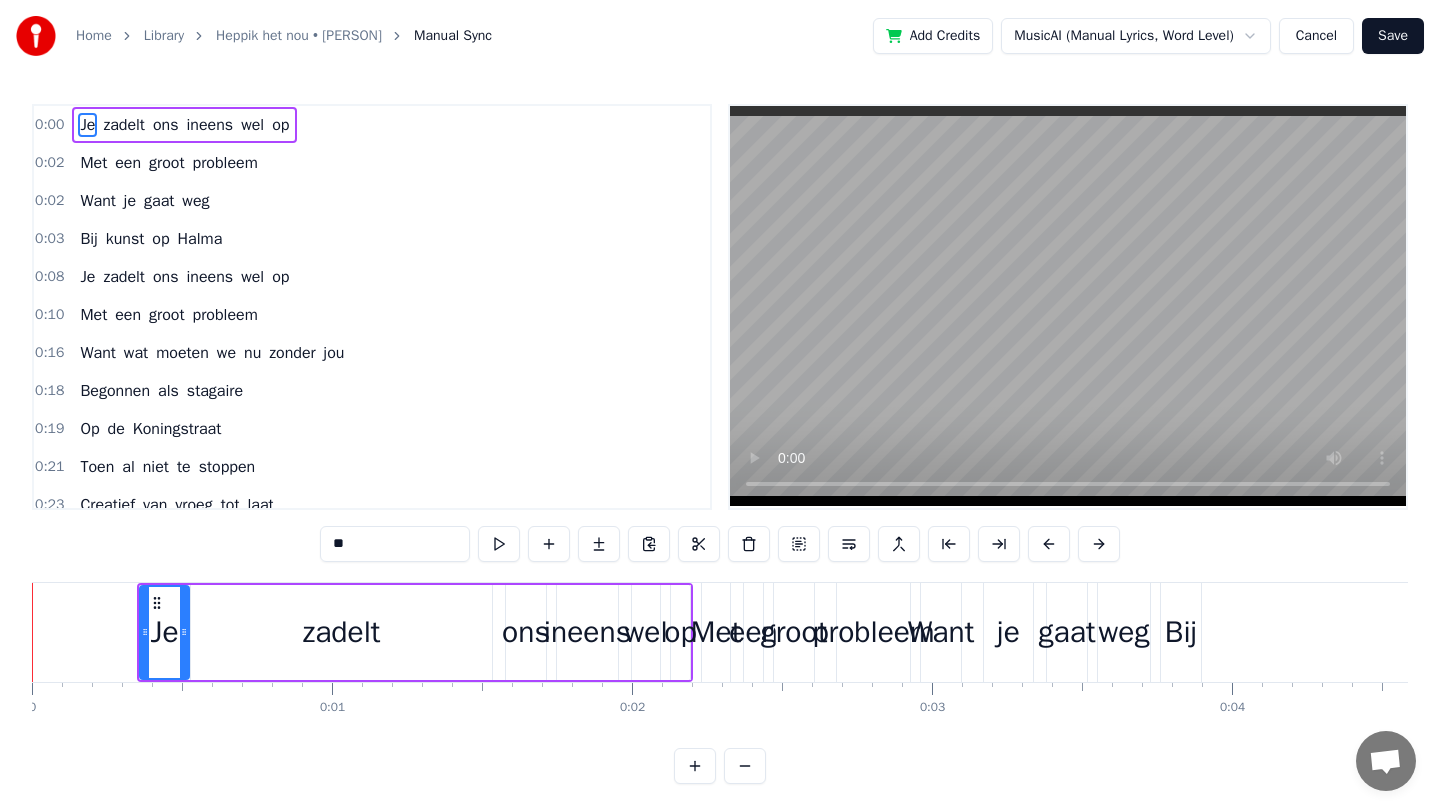 click on "Heppik het nou • [PERSON]" at bounding box center [299, 36] 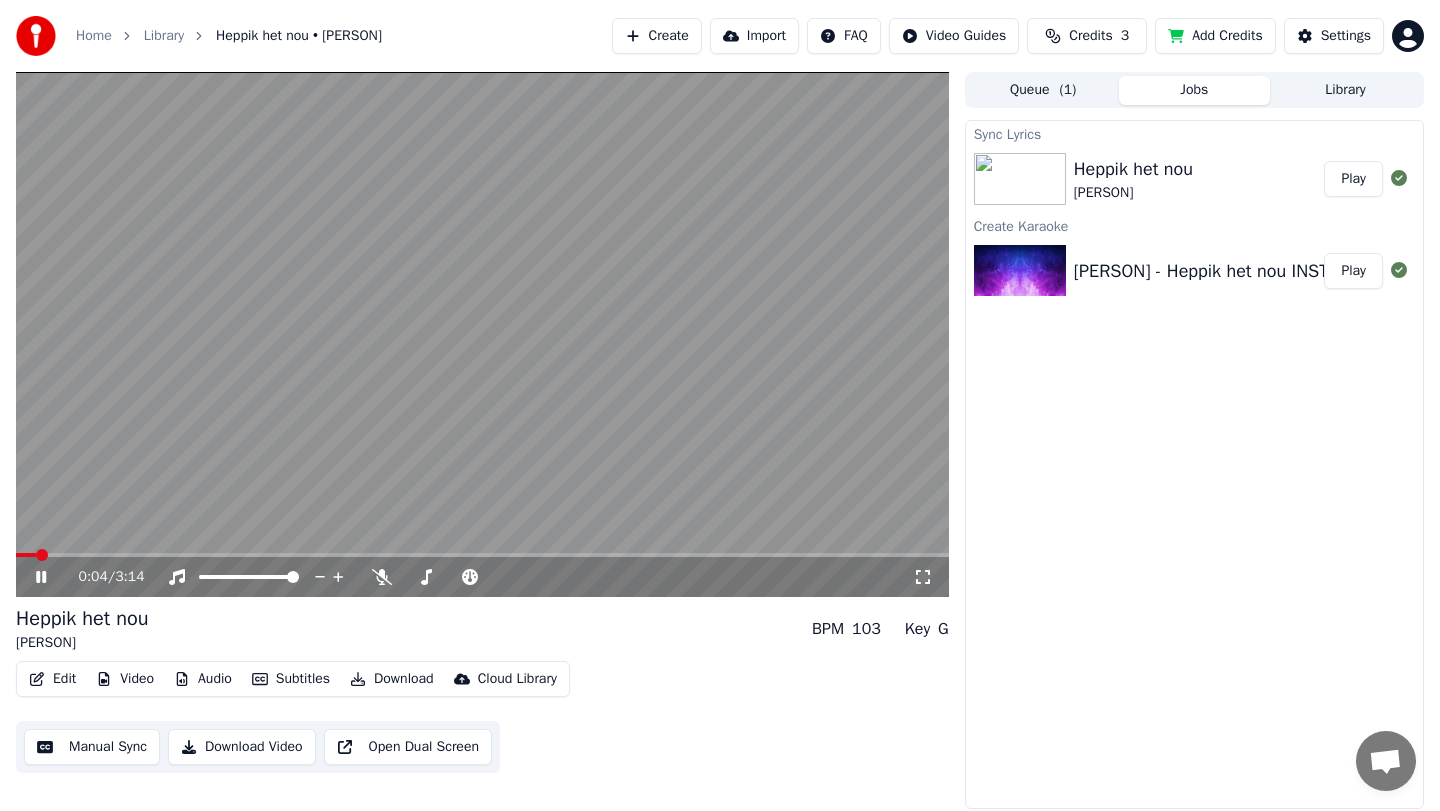 click 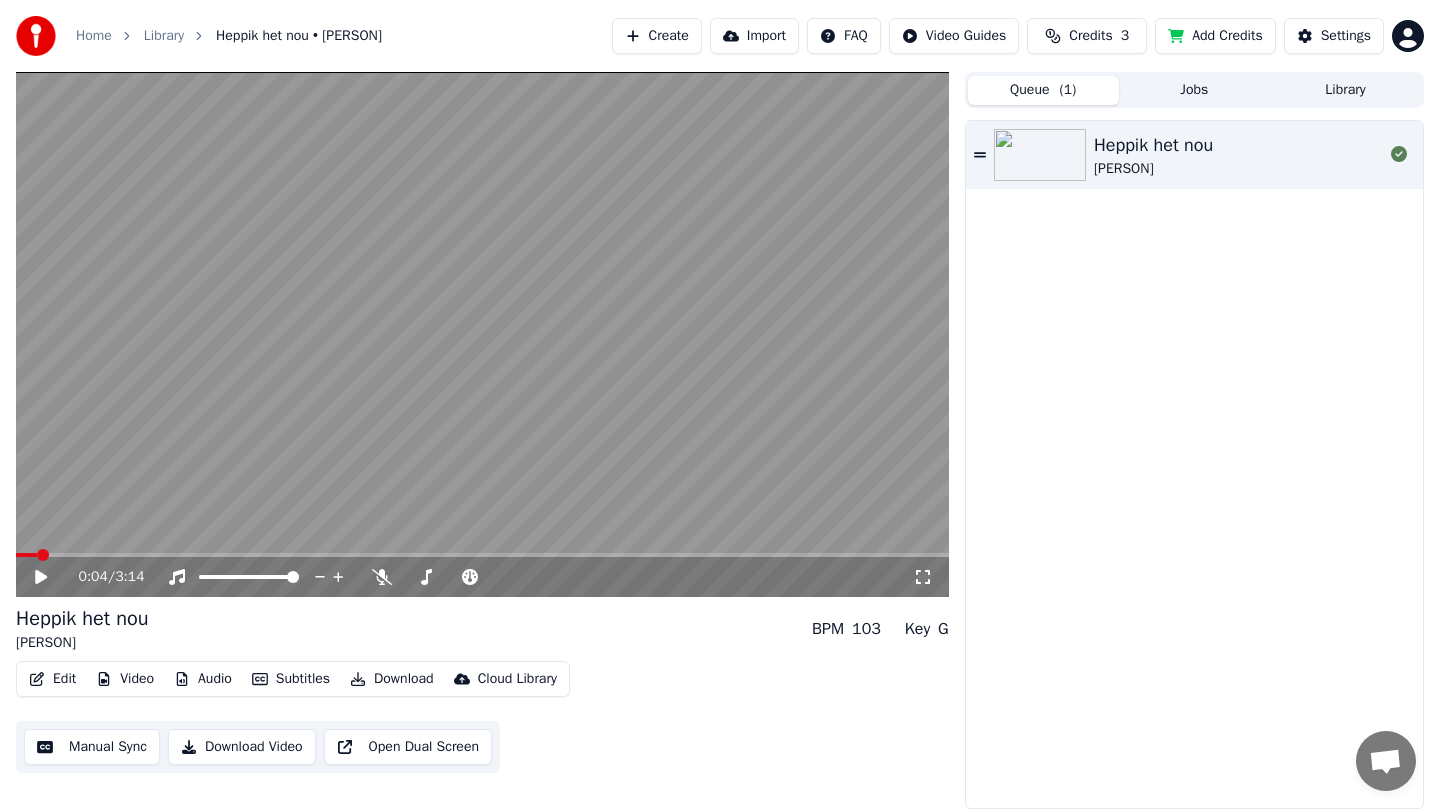 click on "Queue ( 1 )" at bounding box center [1043, 90] 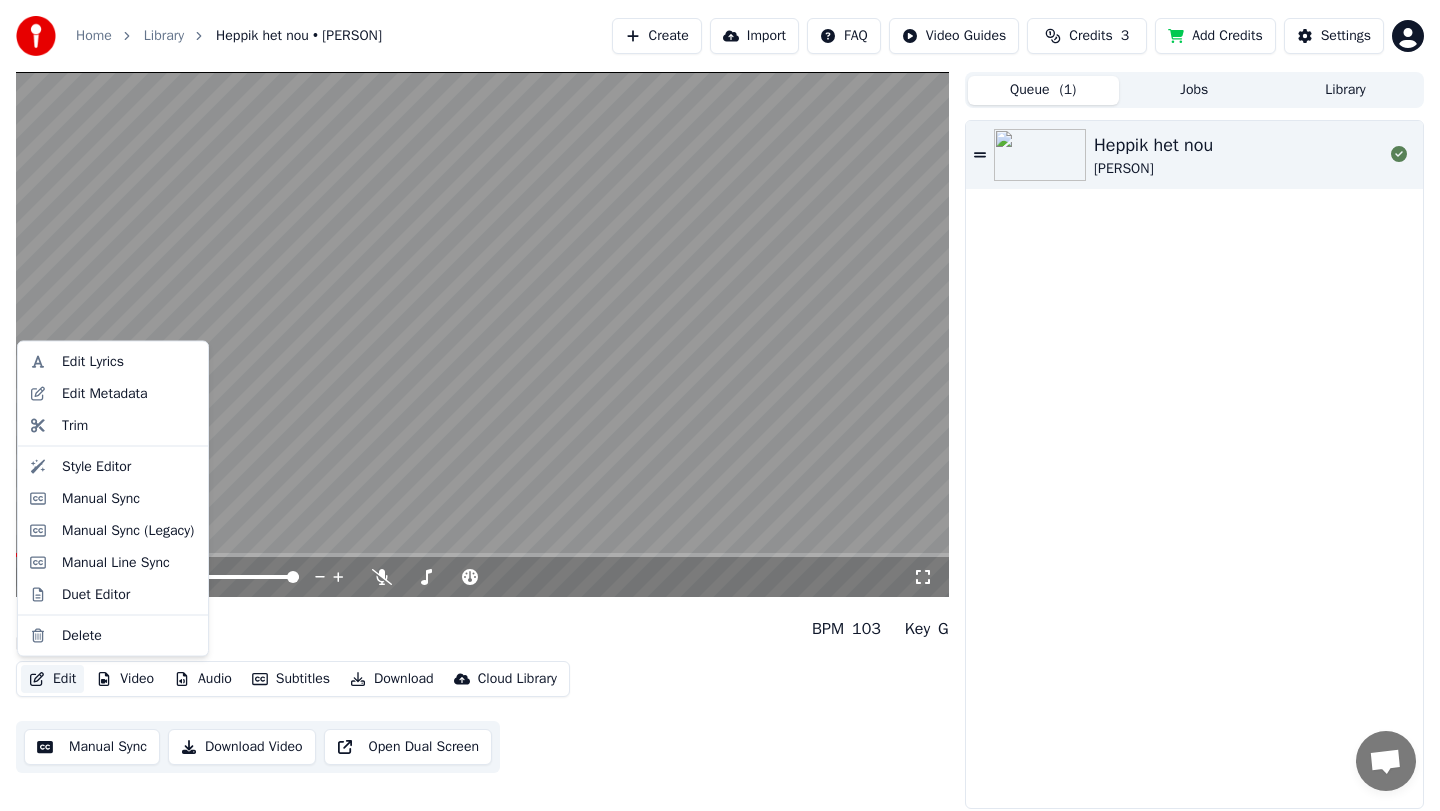 click on "Edit" at bounding box center [52, 679] 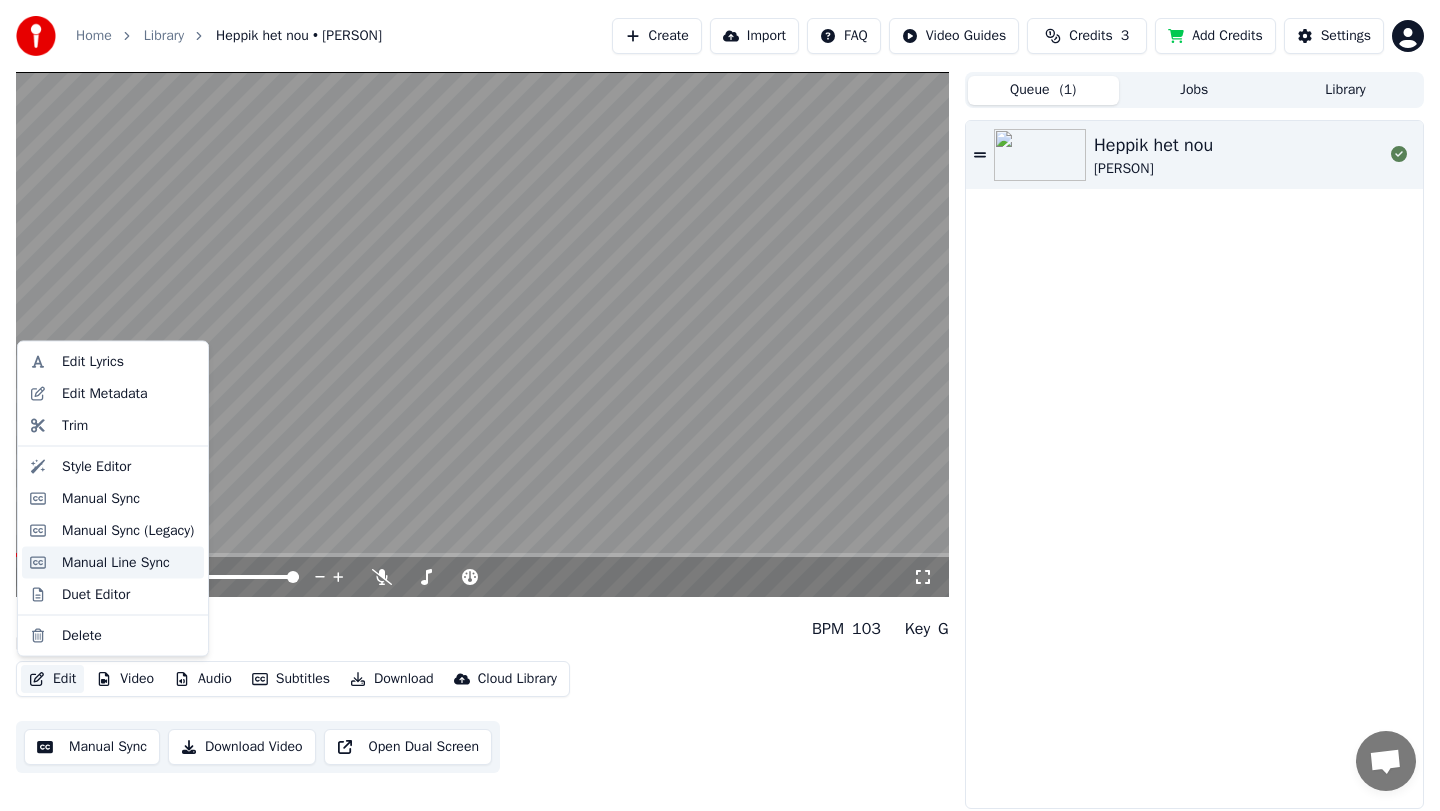 click on "Manual Line Sync" at bounding box center [116, 562] 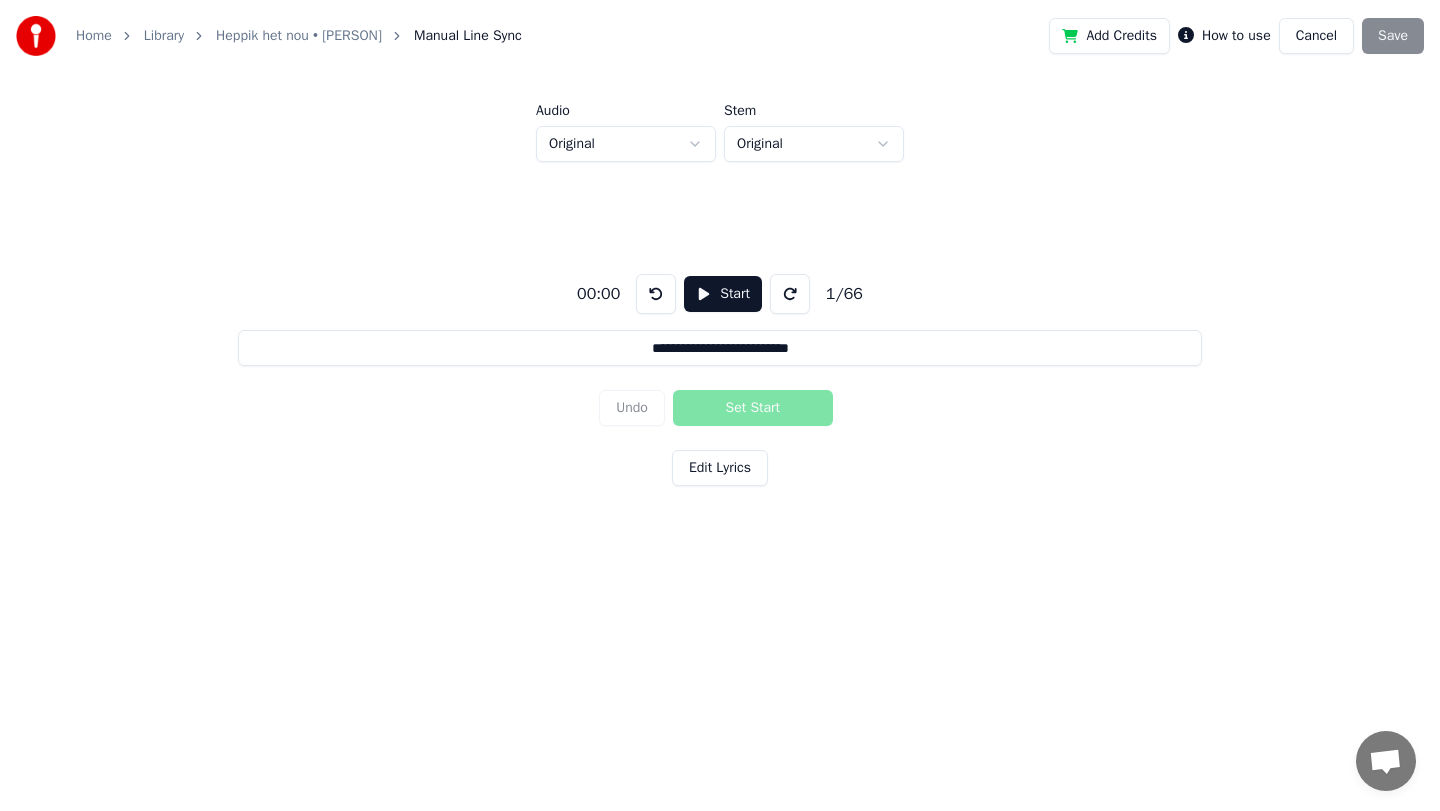 click on "Start" at bounding box center [723, 294] 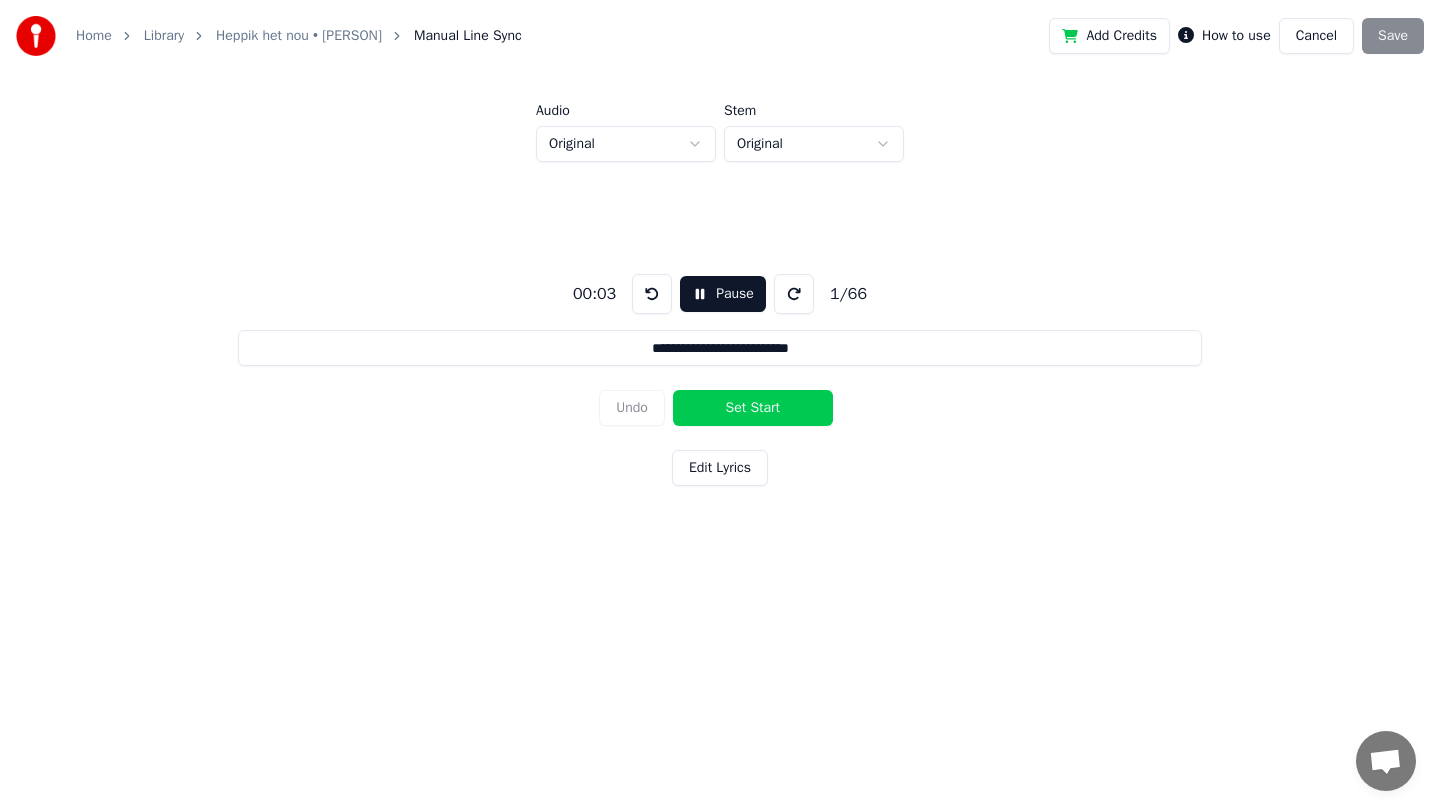 click on "Pause" at bounding box center (723, 294) 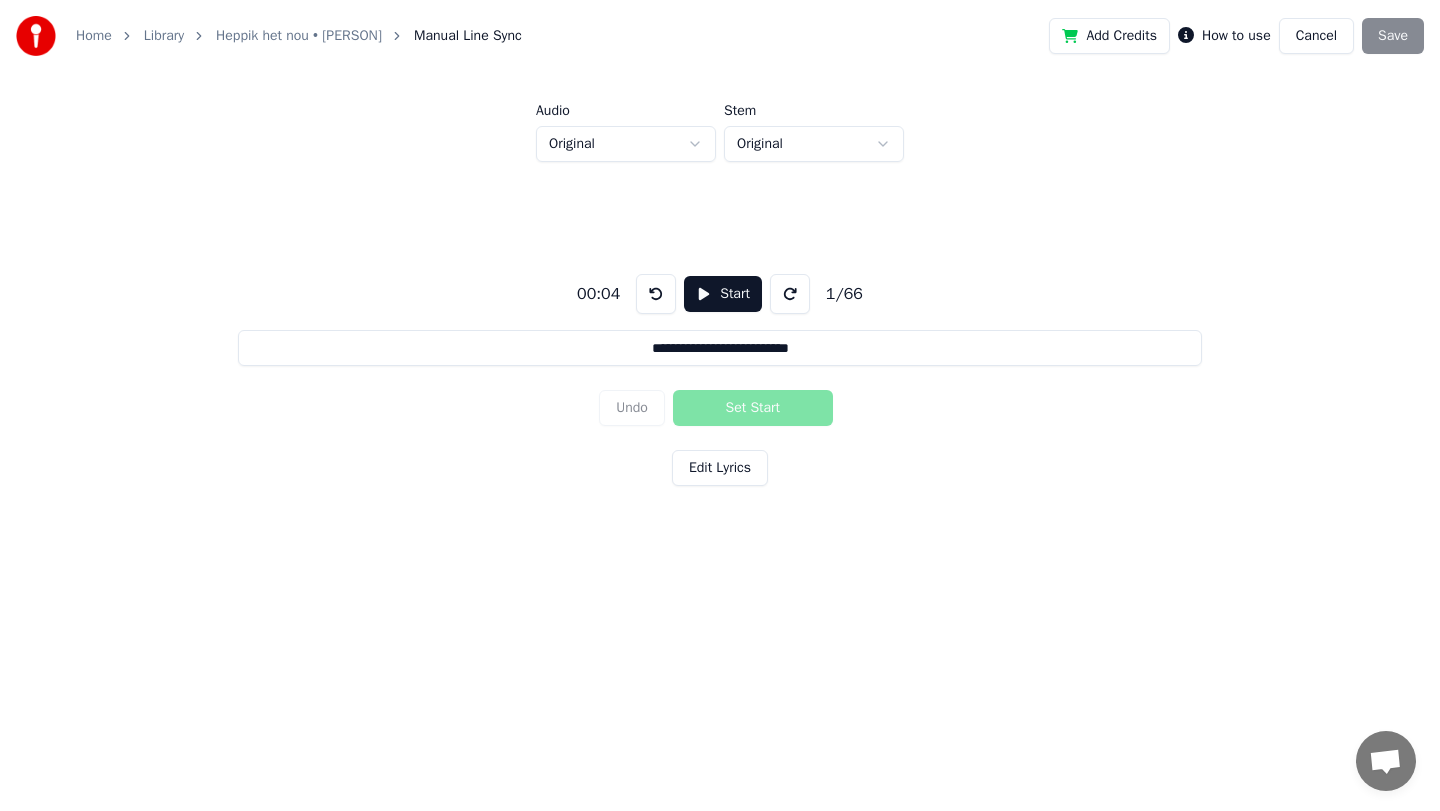 click on "Edit Lyrics" at bounding box center [720, 468] 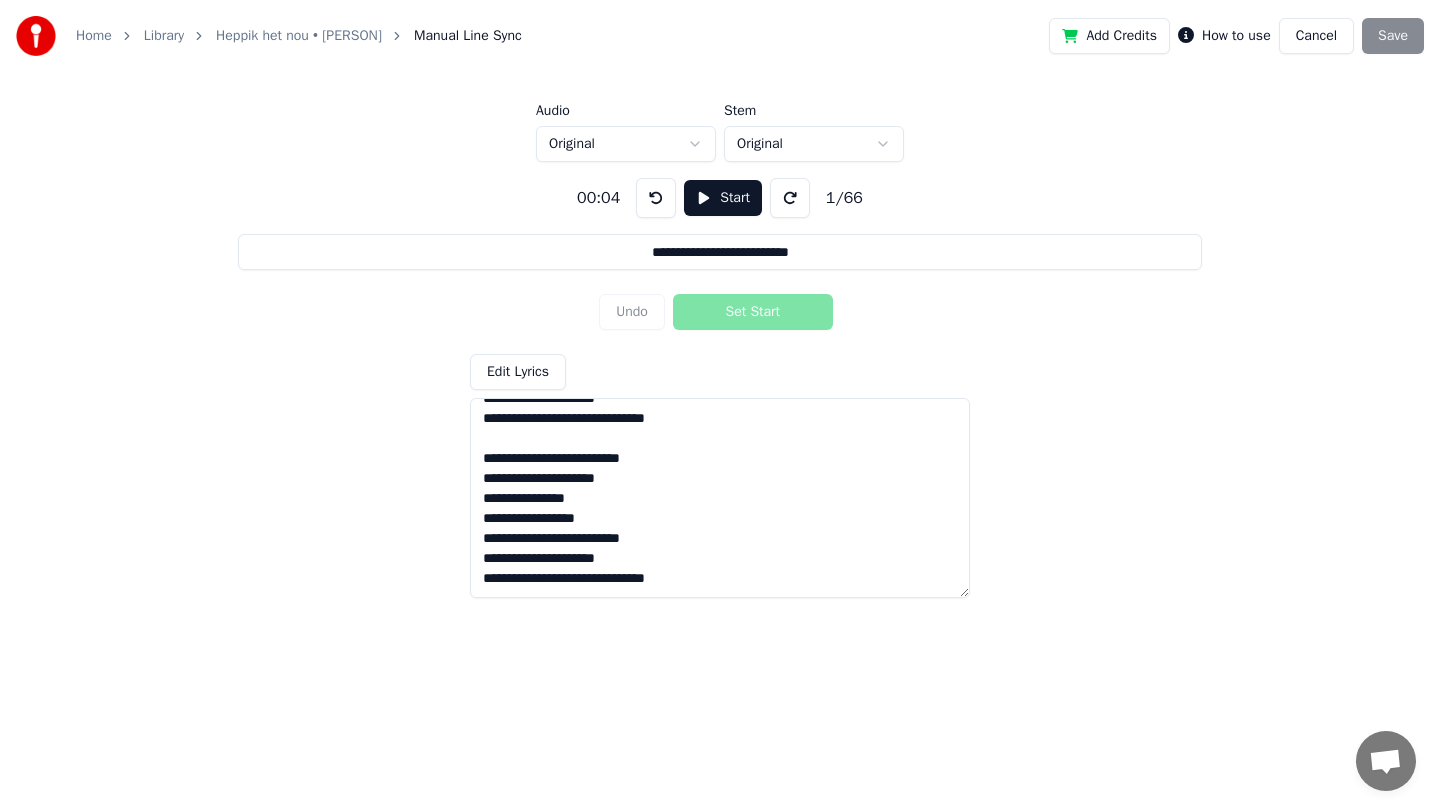 scroll, scrollTop: 0, scrollLeft: 0, axis: both 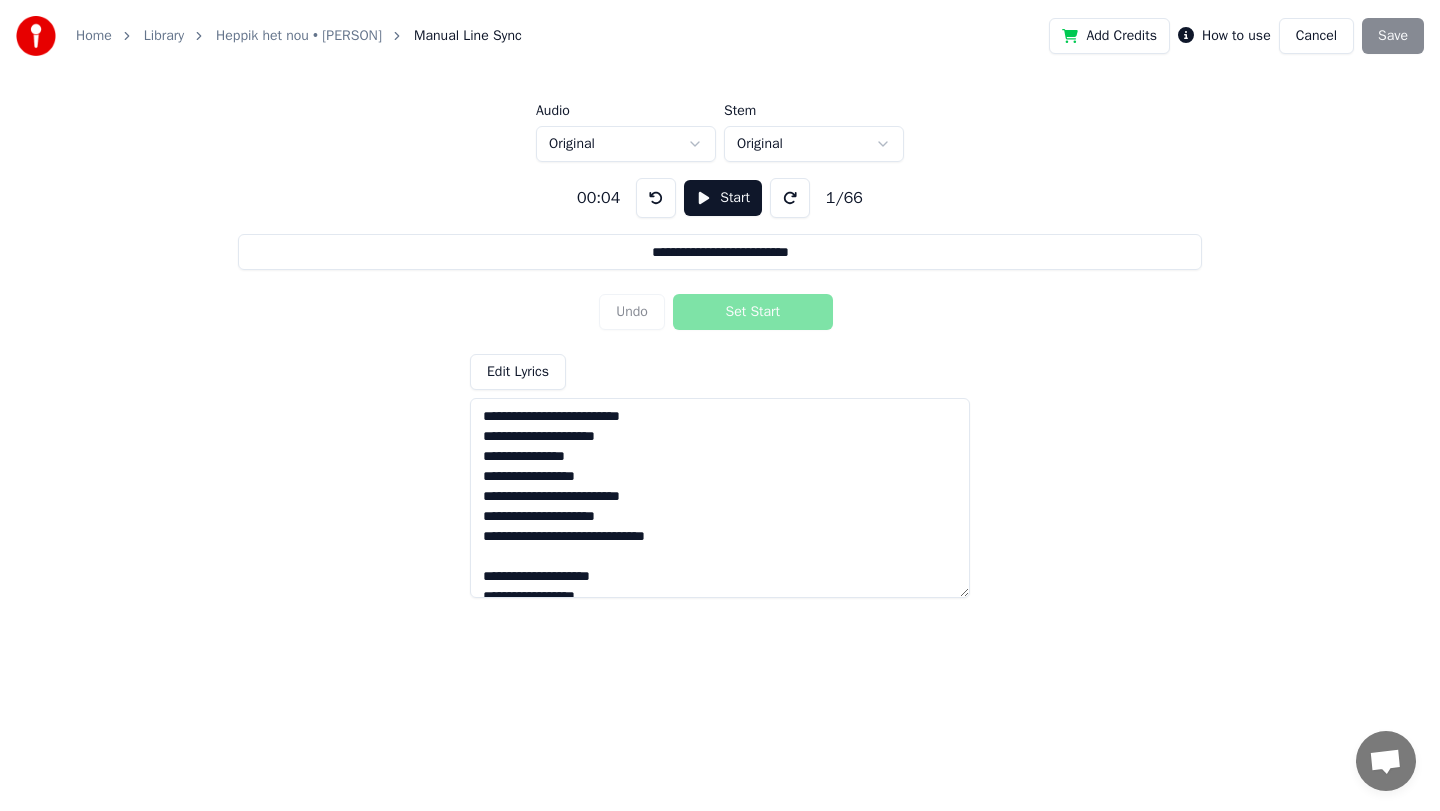 click on "Edit Lyrics" at bounding box center (518, 372) 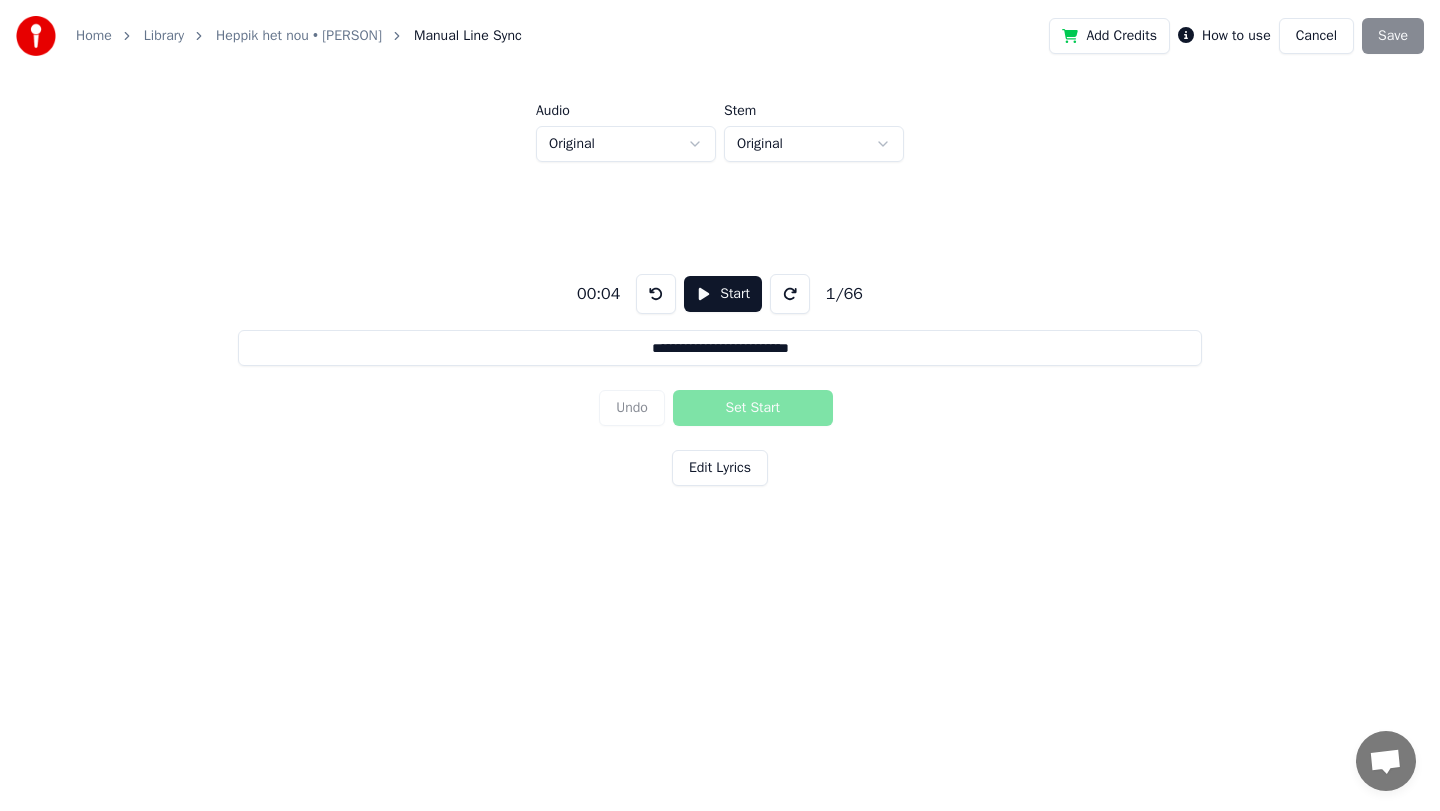 click on "Start" at bounding box center [723, 294] 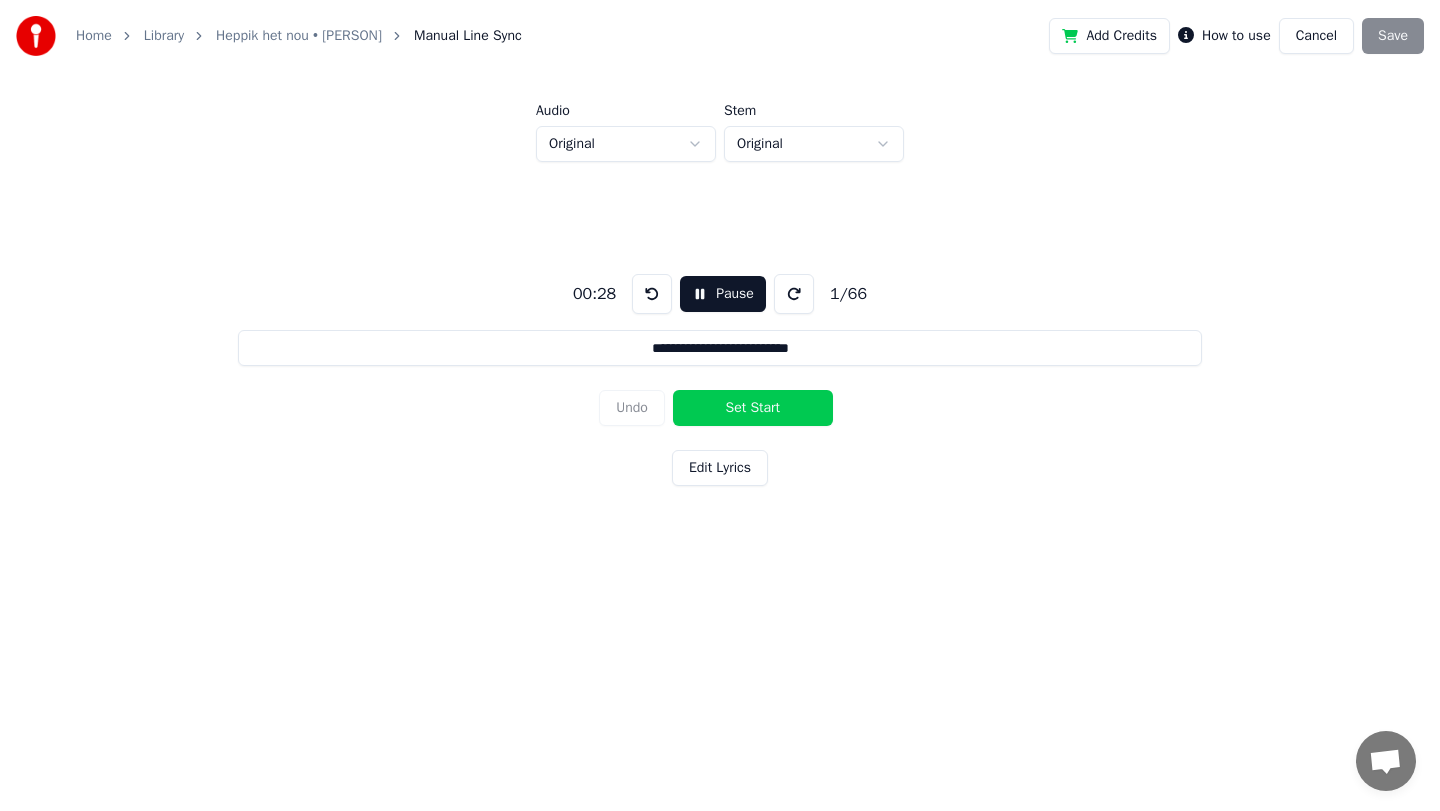click on "Pause" at bounding box center (723, 294) 